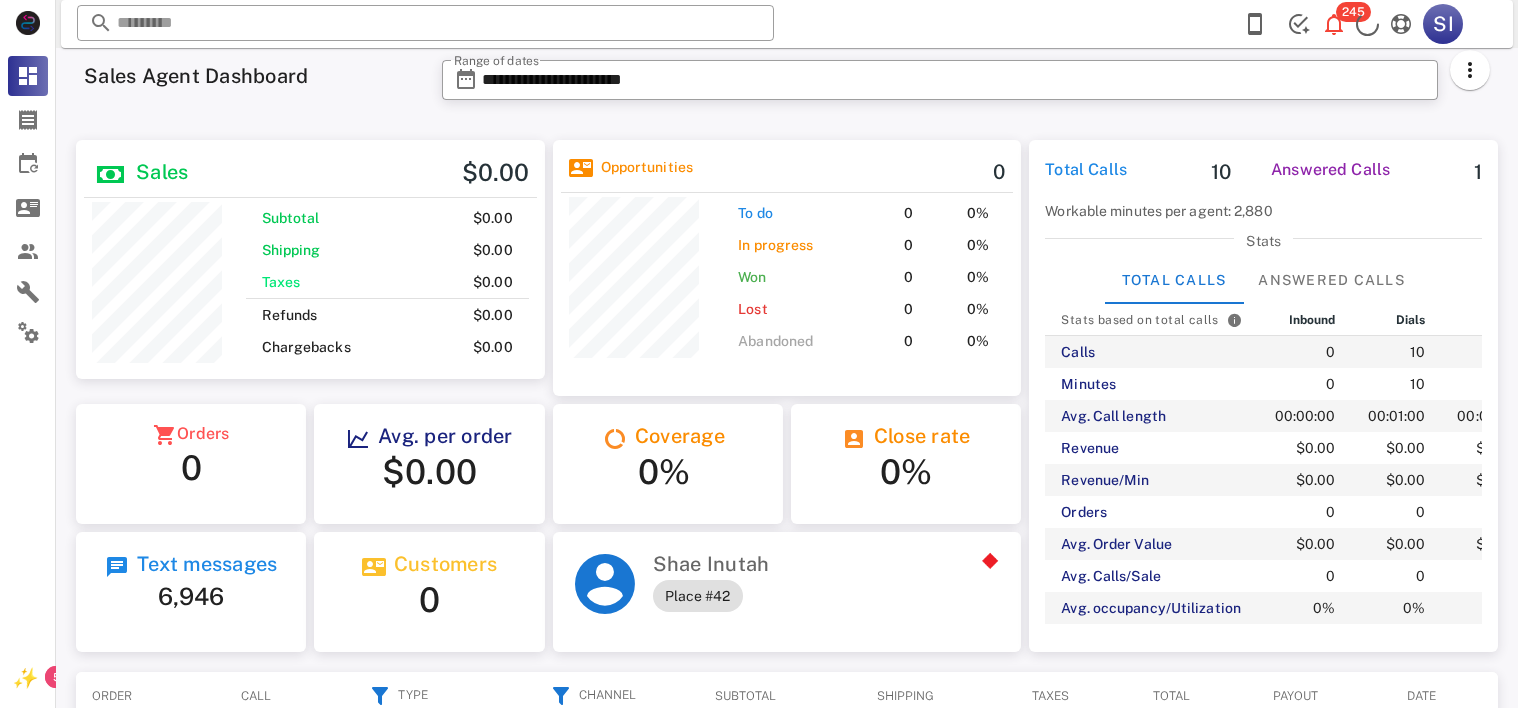 scroll, scrollTop: 0, scrollLeft: 0, axis: both 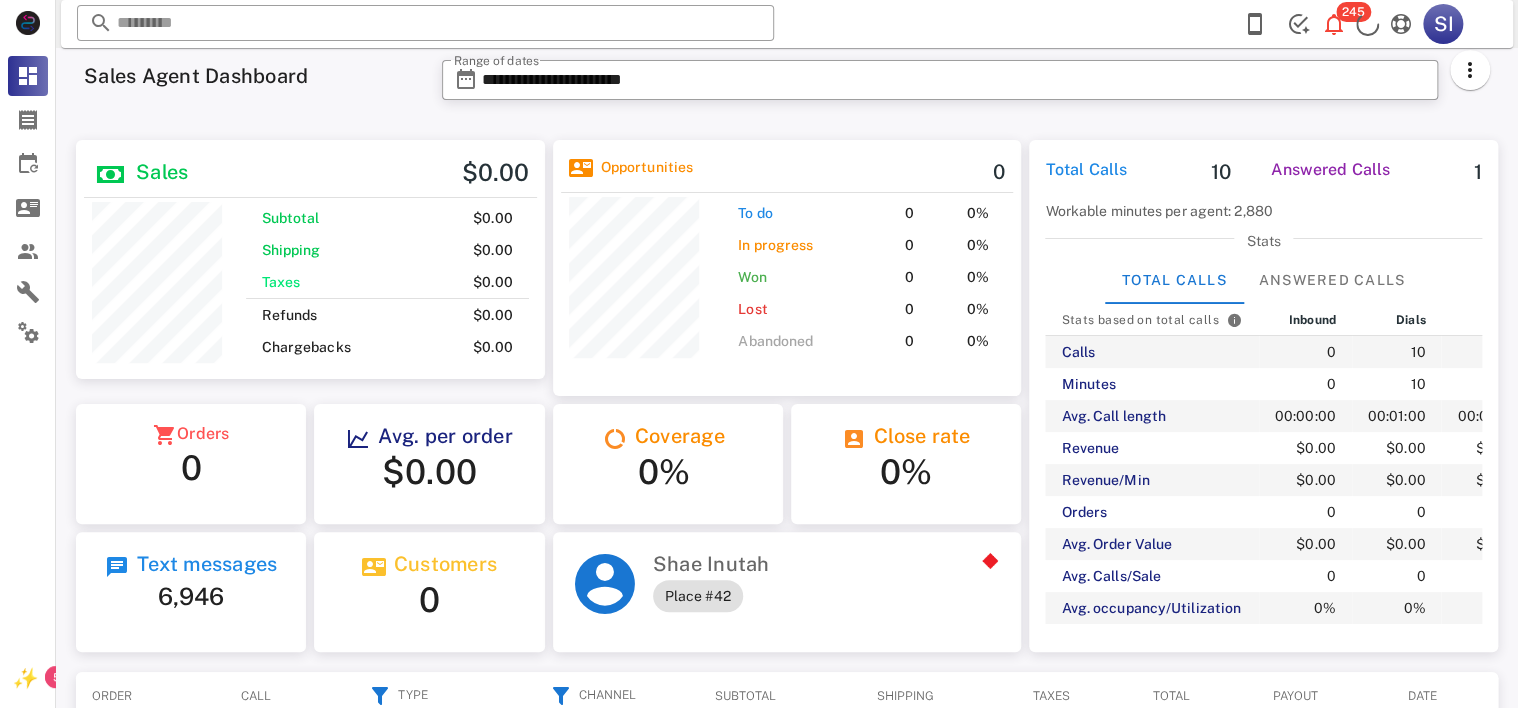 click on "**********" at bounding box center [966, 86] 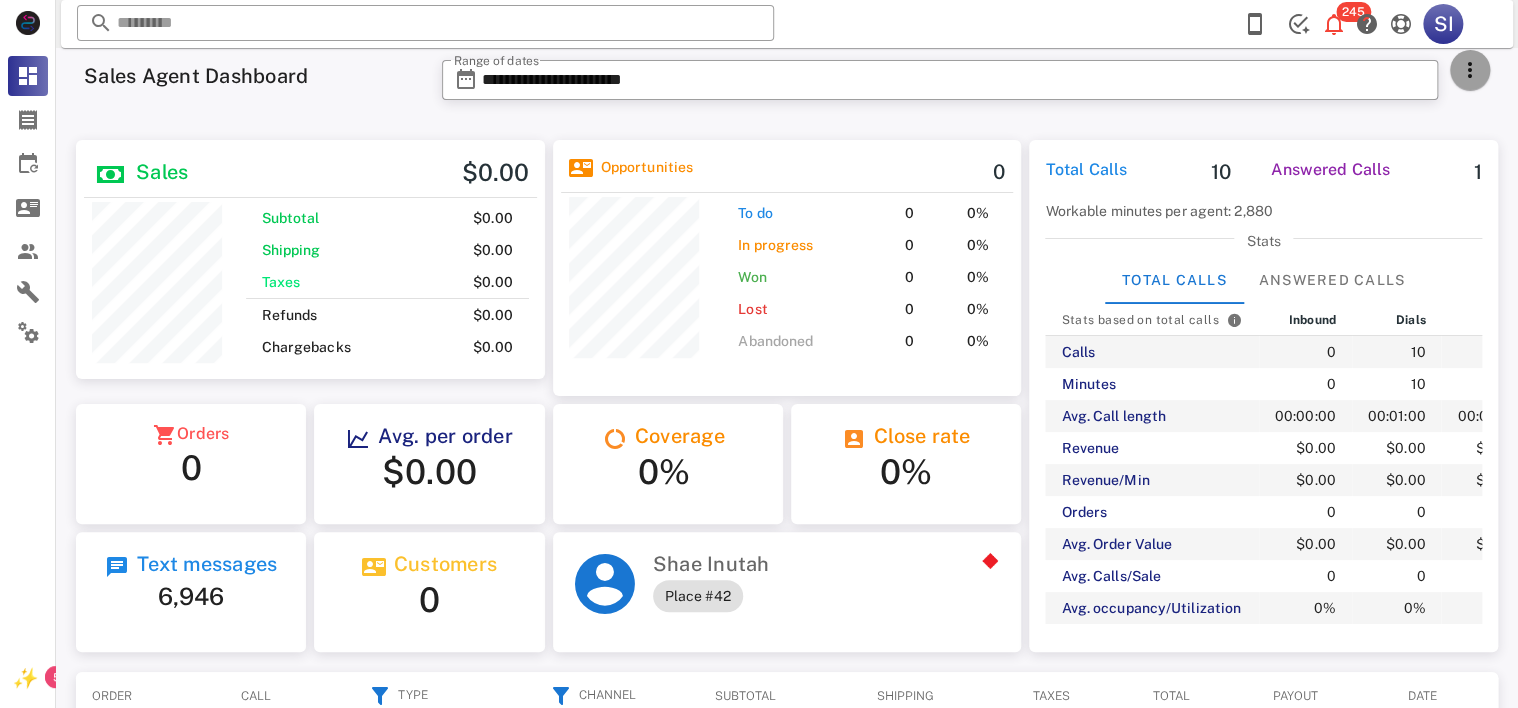 click at bounding box center (1470, 70) 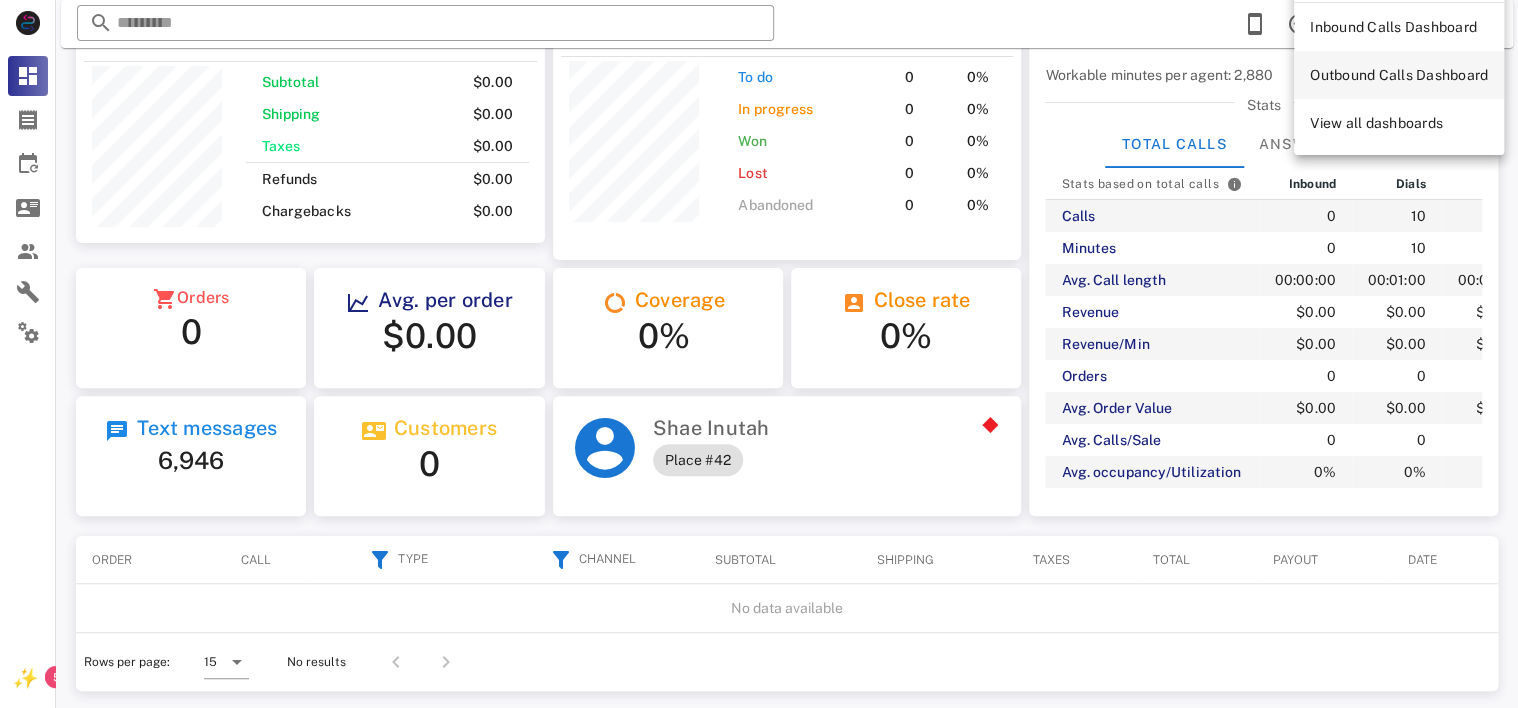 scroll, scrollTop: 0, scrollLeft: 0, axis: both 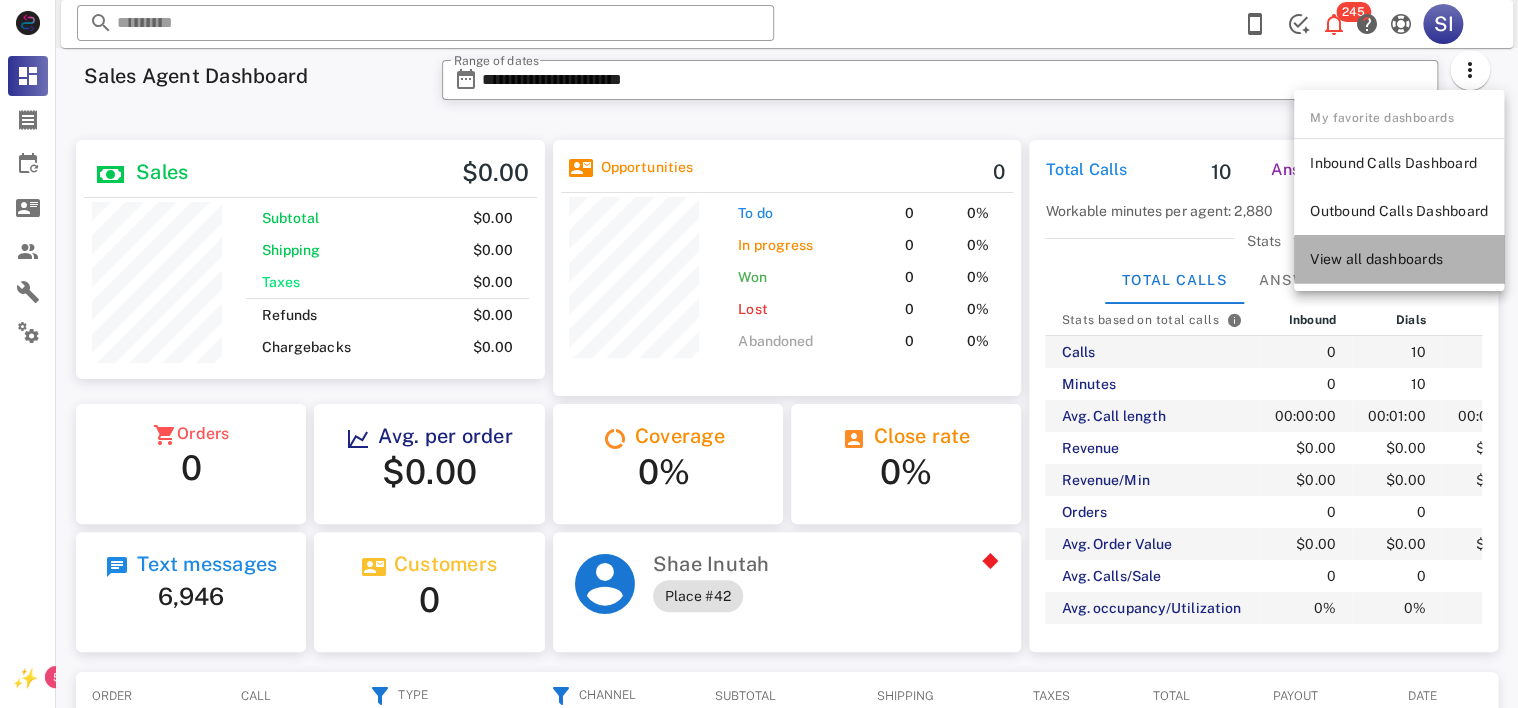 click on "View all dashboards" at bounding box center [1399, 259] 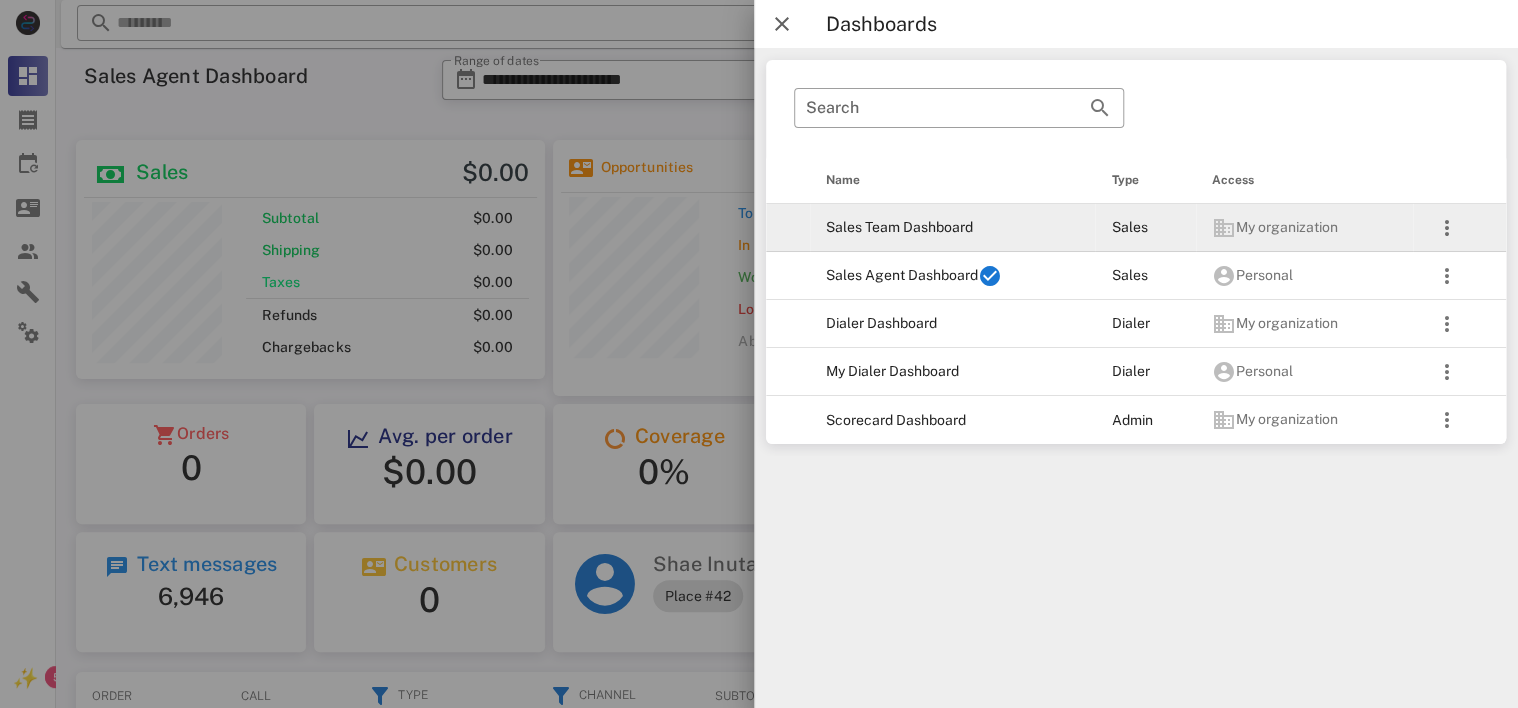 click on "Sales Team Dashboard" at bounding box center [953, 228] 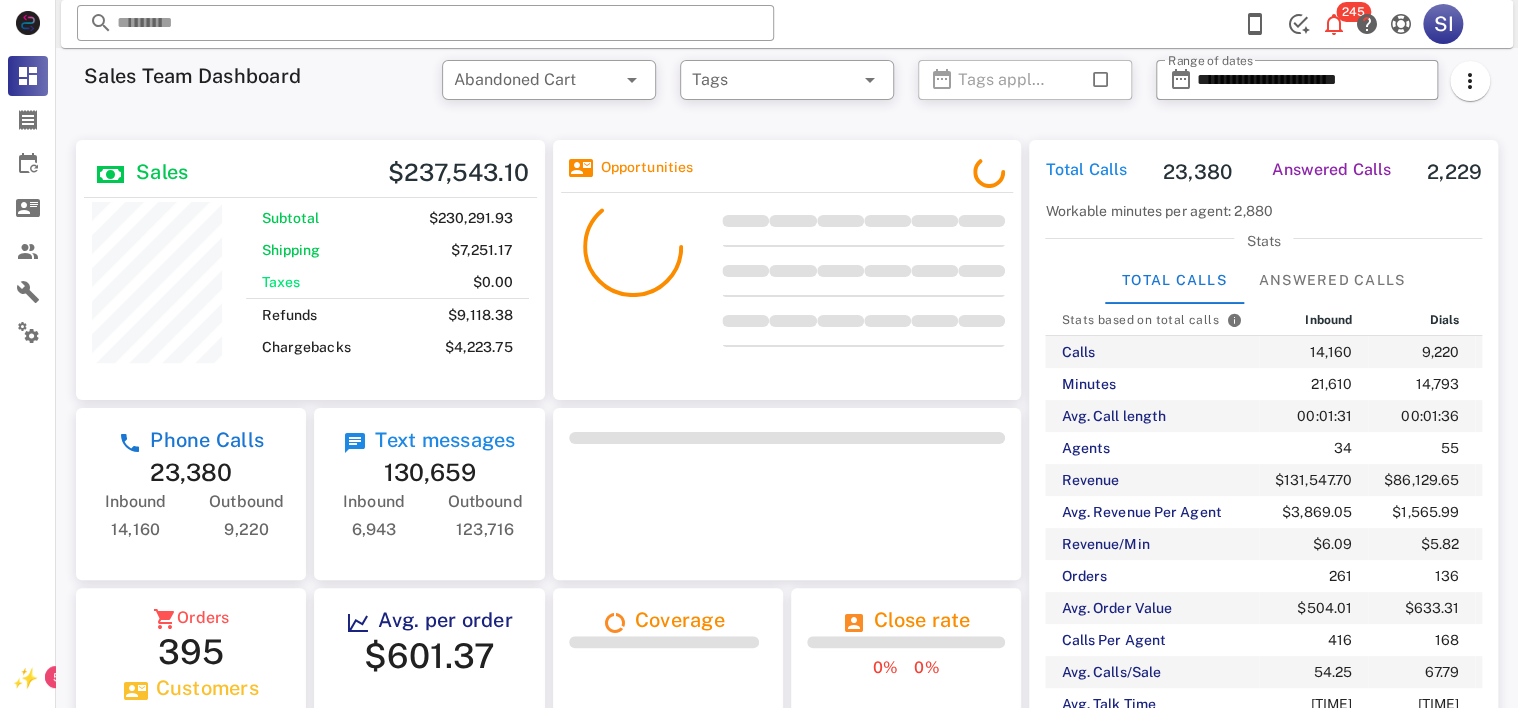scroll, scrollTop: 999733, scrollLeft: 999531, axis: both 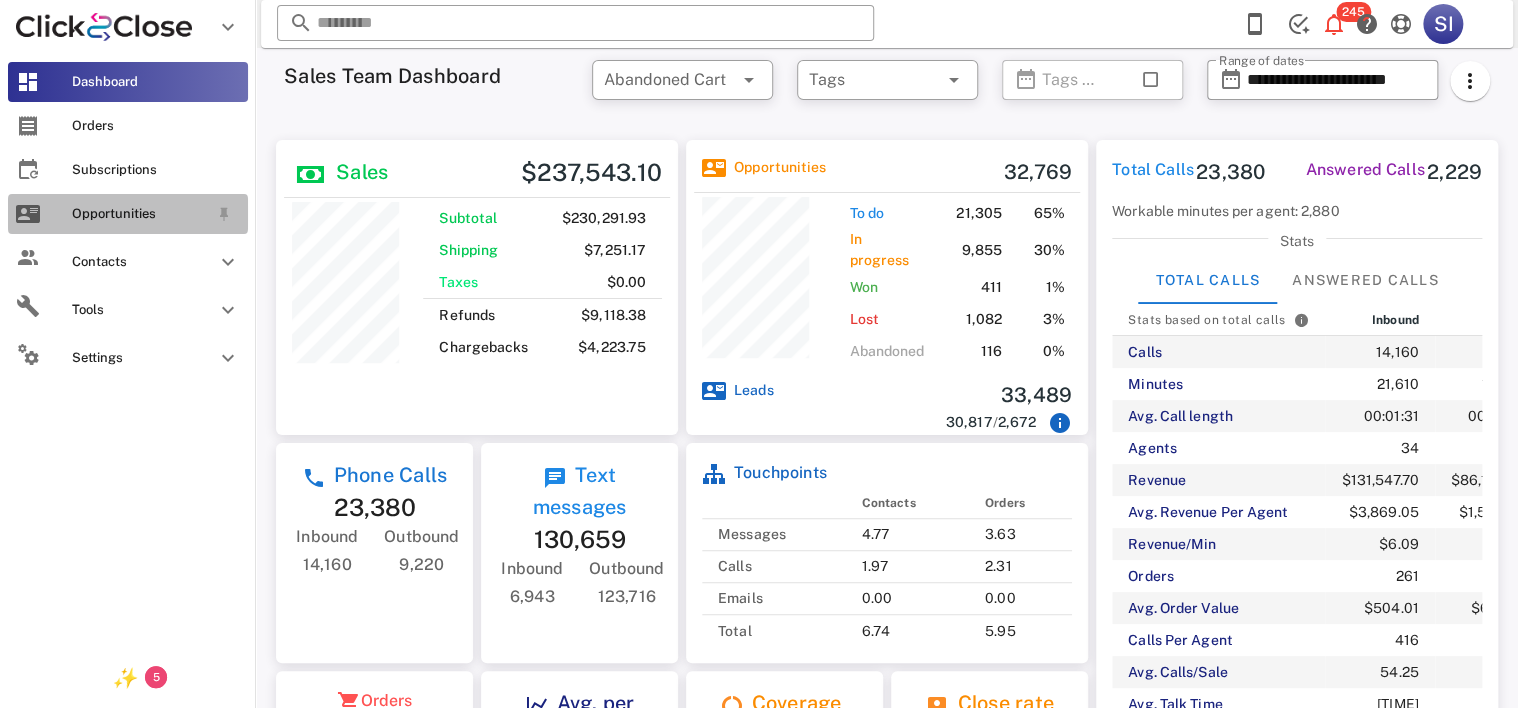 click on "Opportunities" at bounding box center [140, 214] 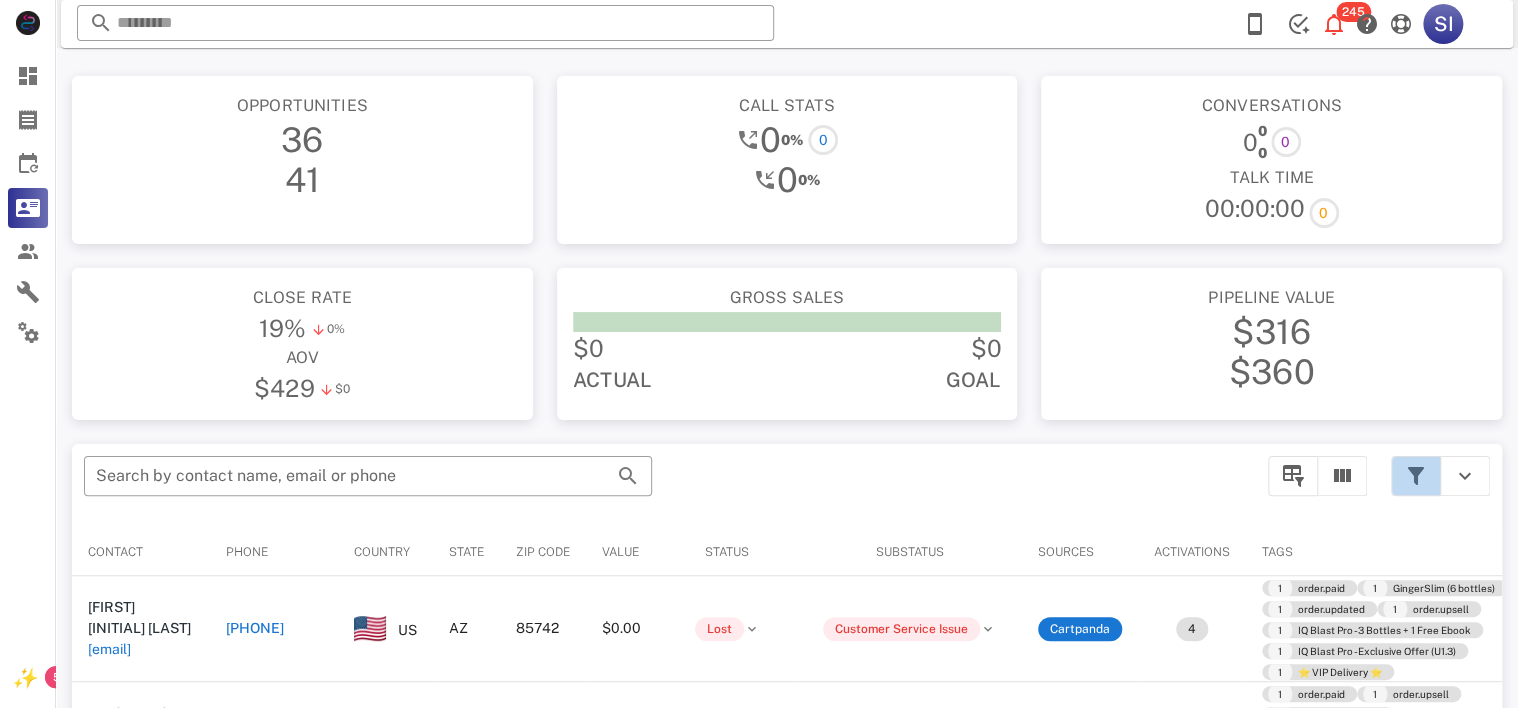click at bounding box center (1416, 476) 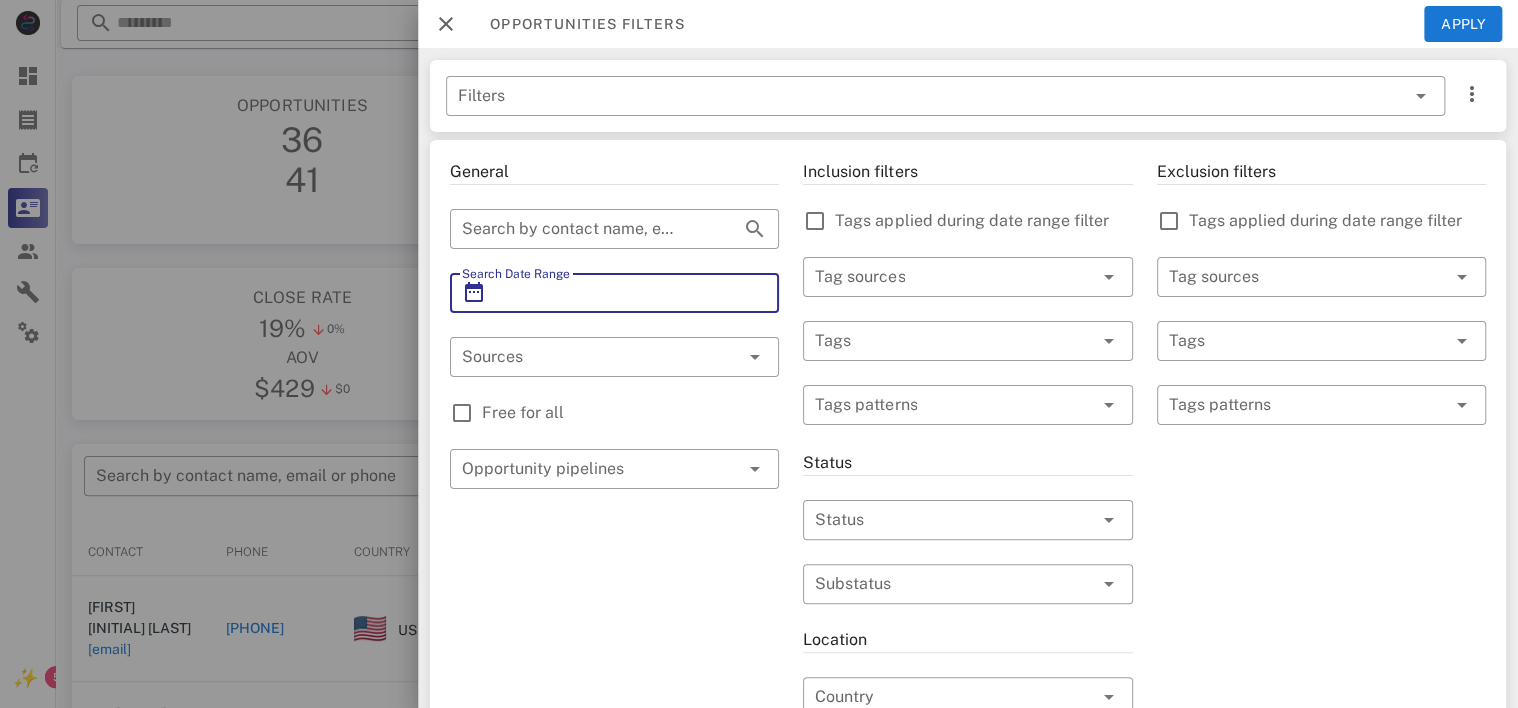 click on "Search Date Range" at bounding box center [614, 293] 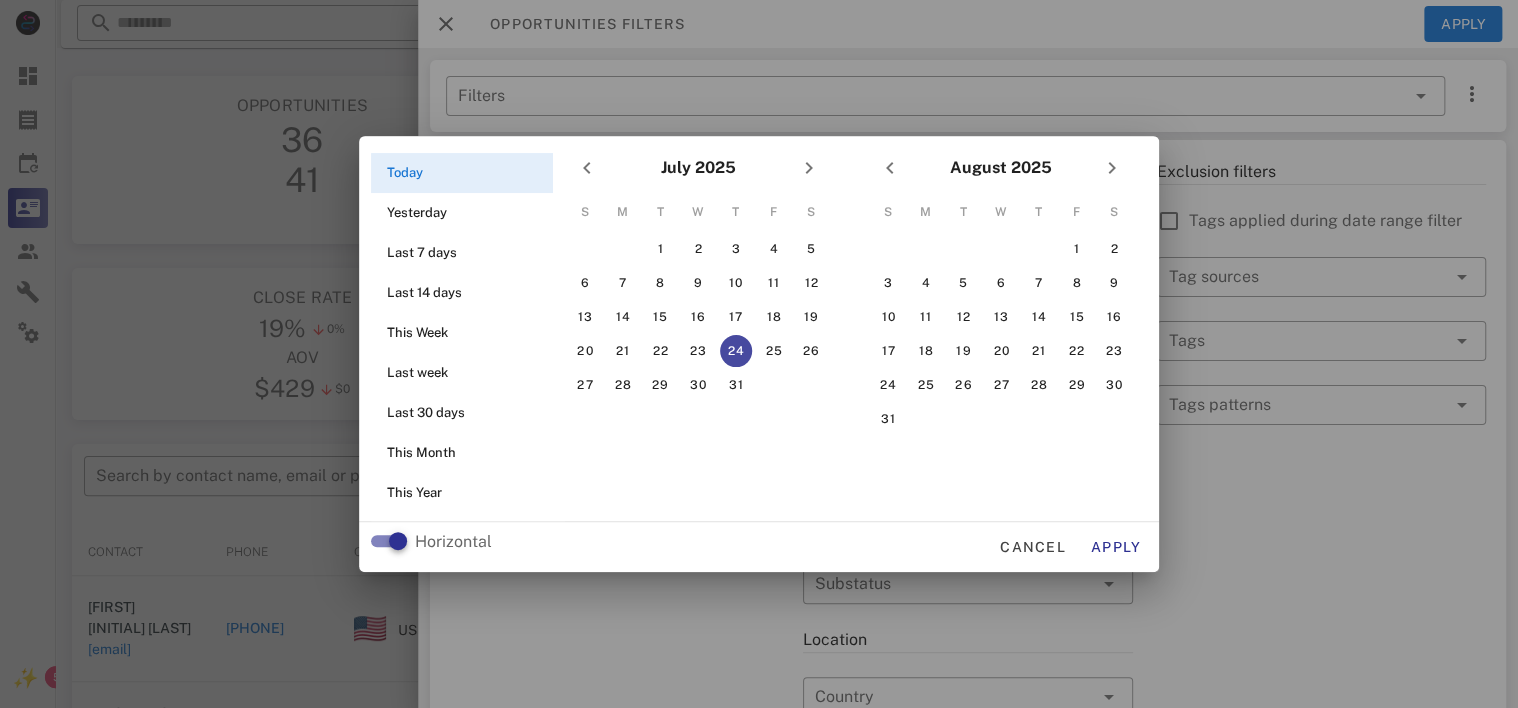 click at bounding box center (759, 354) 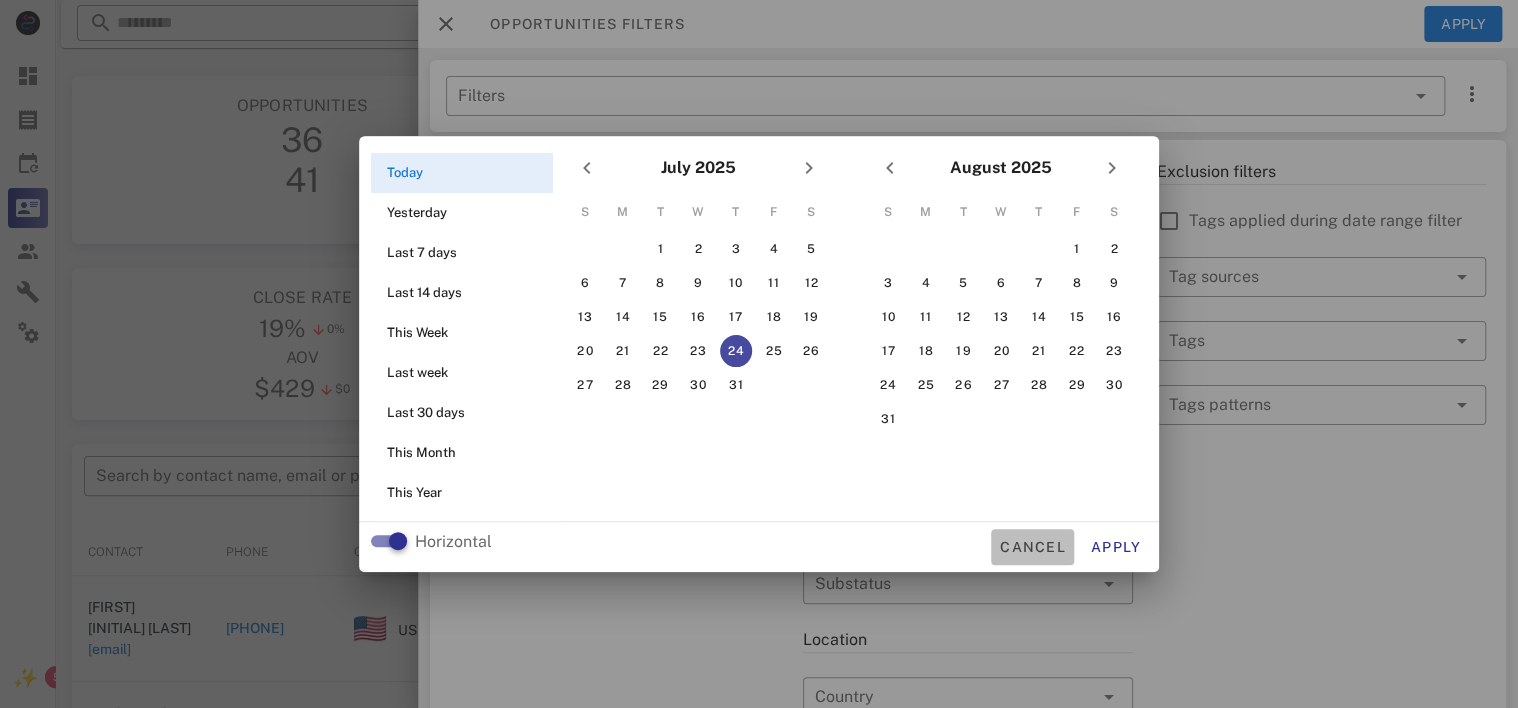 click on "Cancel" at bounding box center [1032, 547] 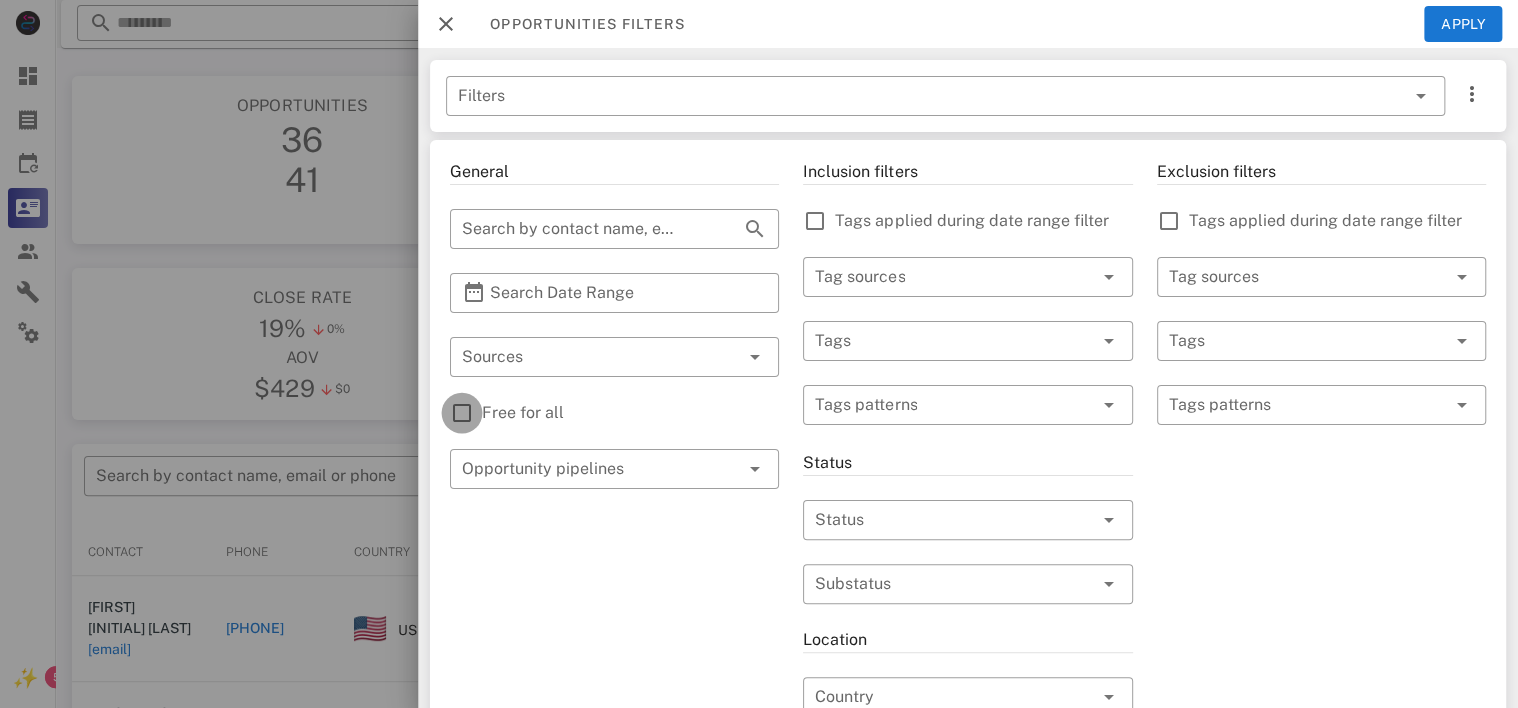 click at bounding box center [462, 413] 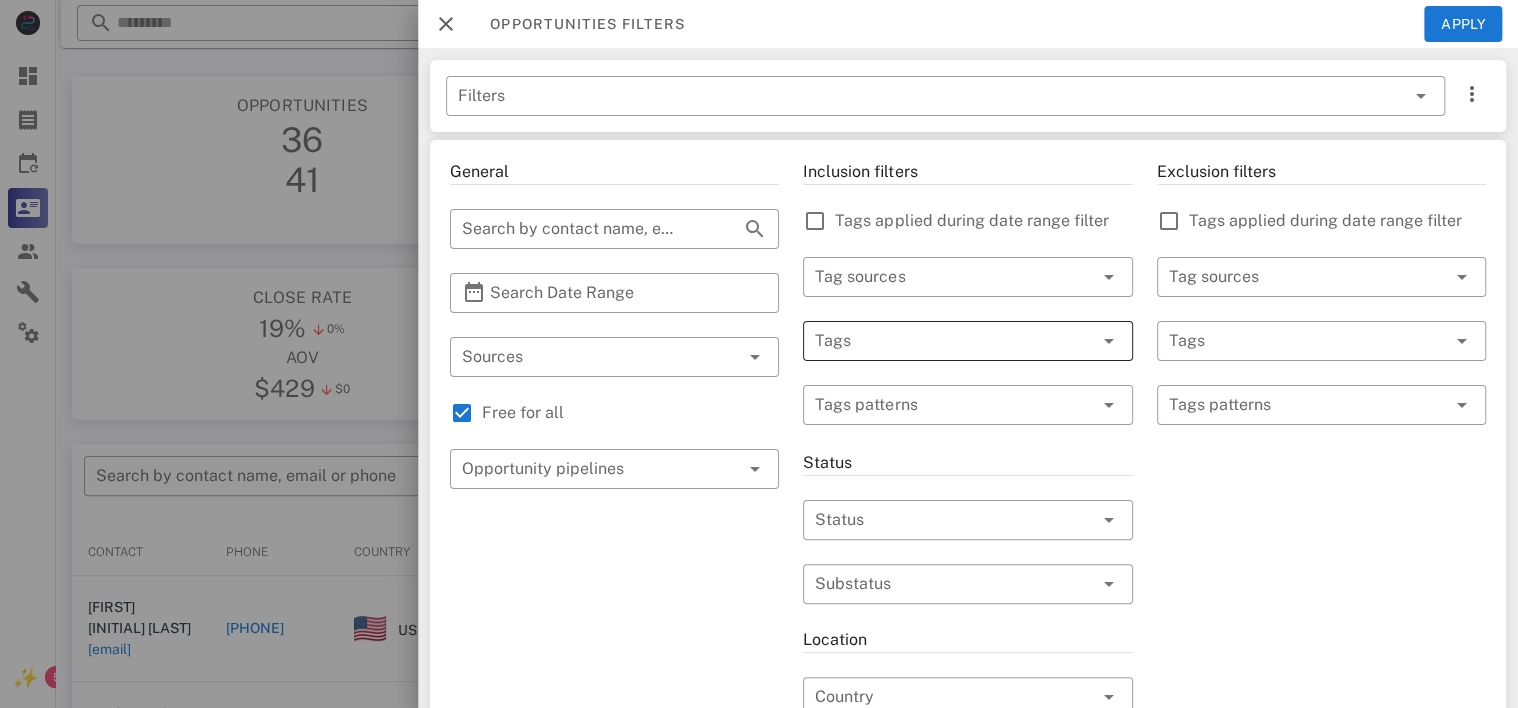 click at bounding box center (939, 341) 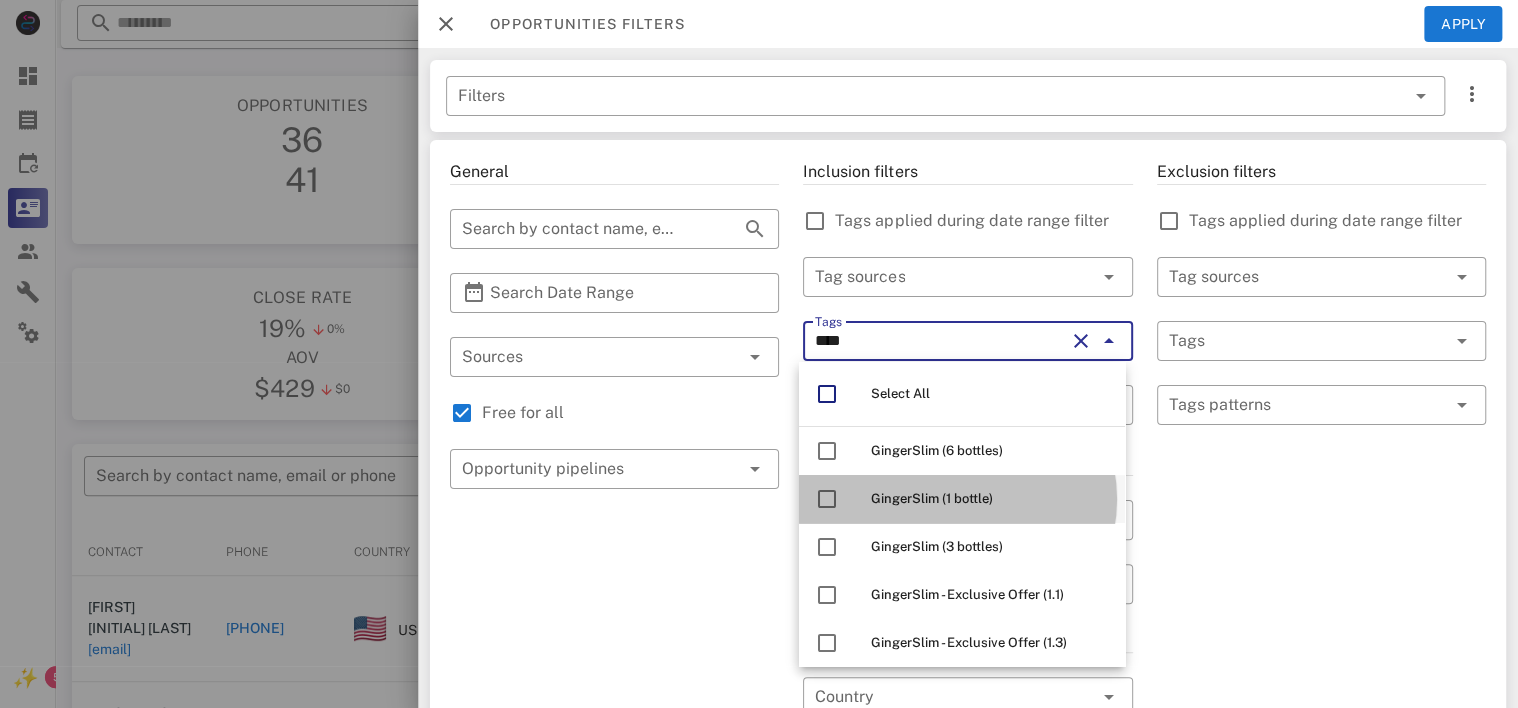 click on "GingerSlim (1 bottle)" at bounding box center (932, 498) 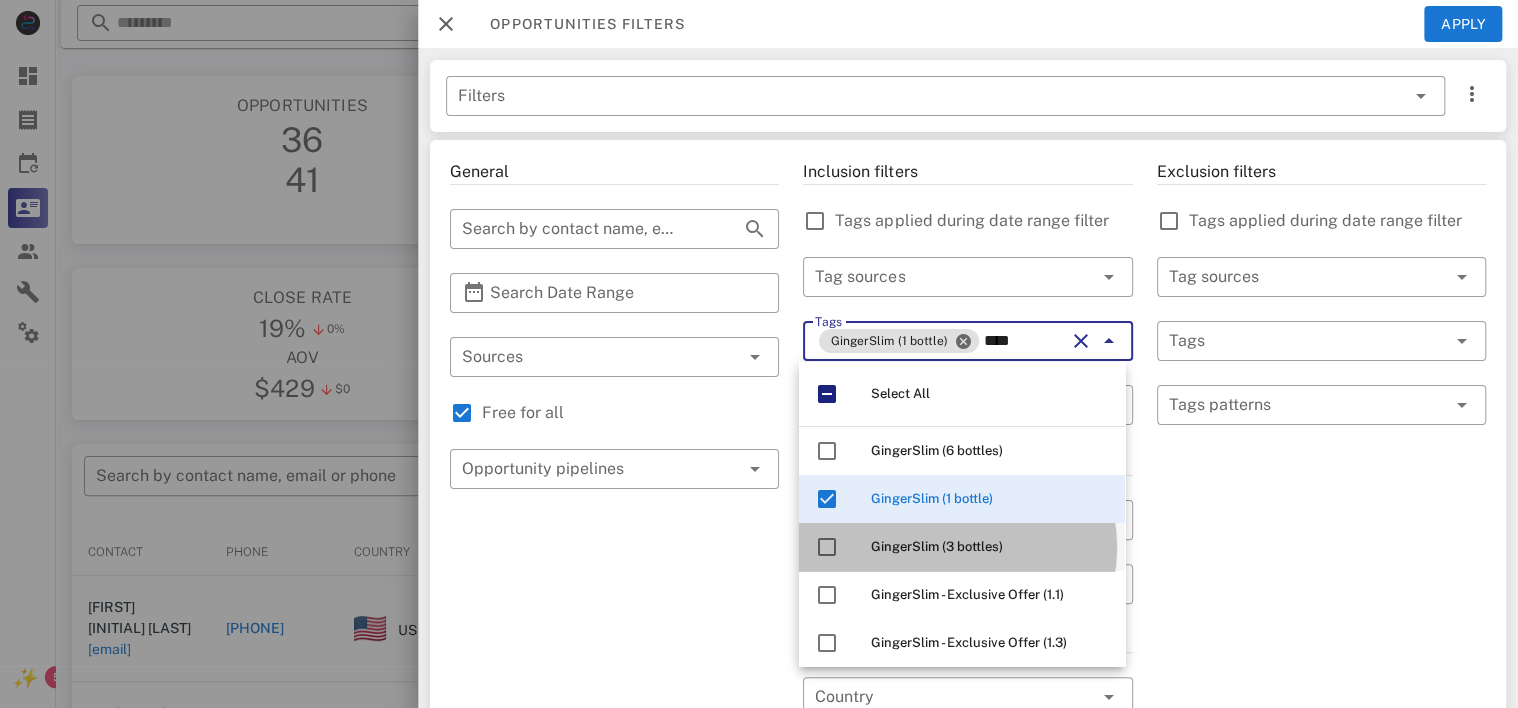 click on "GingerSlim (3 bottles)" at bounding box center (937, 546) 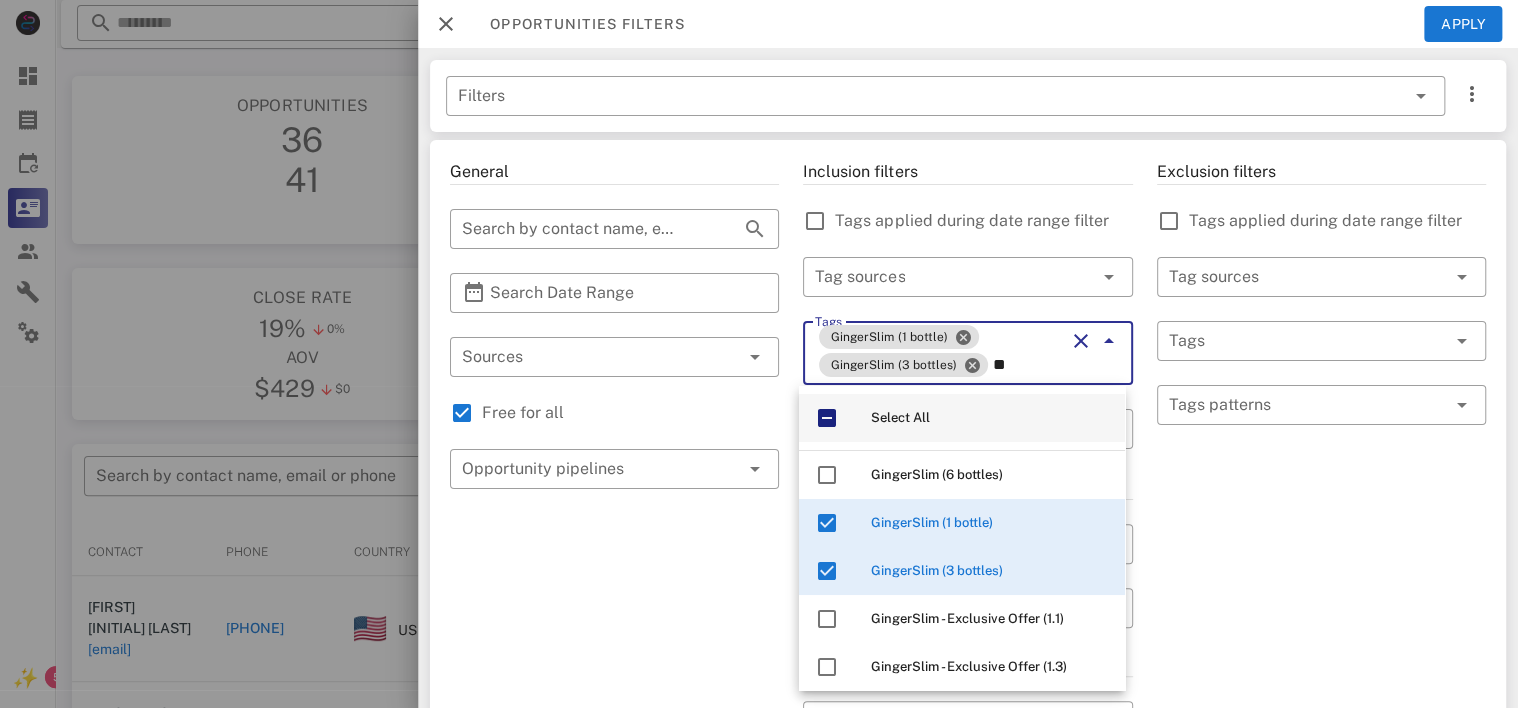 type on "*" 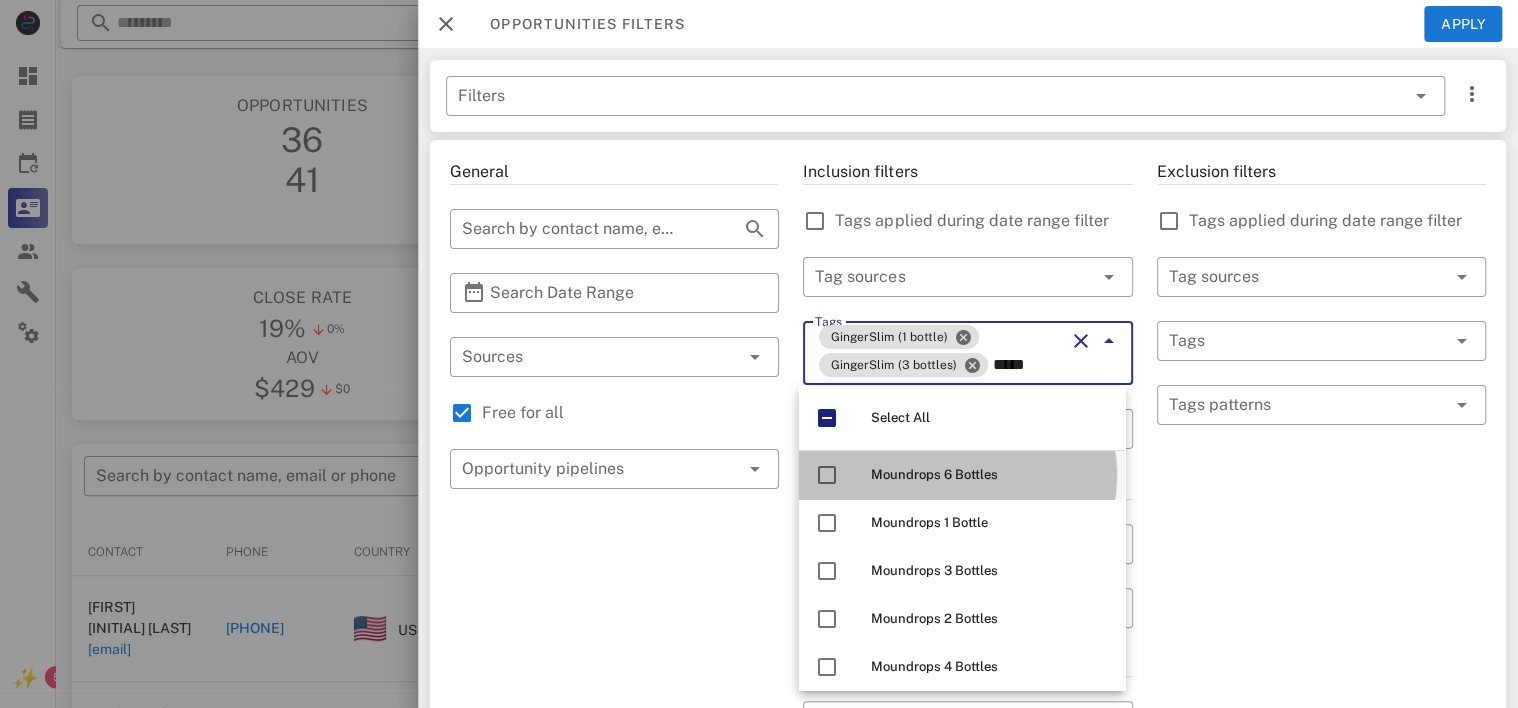 click on "Moundrops 6 Bottles" at bounding box center (934, 474) 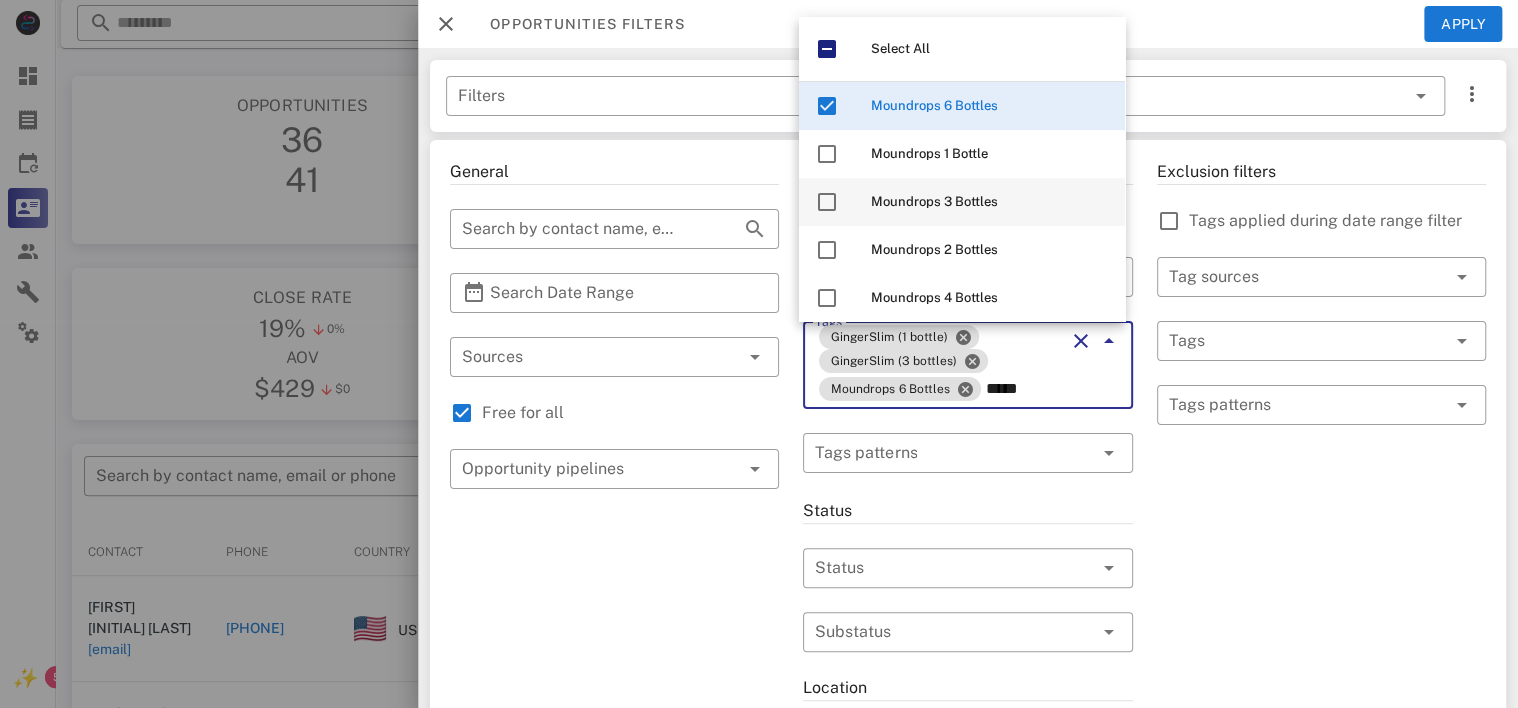 drag, startPoint x: 918, startPoint y: 152, endPoint x: 925, endPoint y: 195, distance: 43.56604 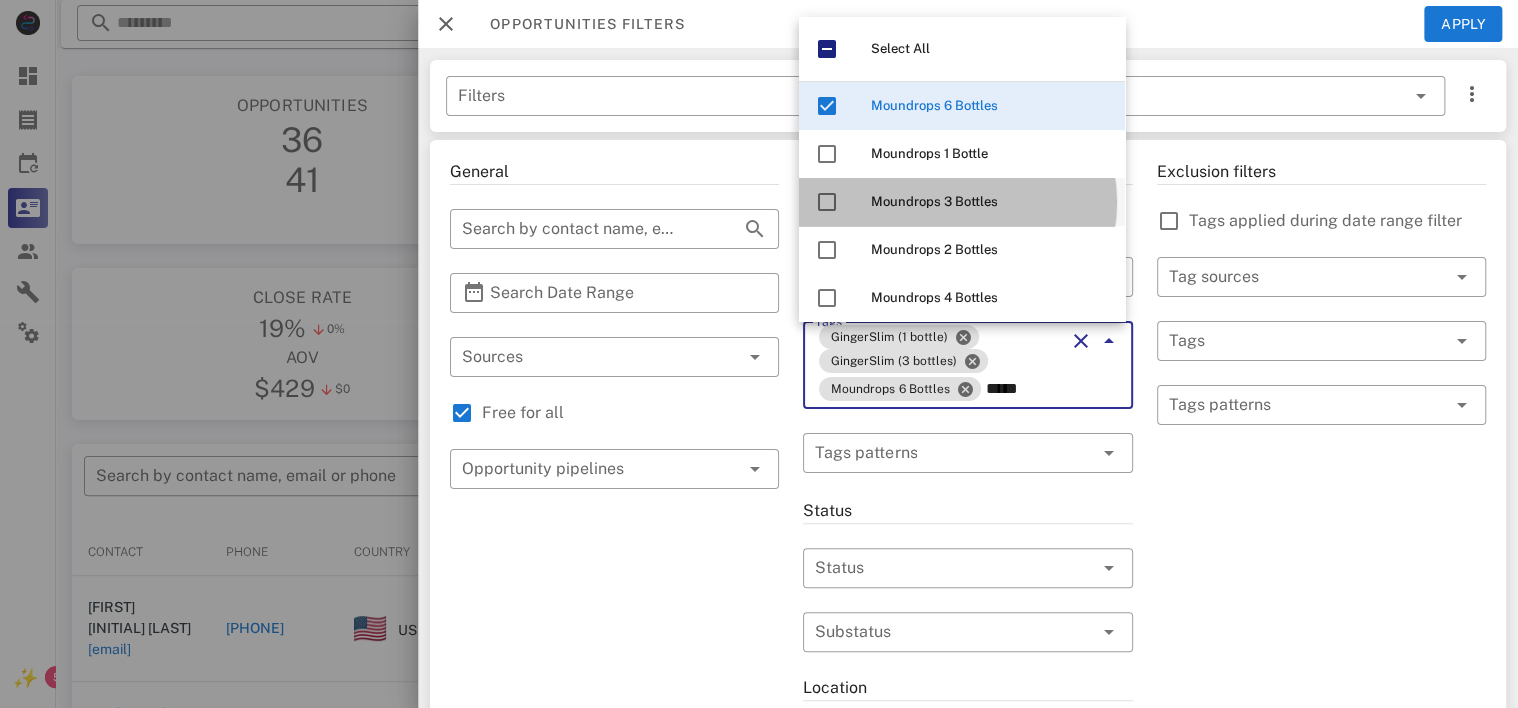 click on "Moundrops 3 Bottles" at bounding box center [934, 201] 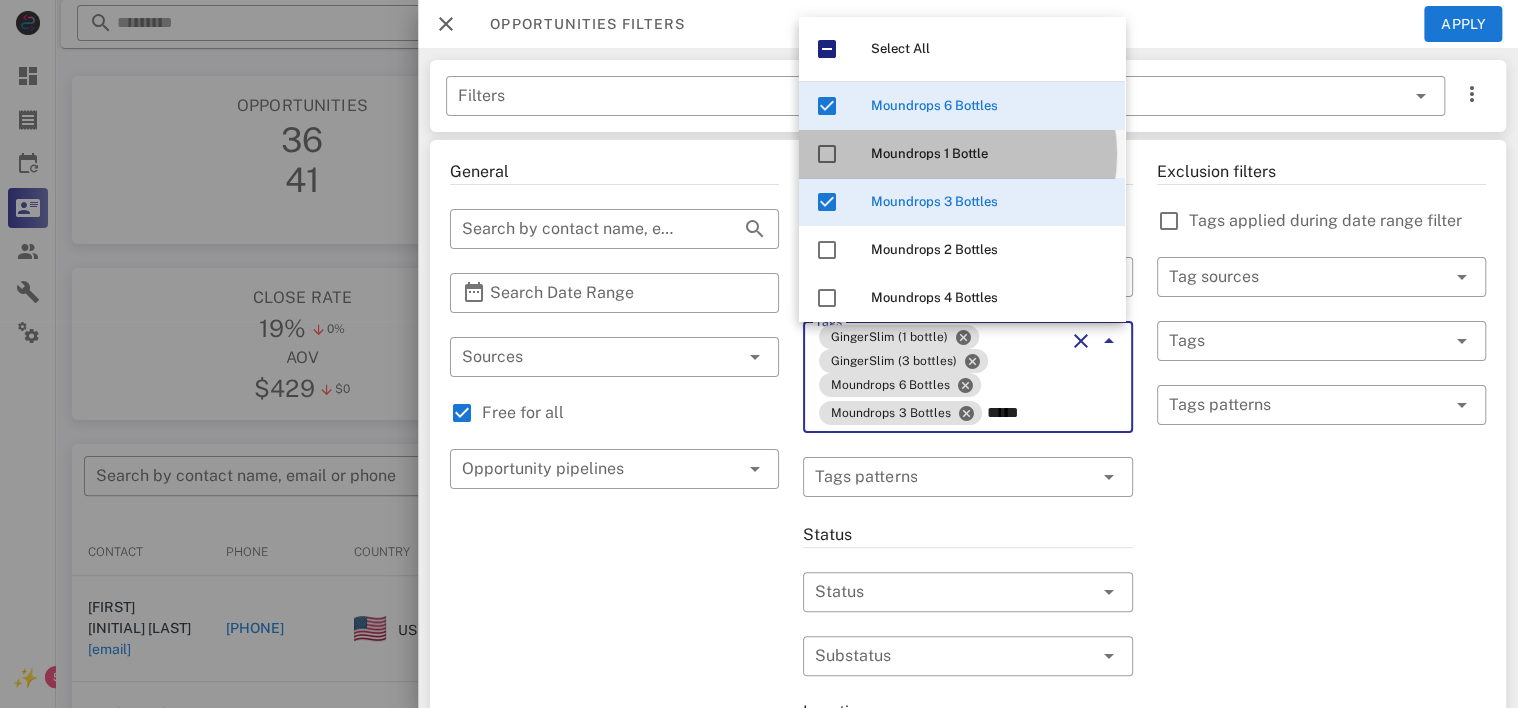 click on "Moundrops 1 Bottle" at bounding box center [929, 153] 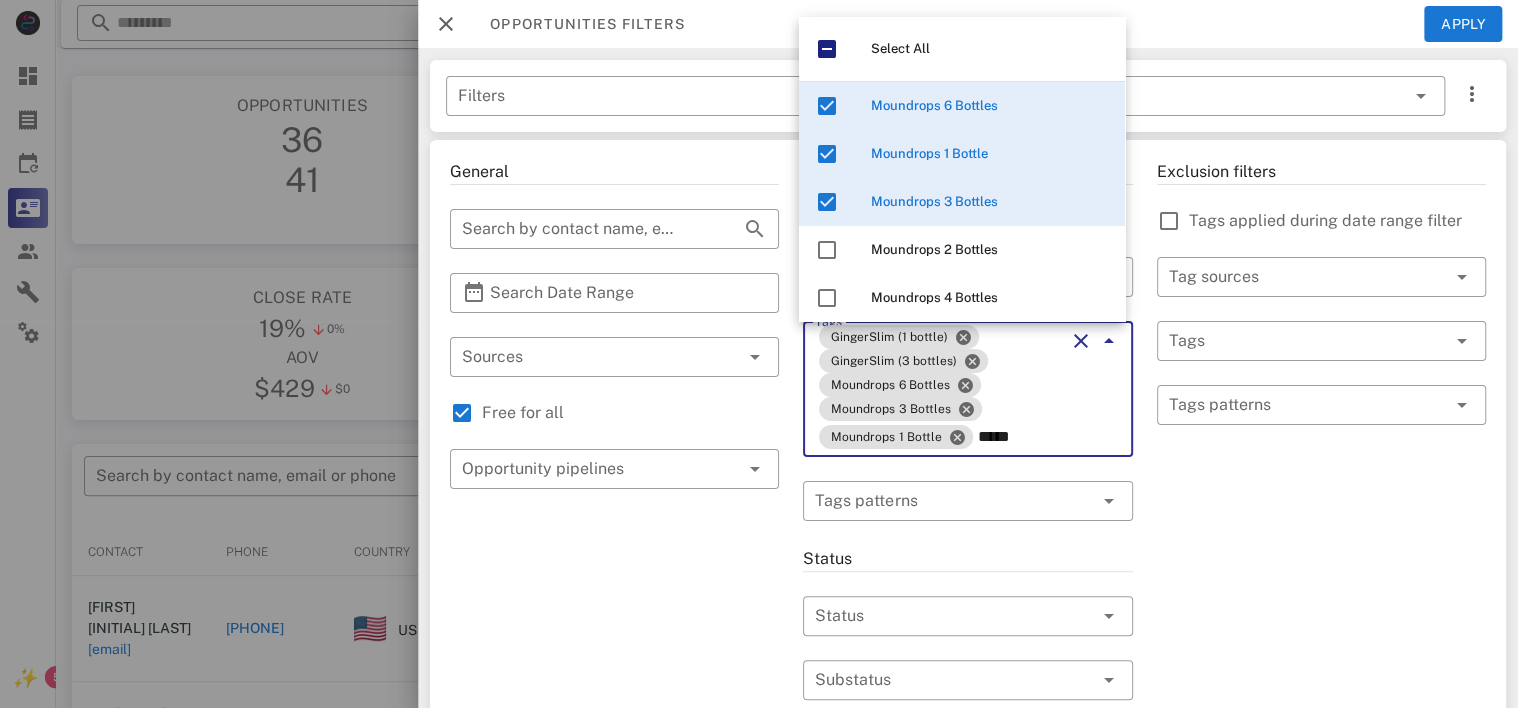 type on "*****" 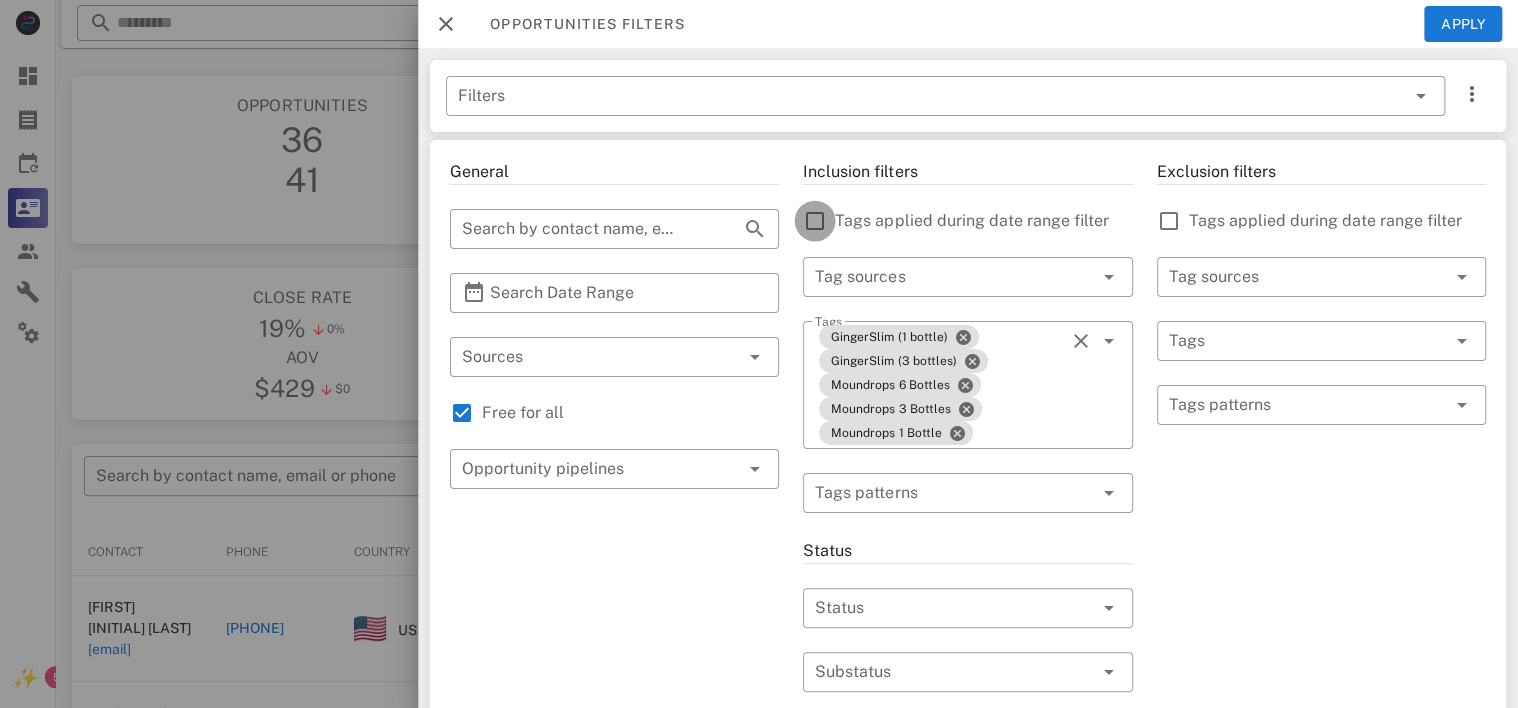 click at bounding box center (815, 221) 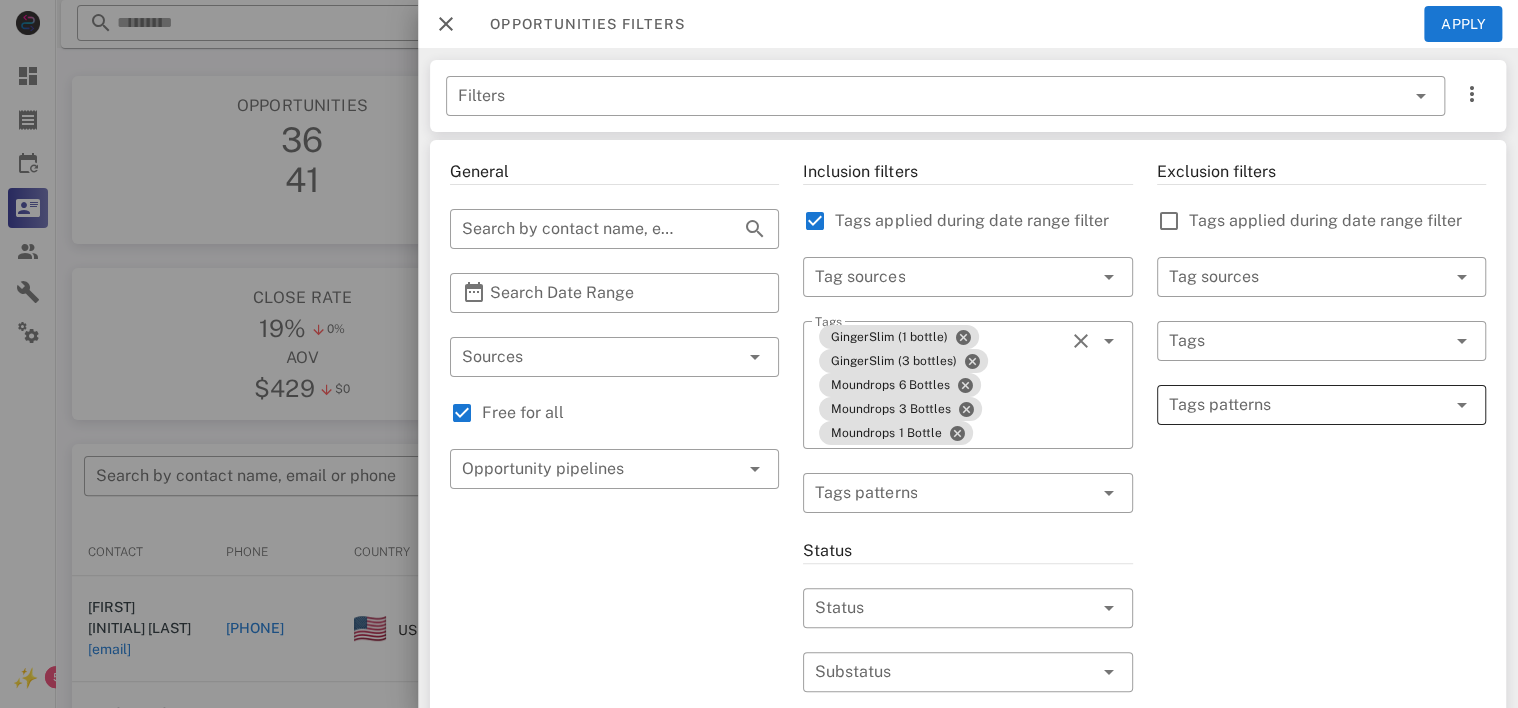 click at bounding box center [1307, 405] 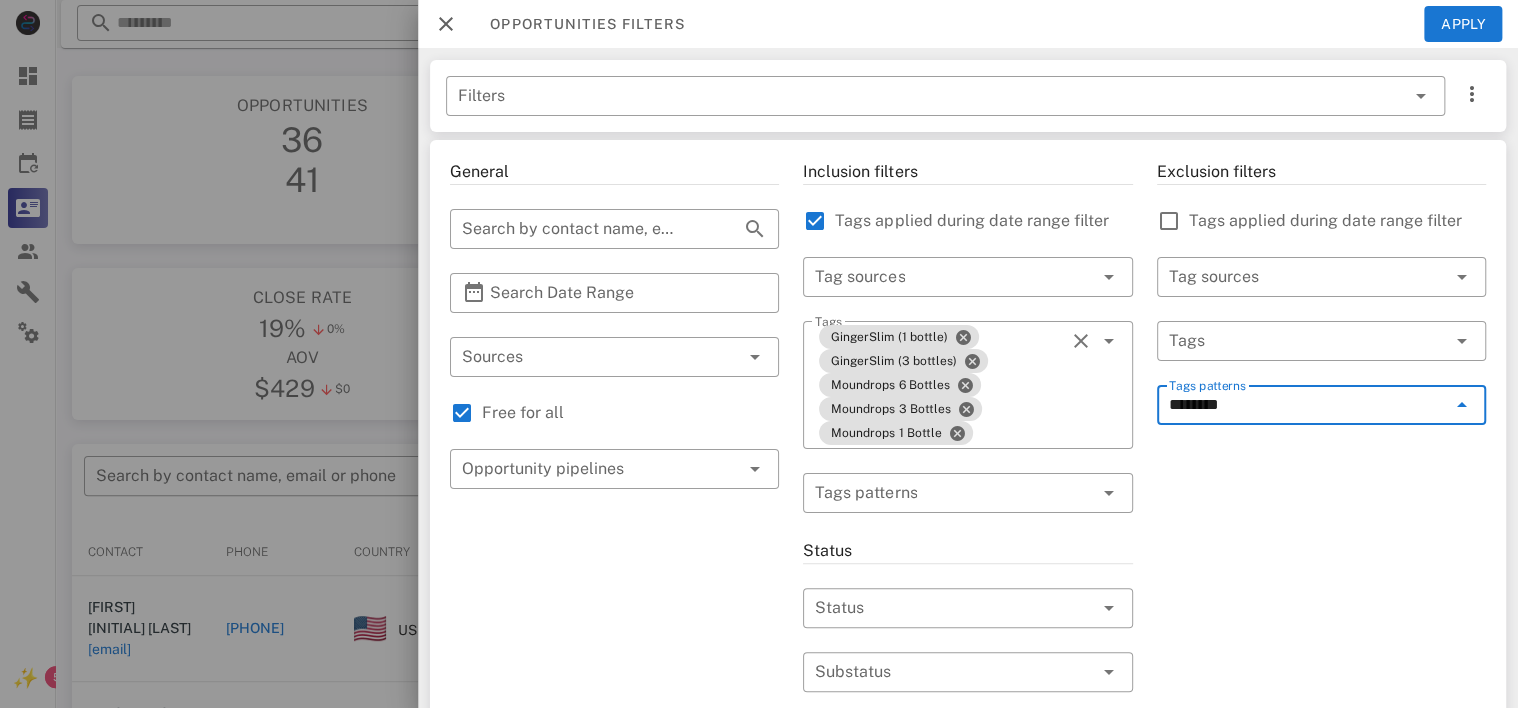 type on "*********" 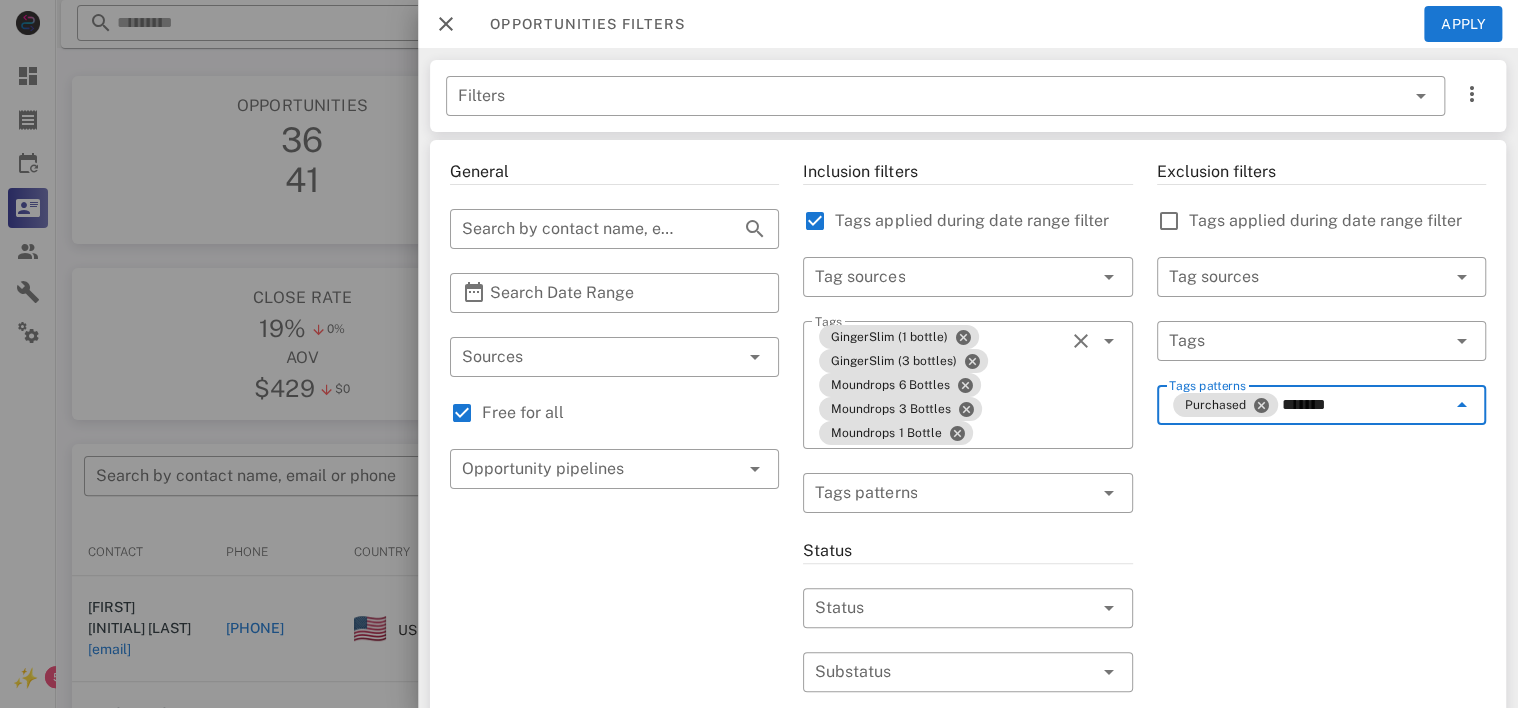type on "********" 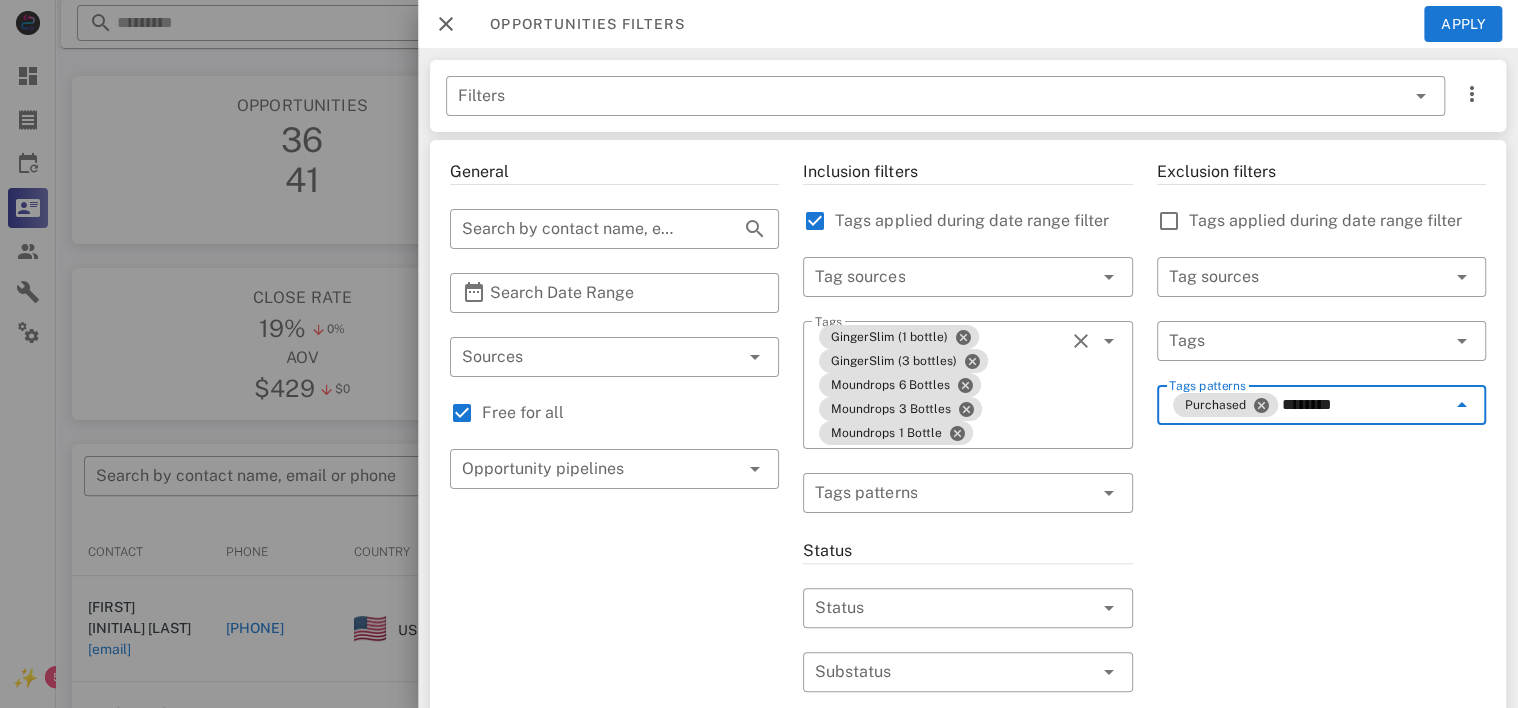 type 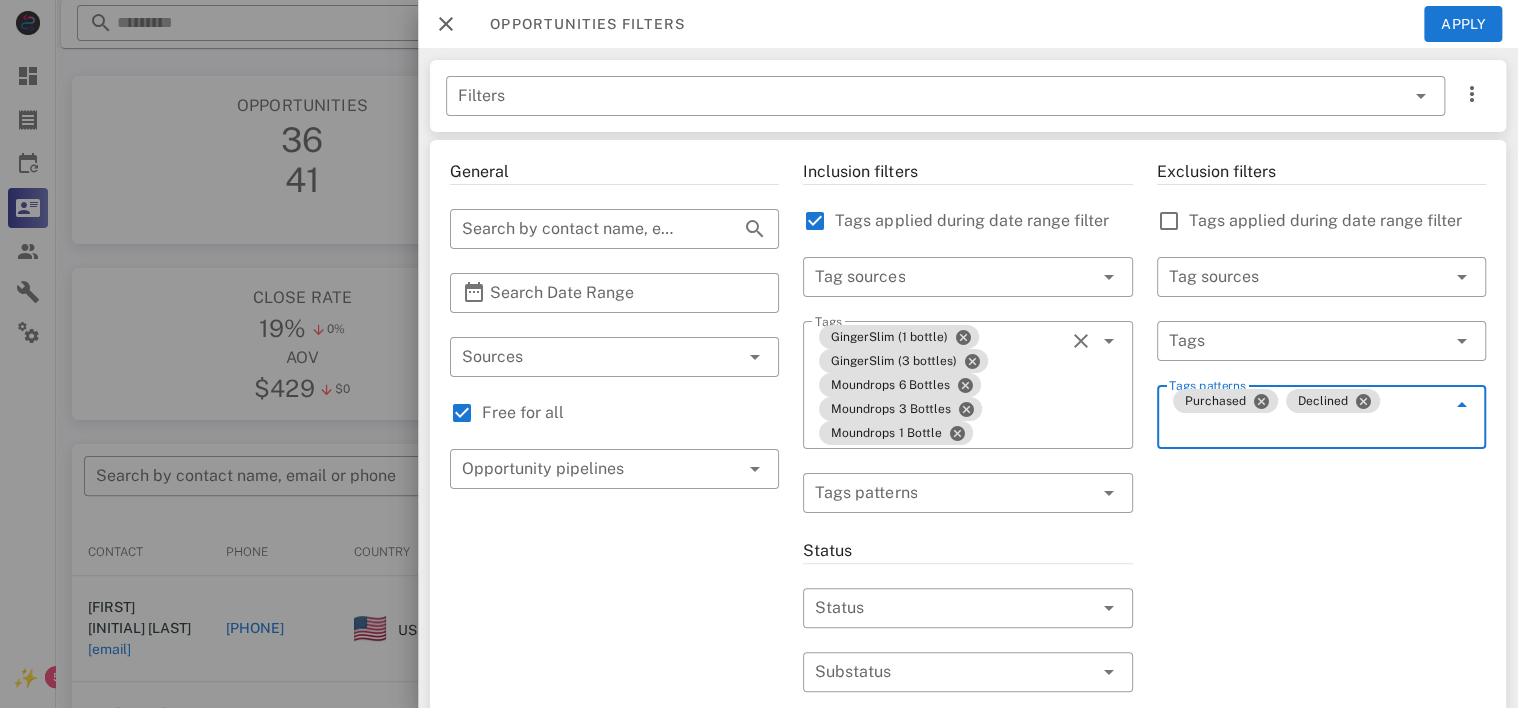 click on "Exclusion filters Tags applied during date range filter ​ Tag sources ​ Tags ​ Tags patterns Purchased Declined" at bounding box center [1321, 753] 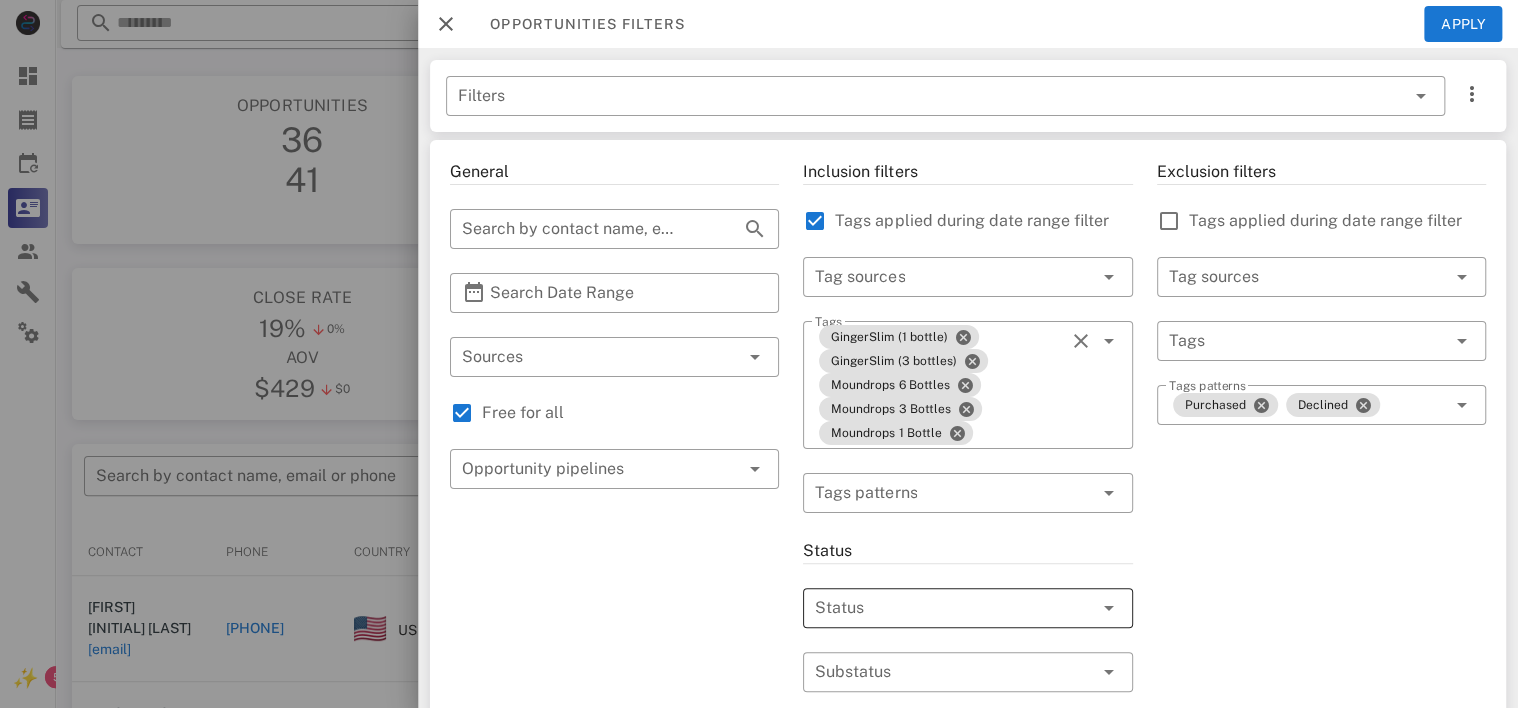click at bounding box center [939, 608] 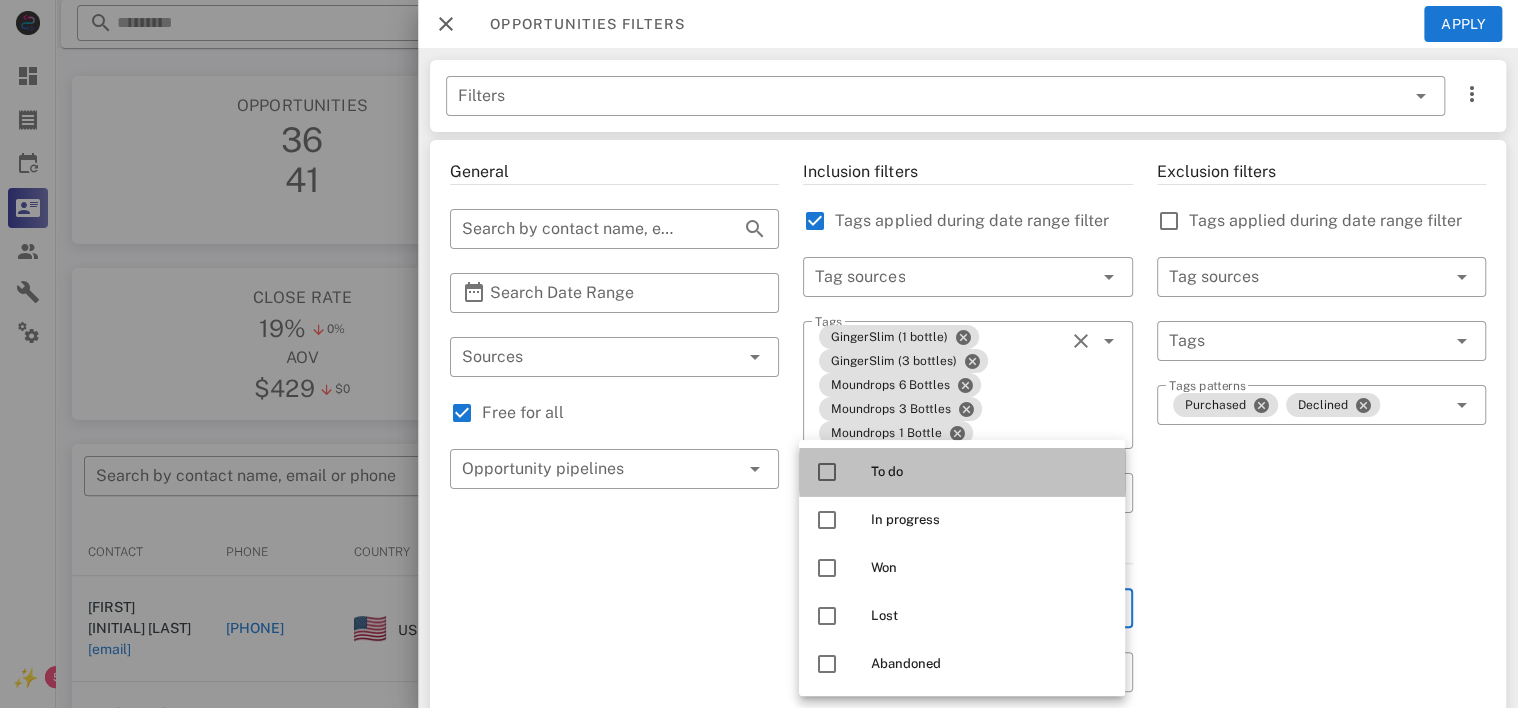 click on "To do" at bounding box center [990, 472] 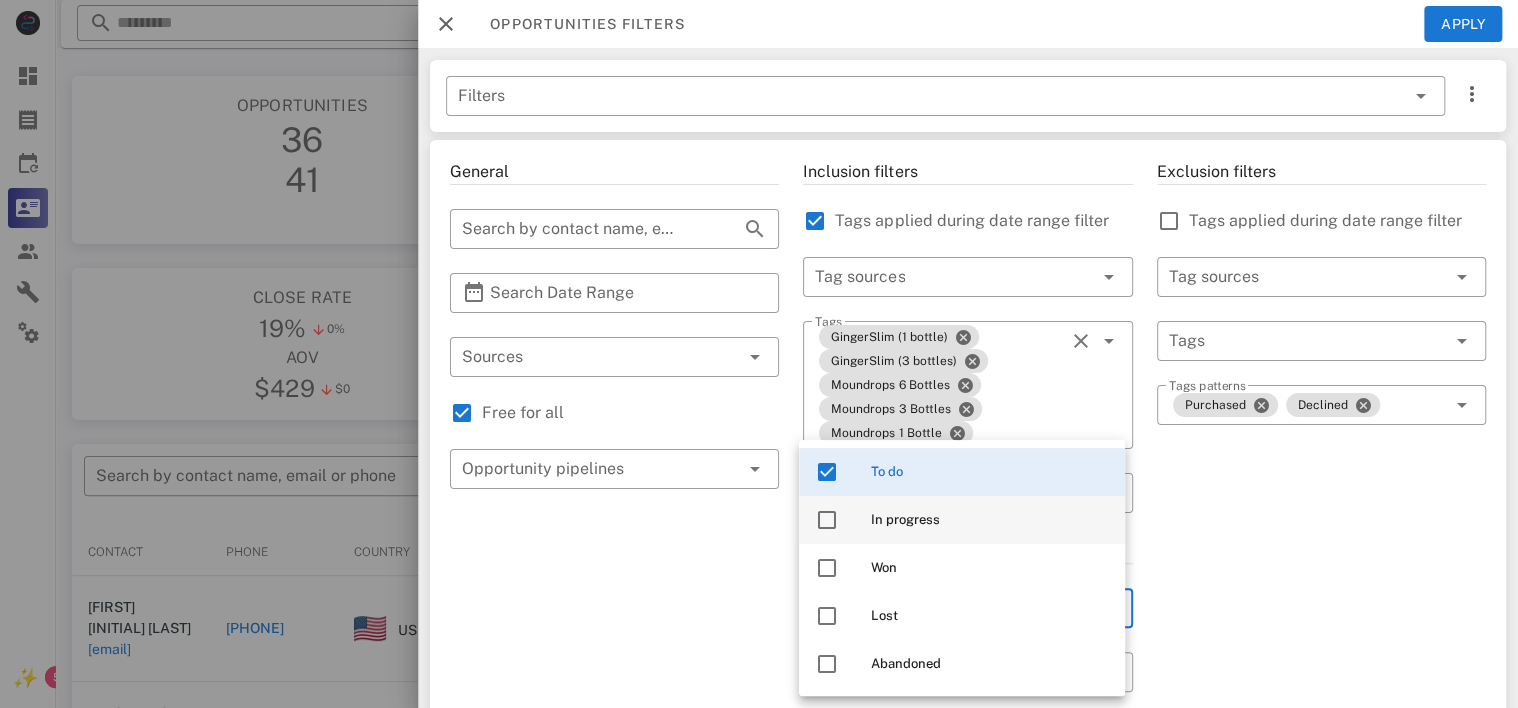 click on "In progress" at bounding box center (990, 520) 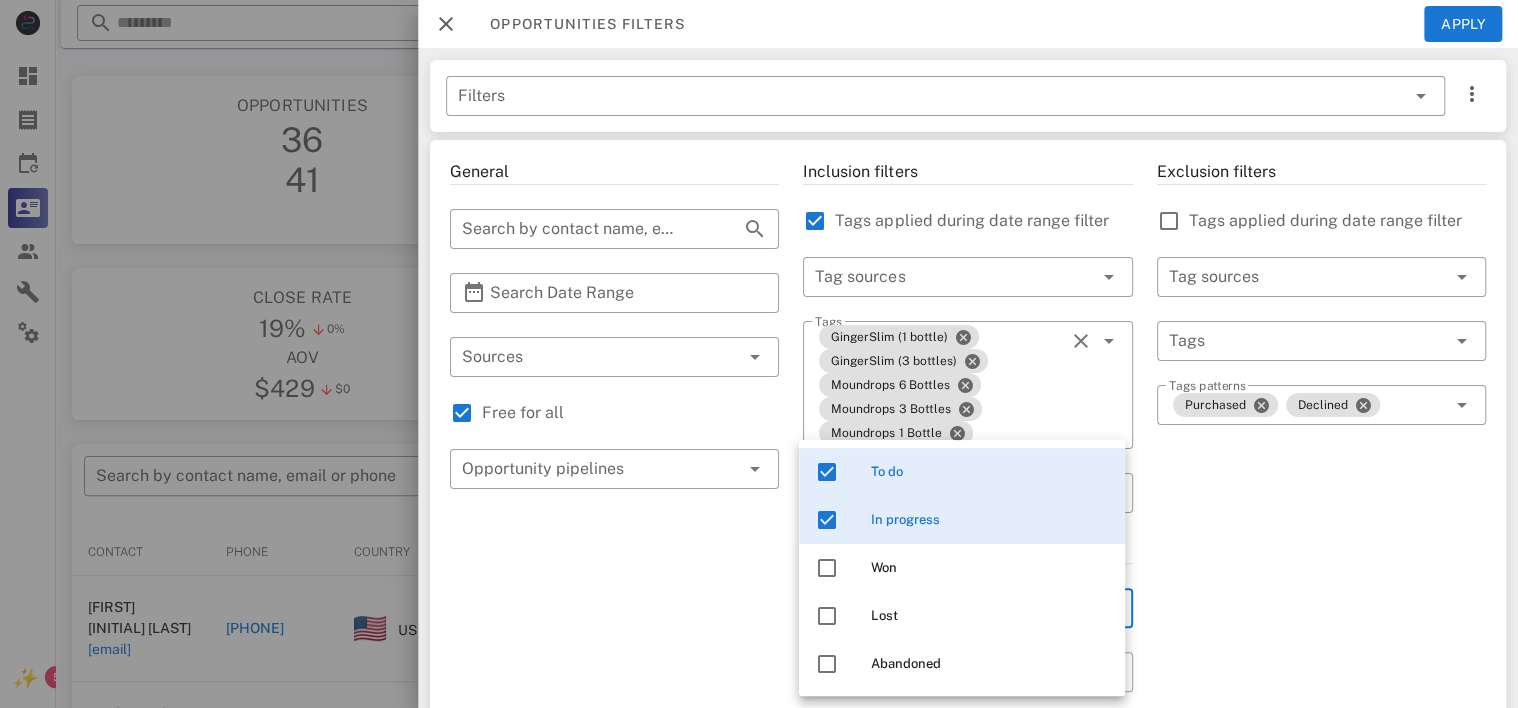 click on "General ​ Search by contact name, email or phone ​ Search Date Range ​ Sources Free for all ​ Opportunity pipelines" at bounding box center [614, 753] 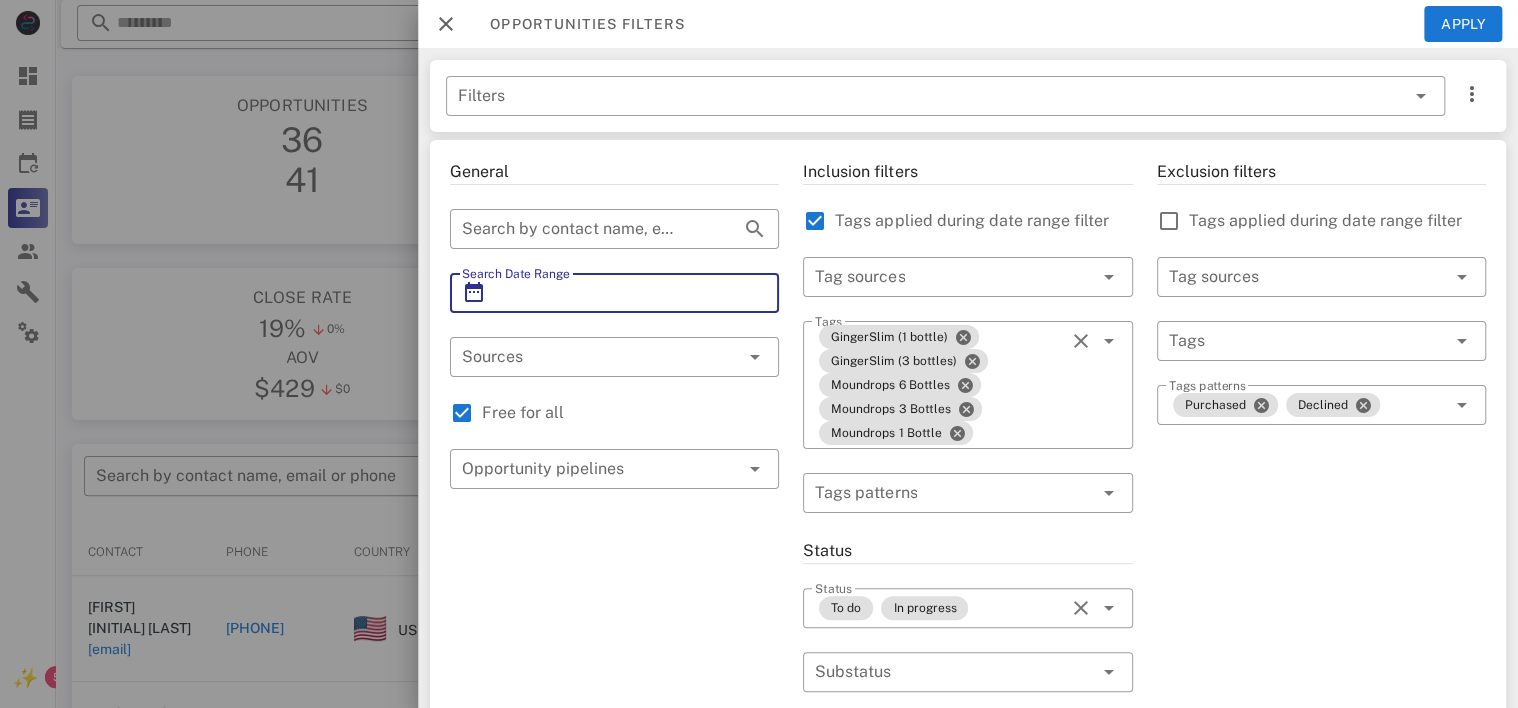 click on "Search Date Range" at bounding box center (614, 293) 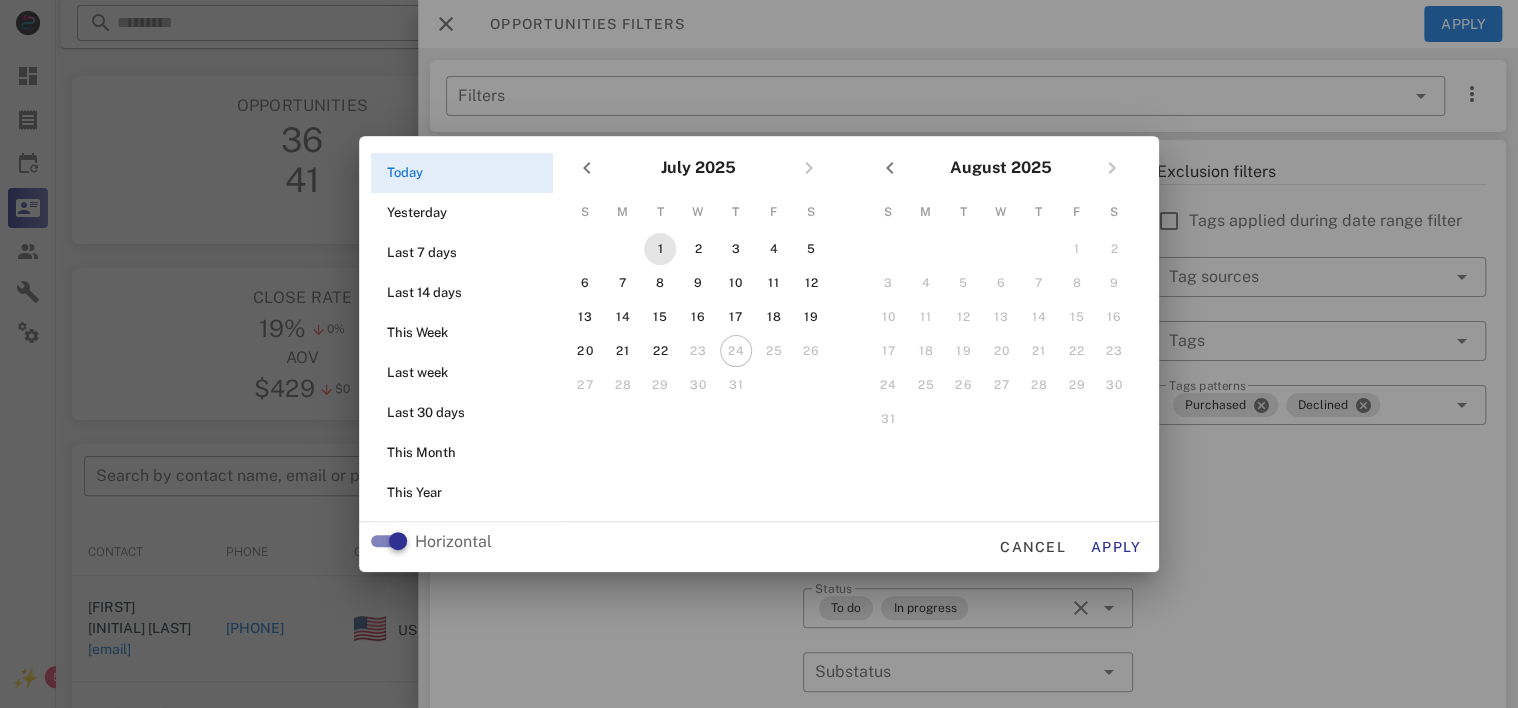 click on "1" at bounding box center (660, 249) 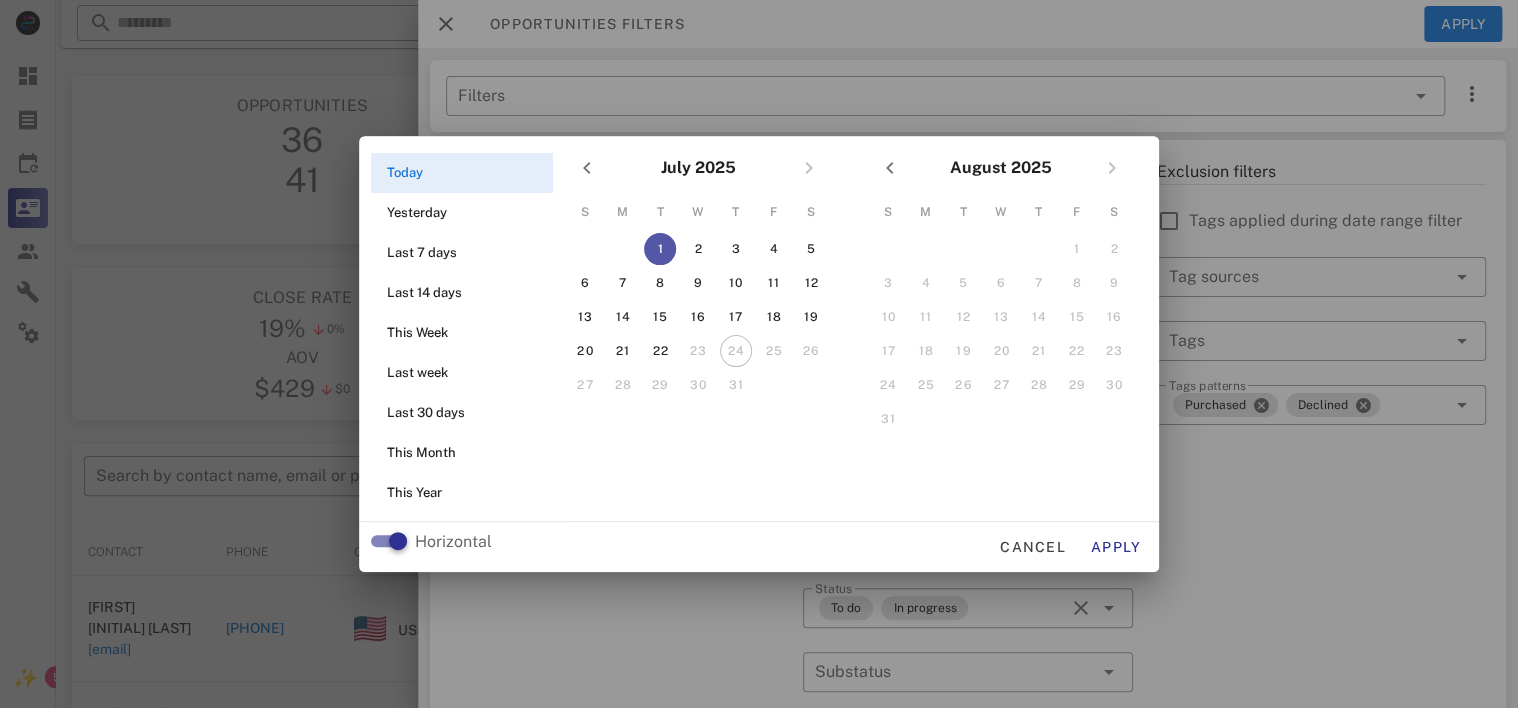 click on "24" at bounding box center (736, 351) 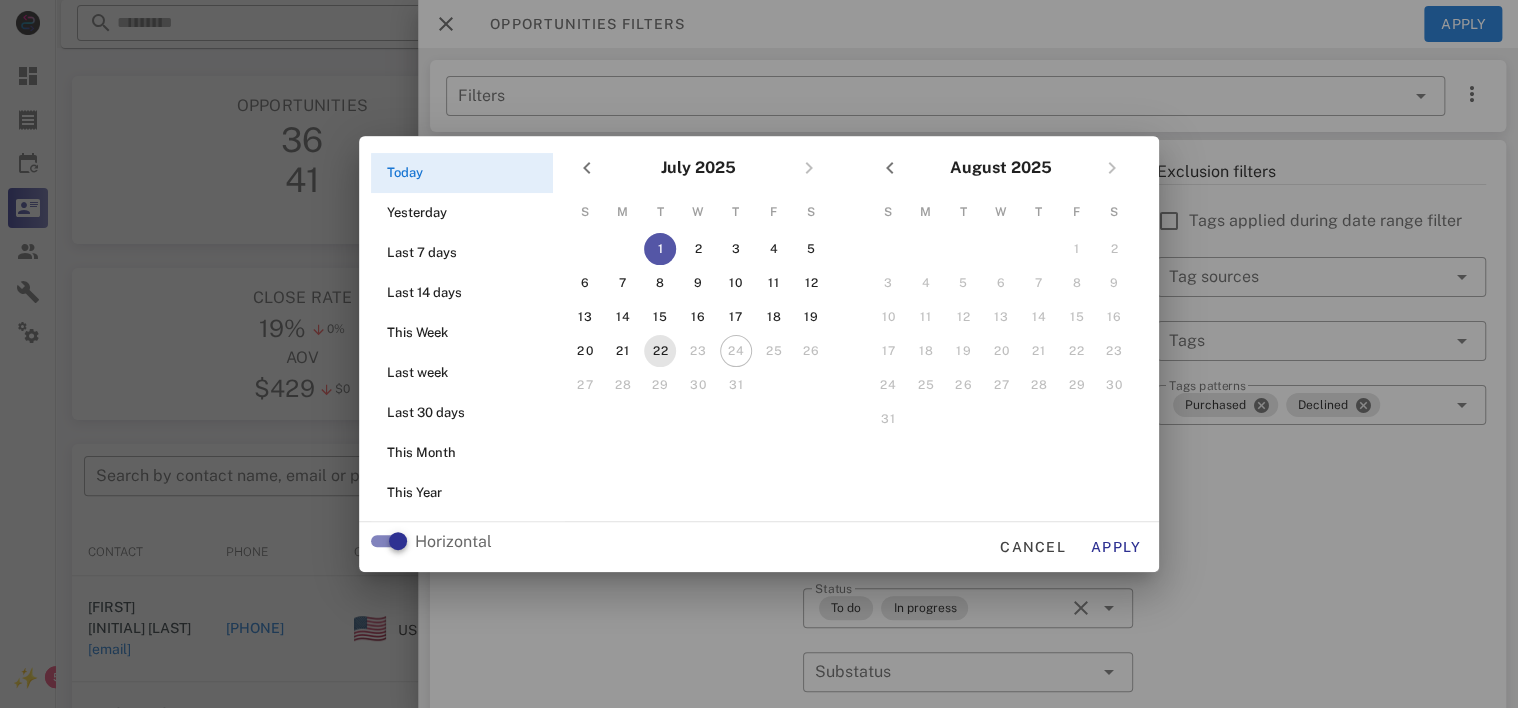 click on "22" at bounding box center [660, 351] 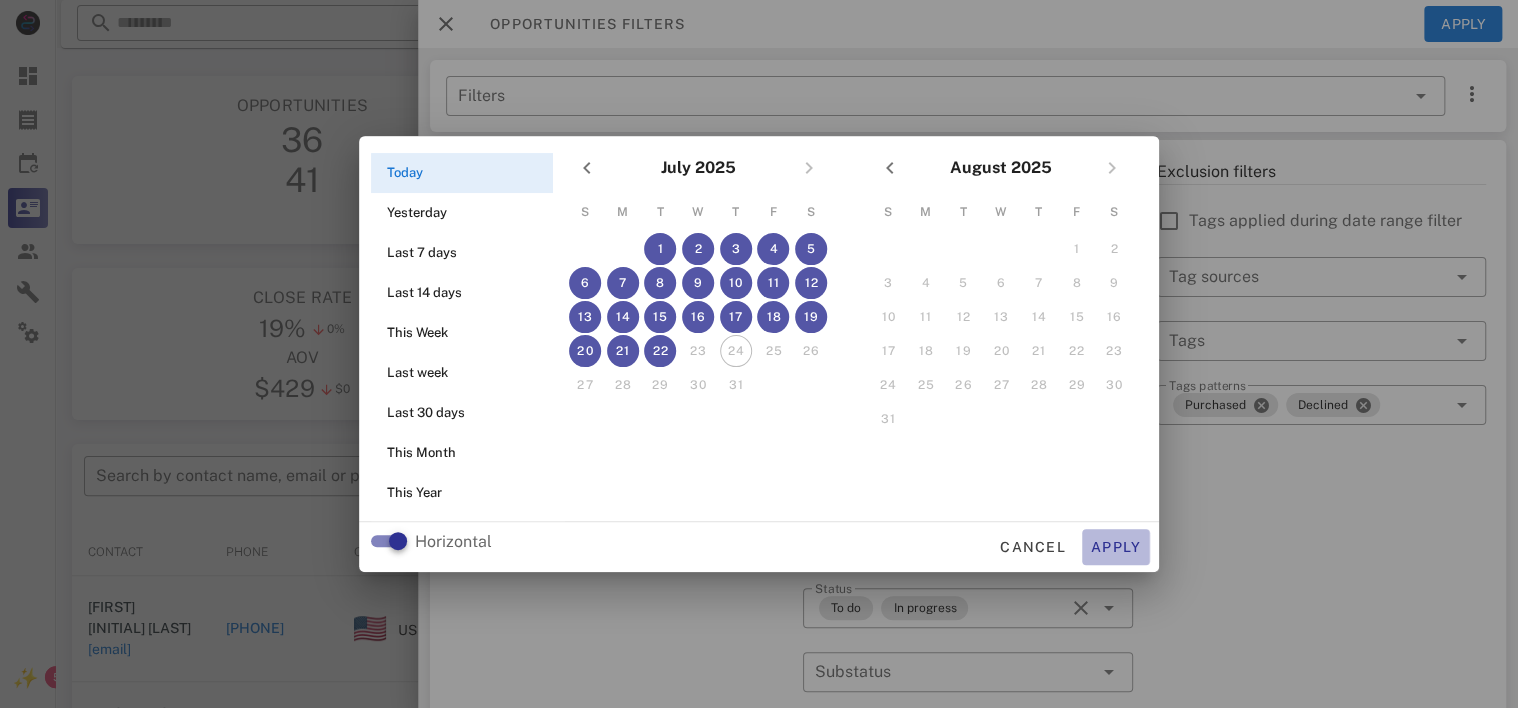click on "Apply" at bounding box center (1116, 547) 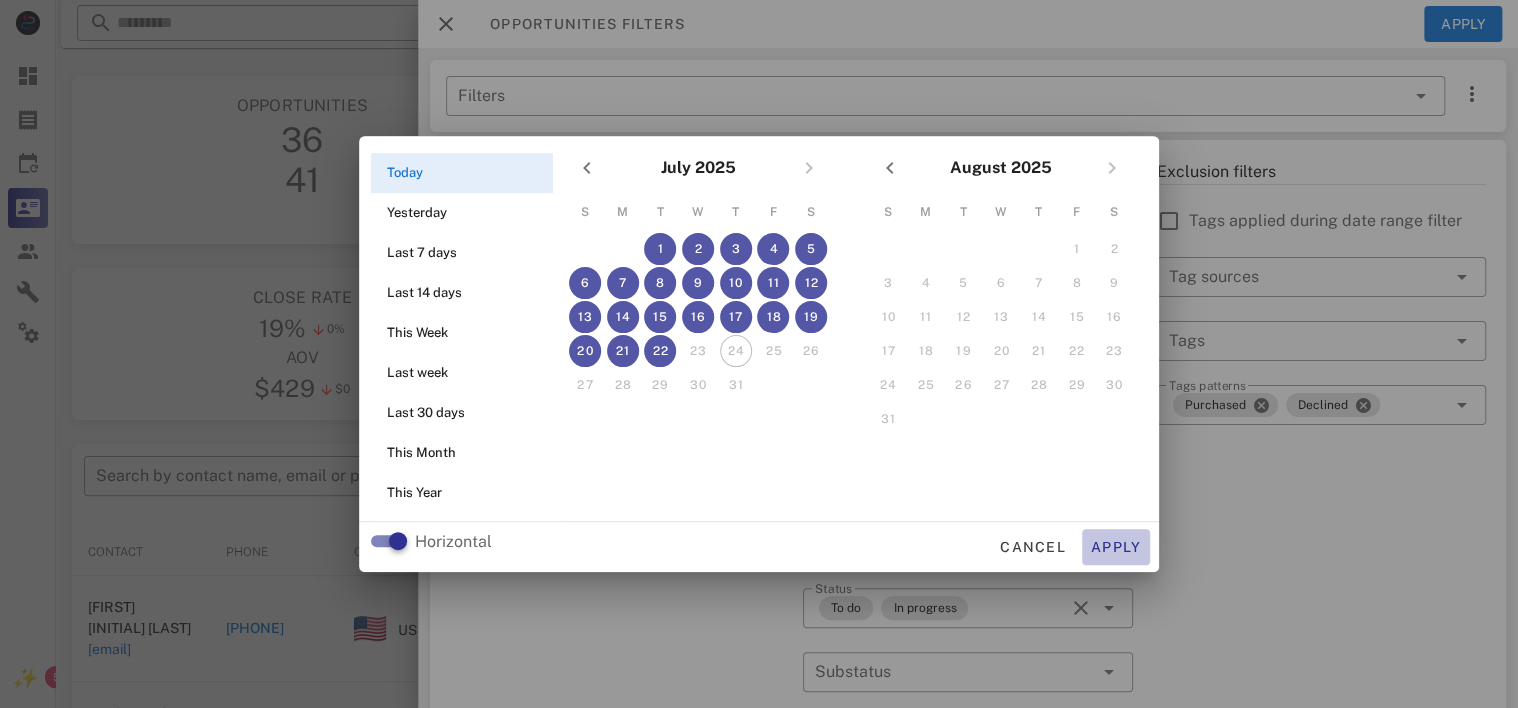 type on "**********" 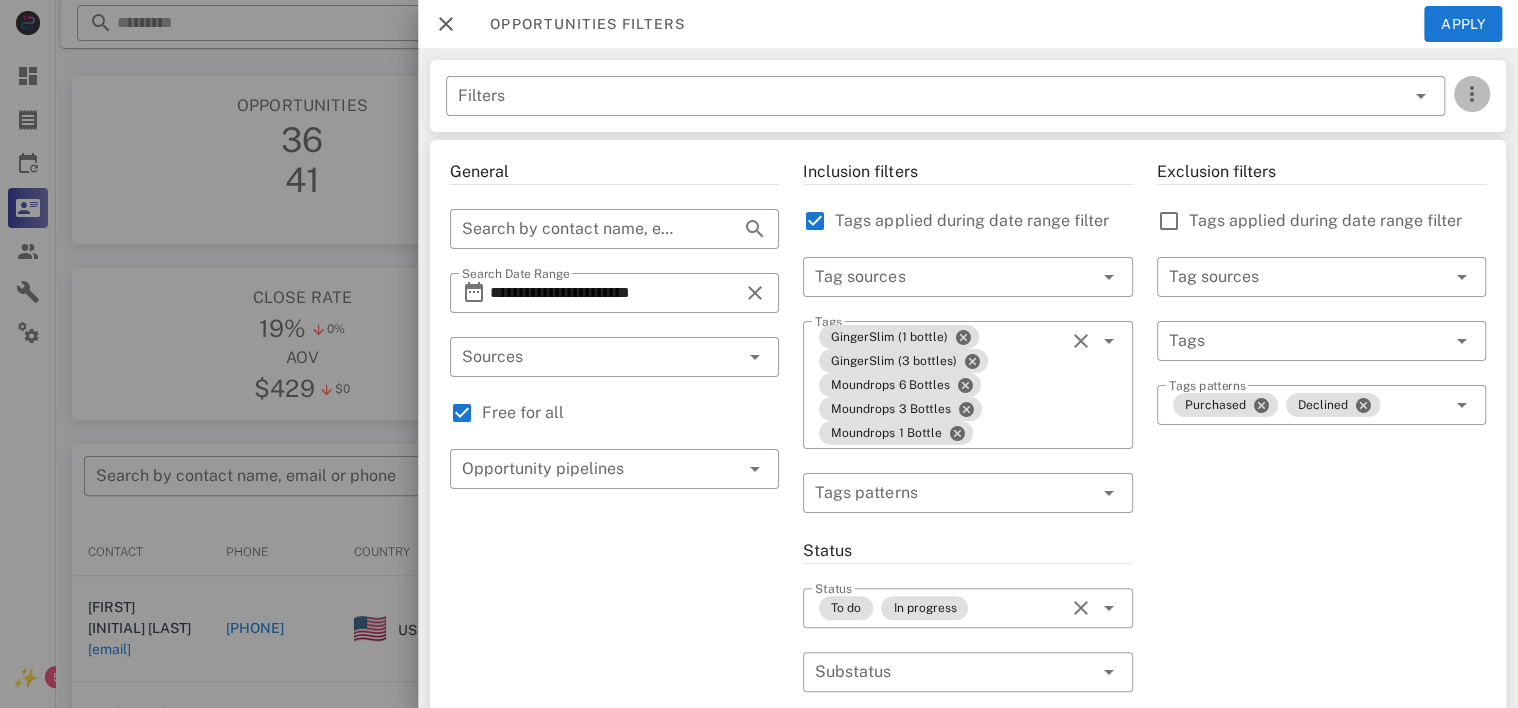 click at bounding box center [1472, 94] 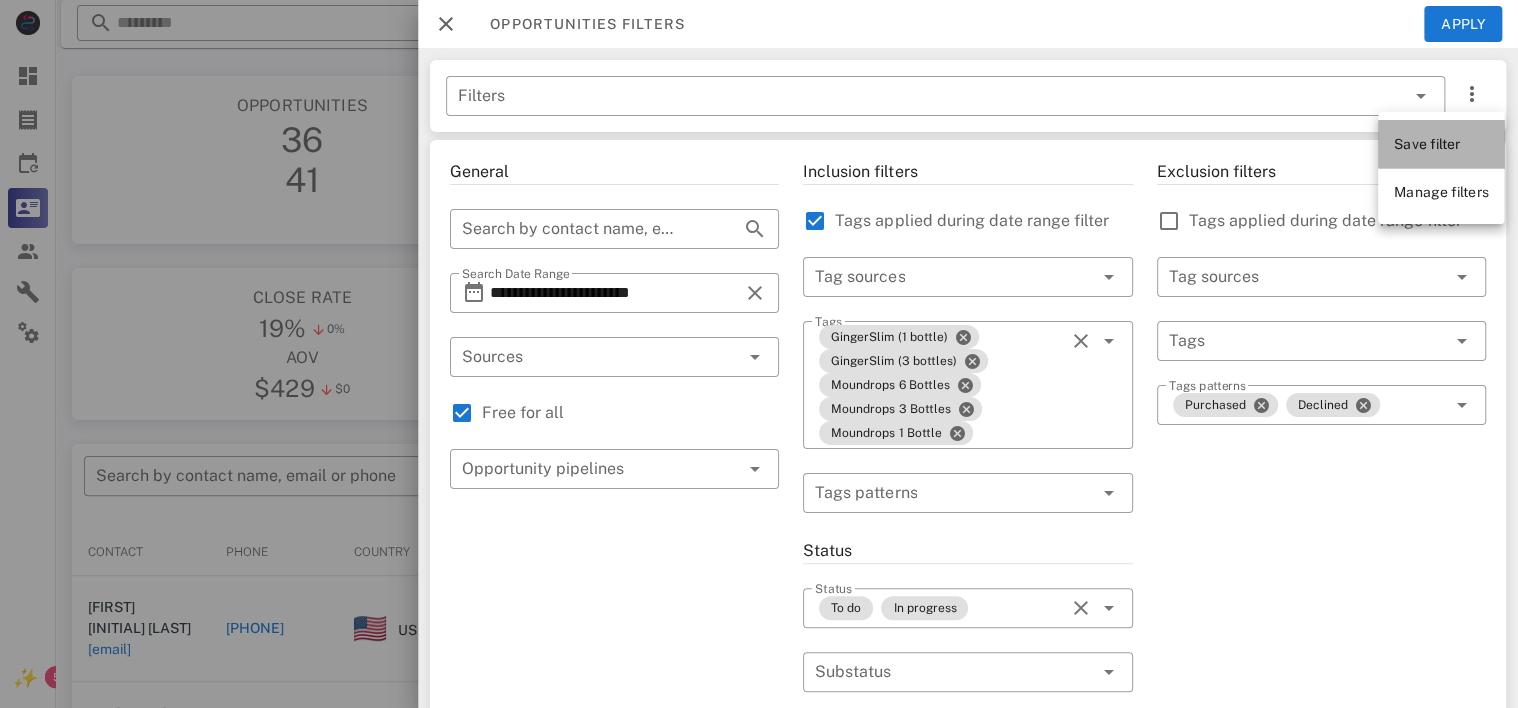 click on "Save filter" at bounding box center (1427, 144) 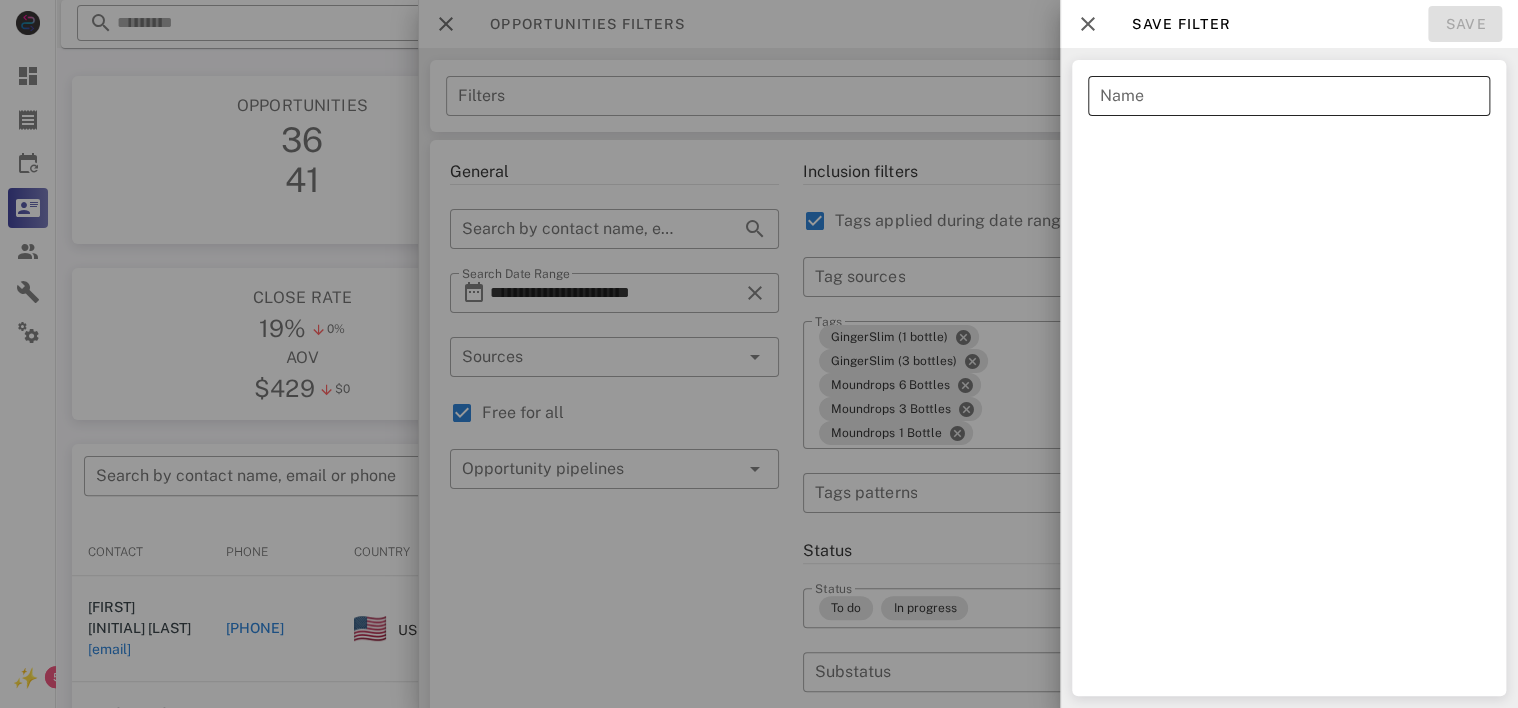 click on "Name" at bounding box center (1289, 96) 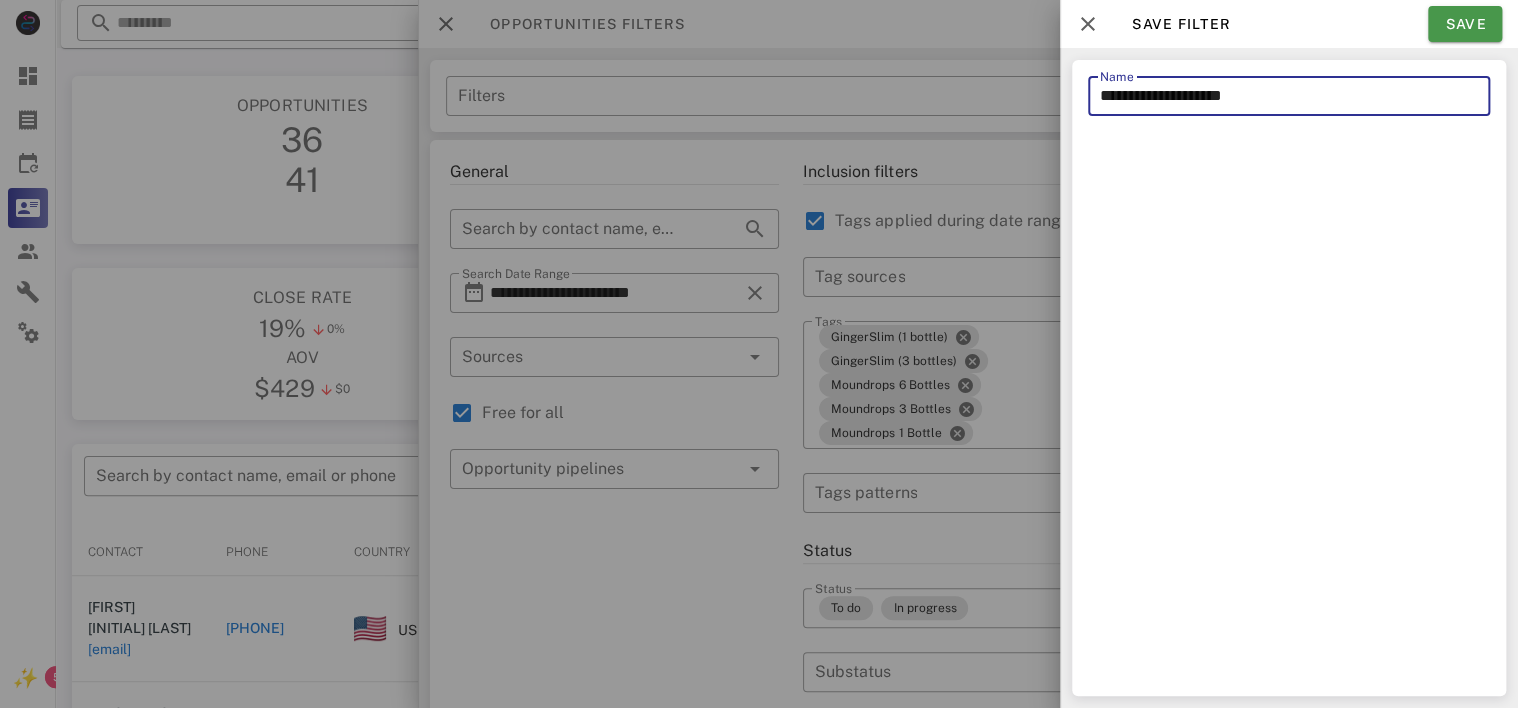type on "**********" 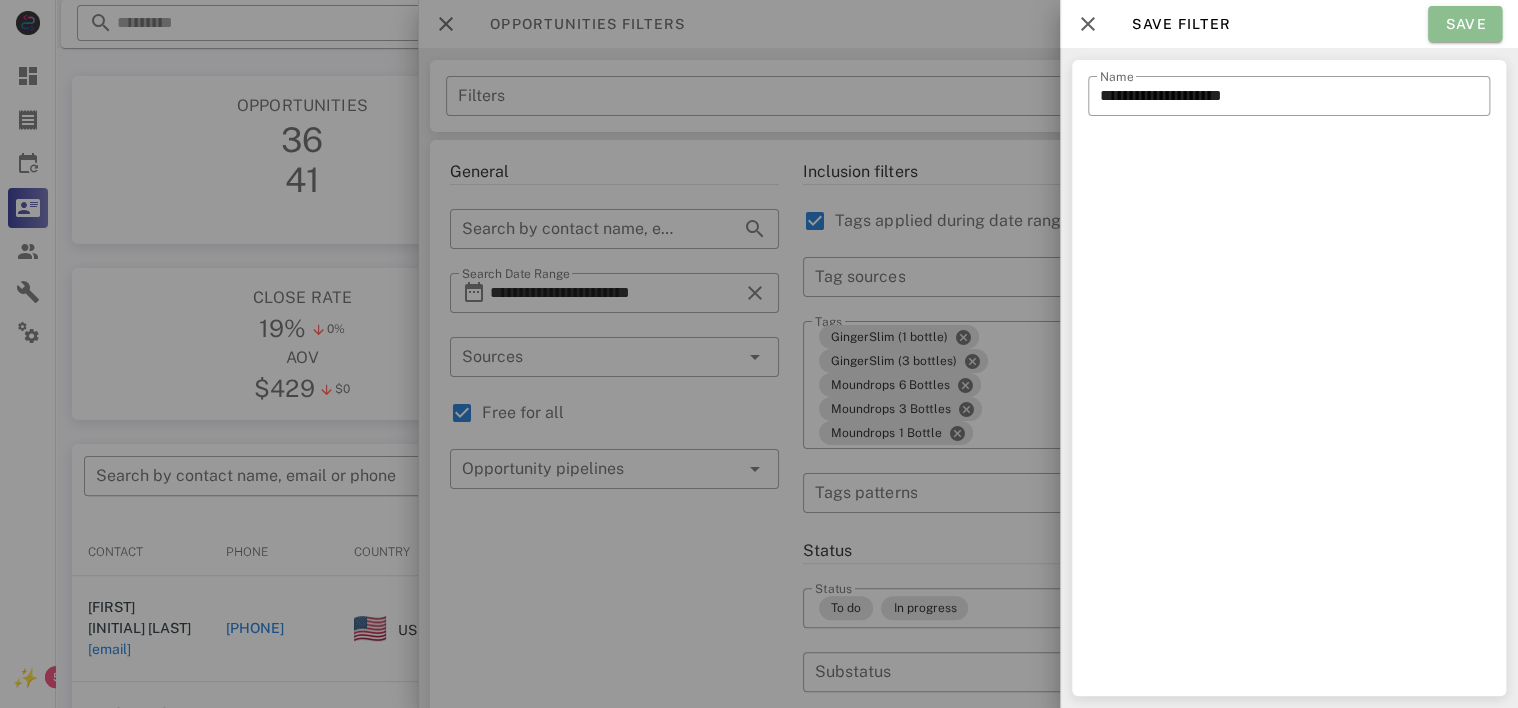 click on "Save" at bounding box center [1465, 24] 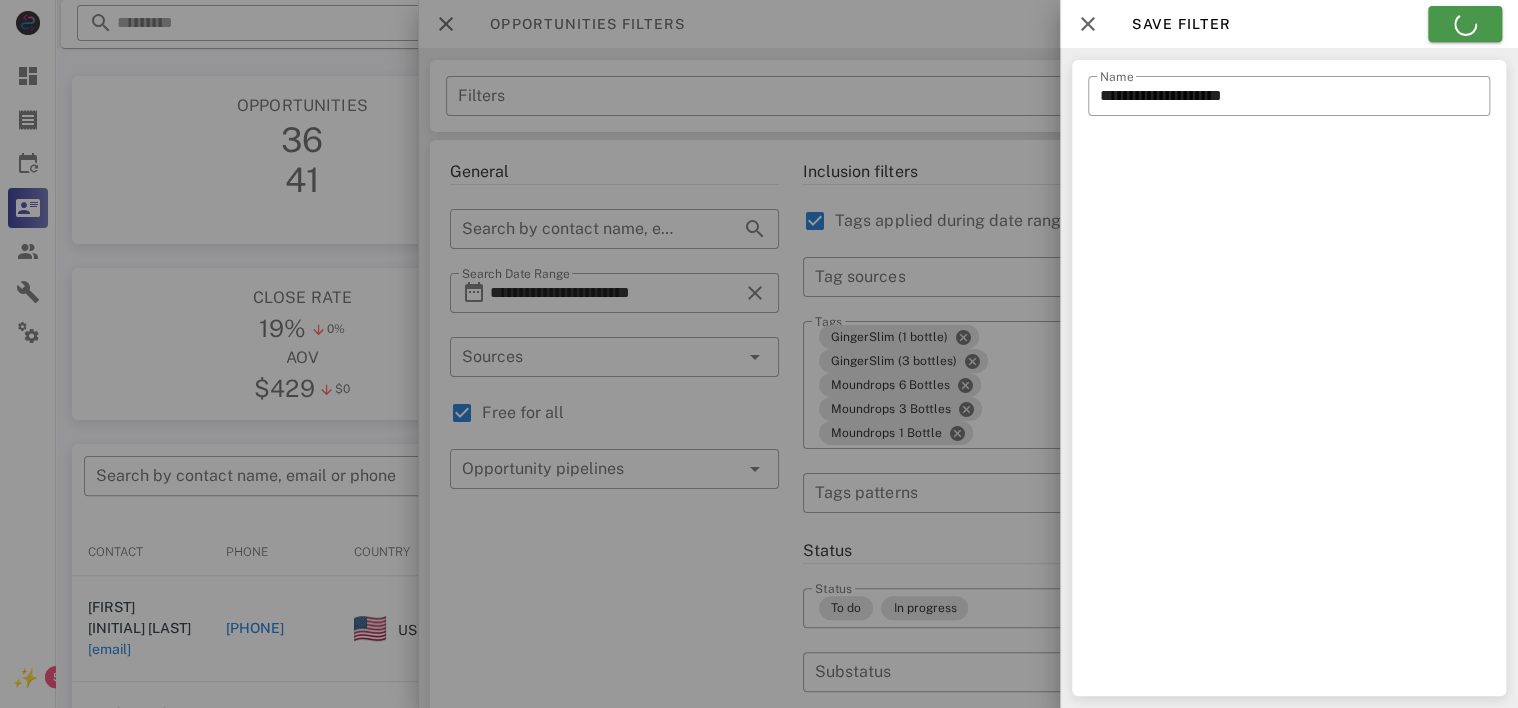 type on "**********" 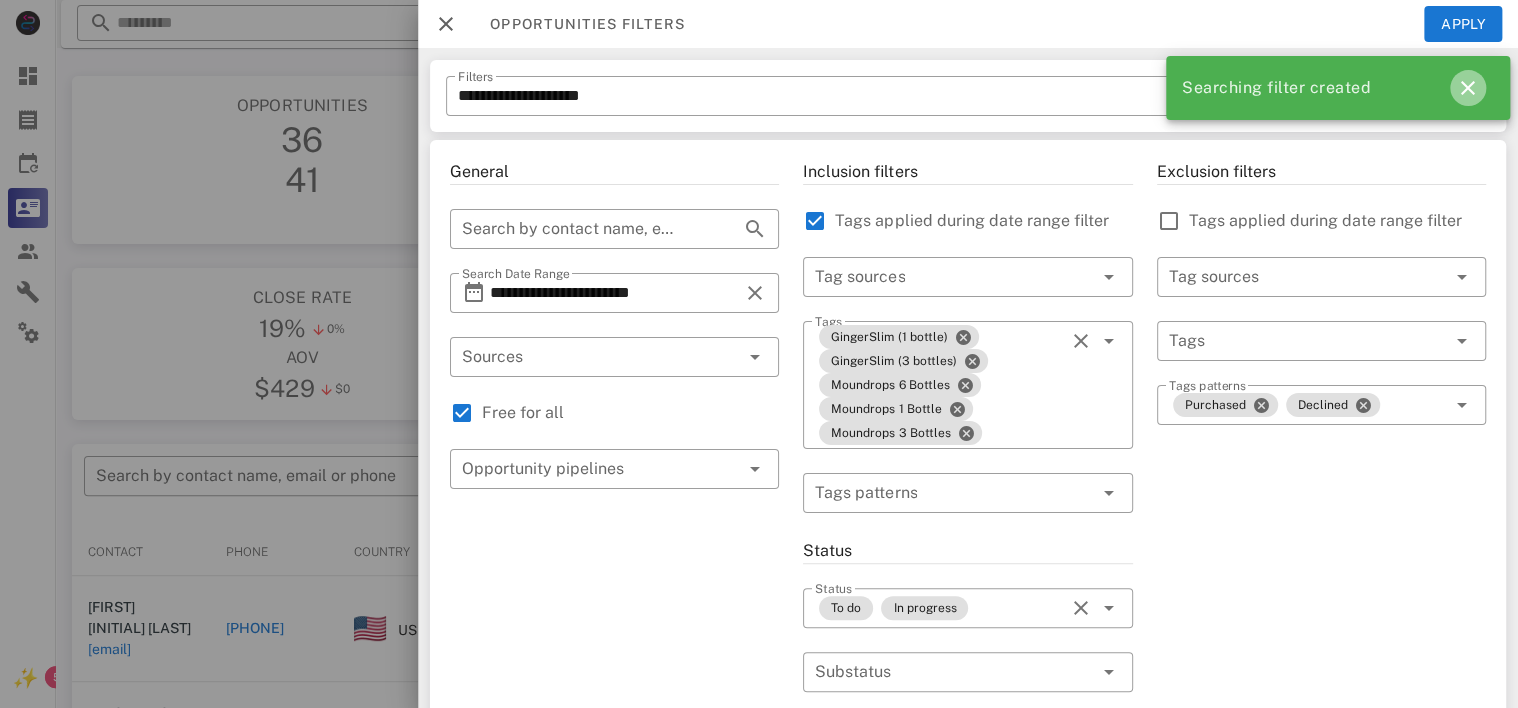 click at bounding box center (1468, 88) 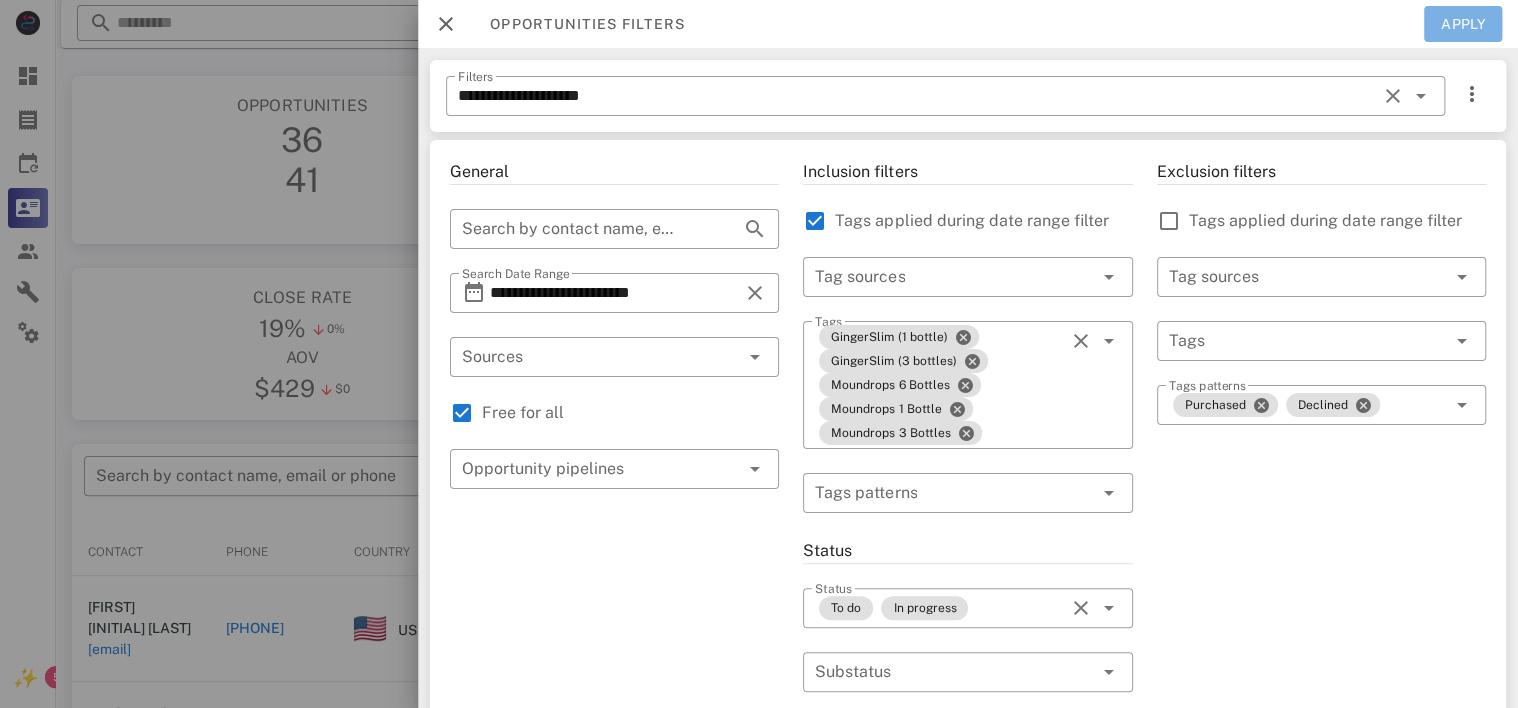 click on "Apply" at bounding box center [1463, 24] 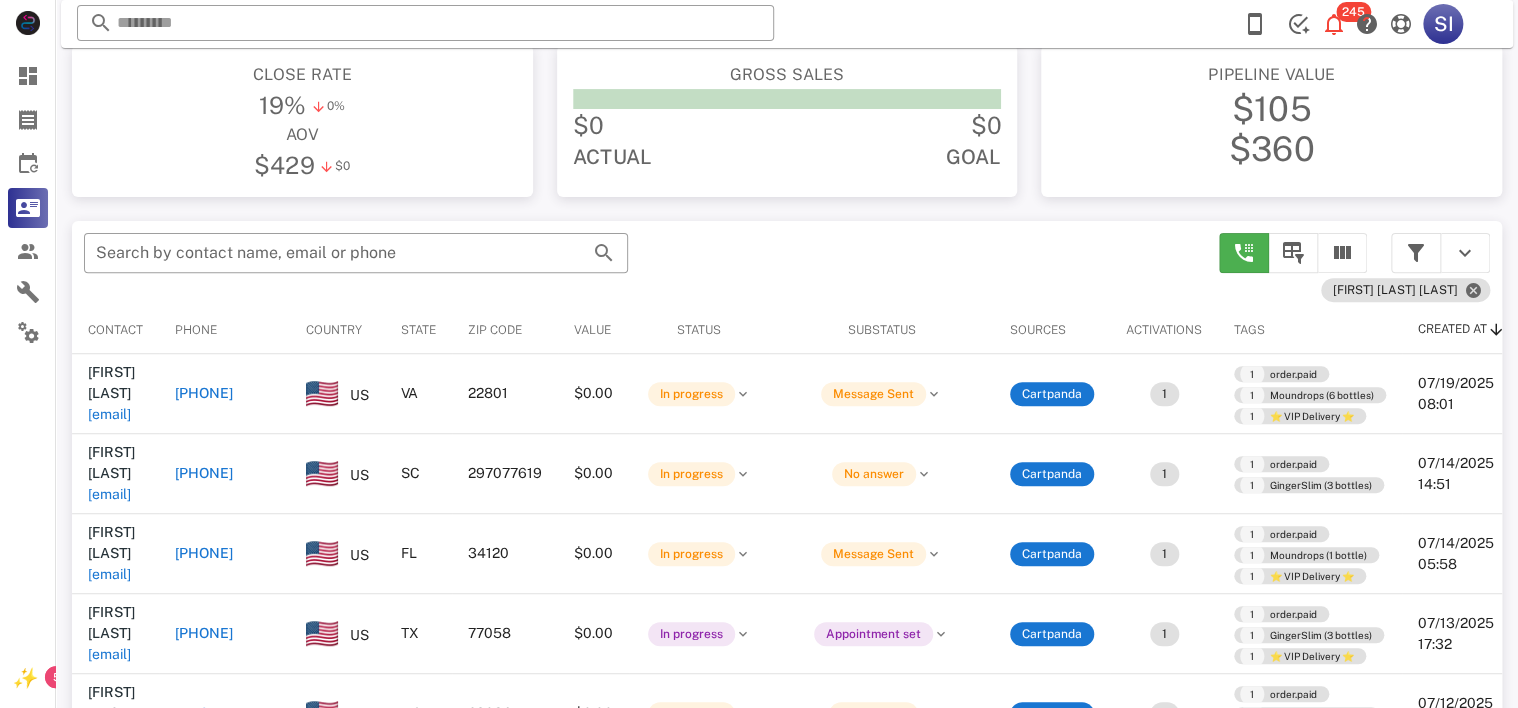 scroll, scrollTop: 224, scrollLeft: 0, axis: vertical 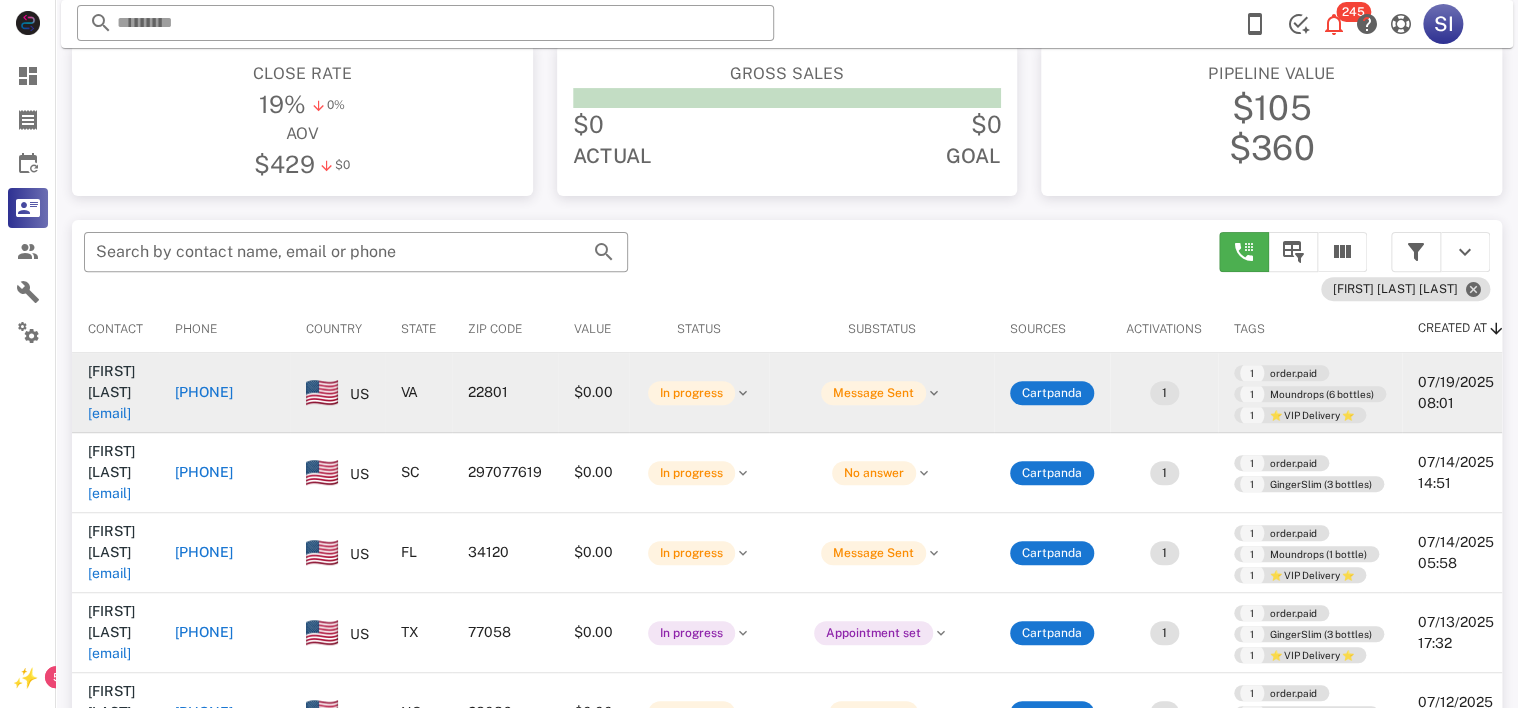 click on "[PHONE]" at bounding box center [204, 392] 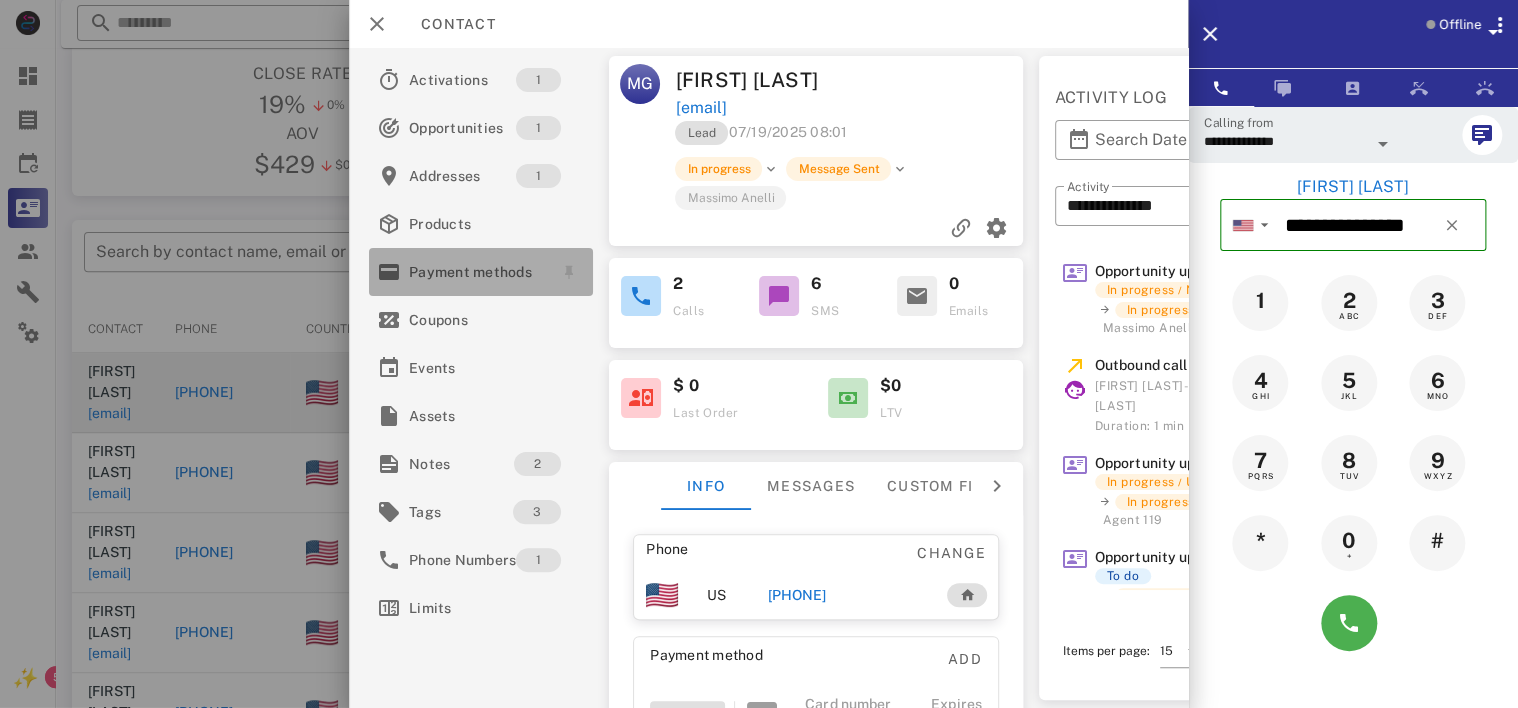 click on "Payment methods" at bounding box center (477, 272) 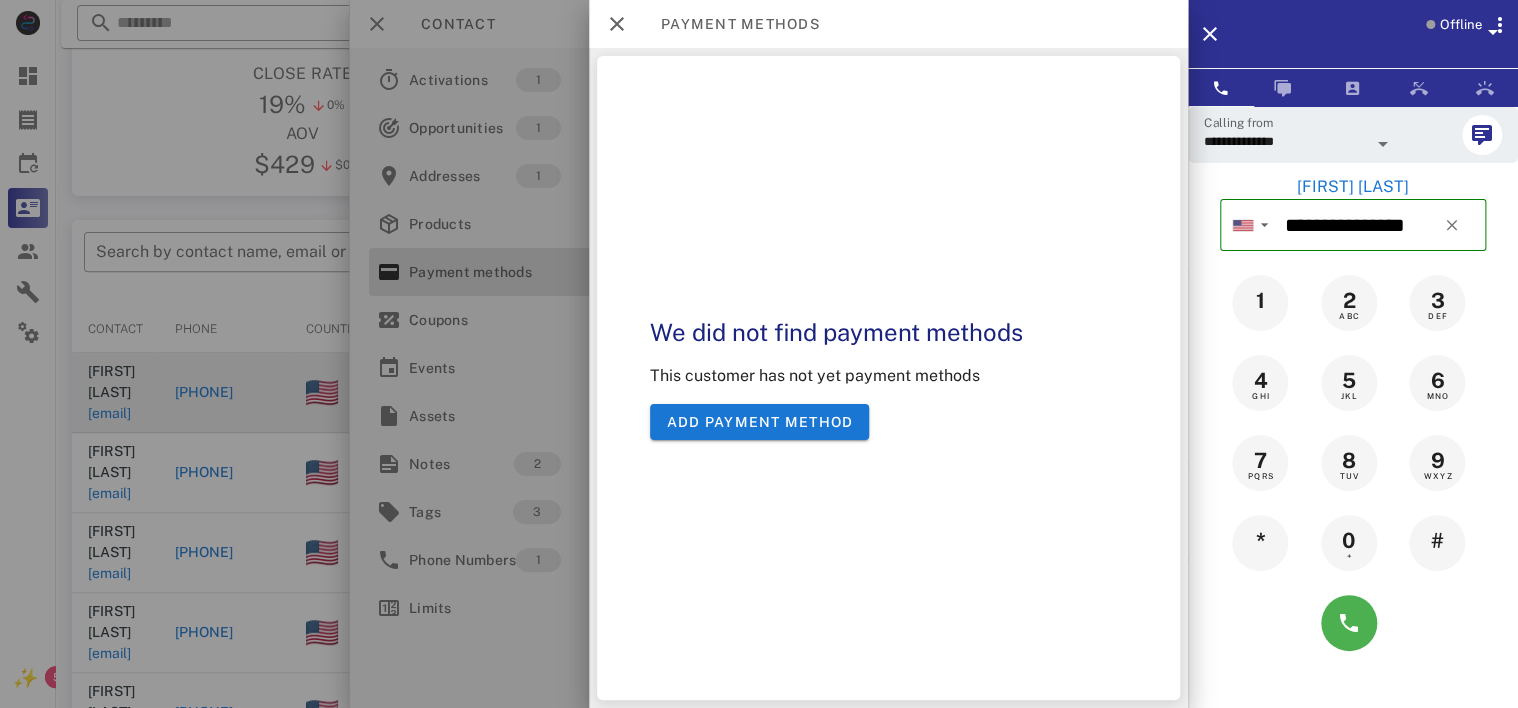 click at bounding box center [759, 354] 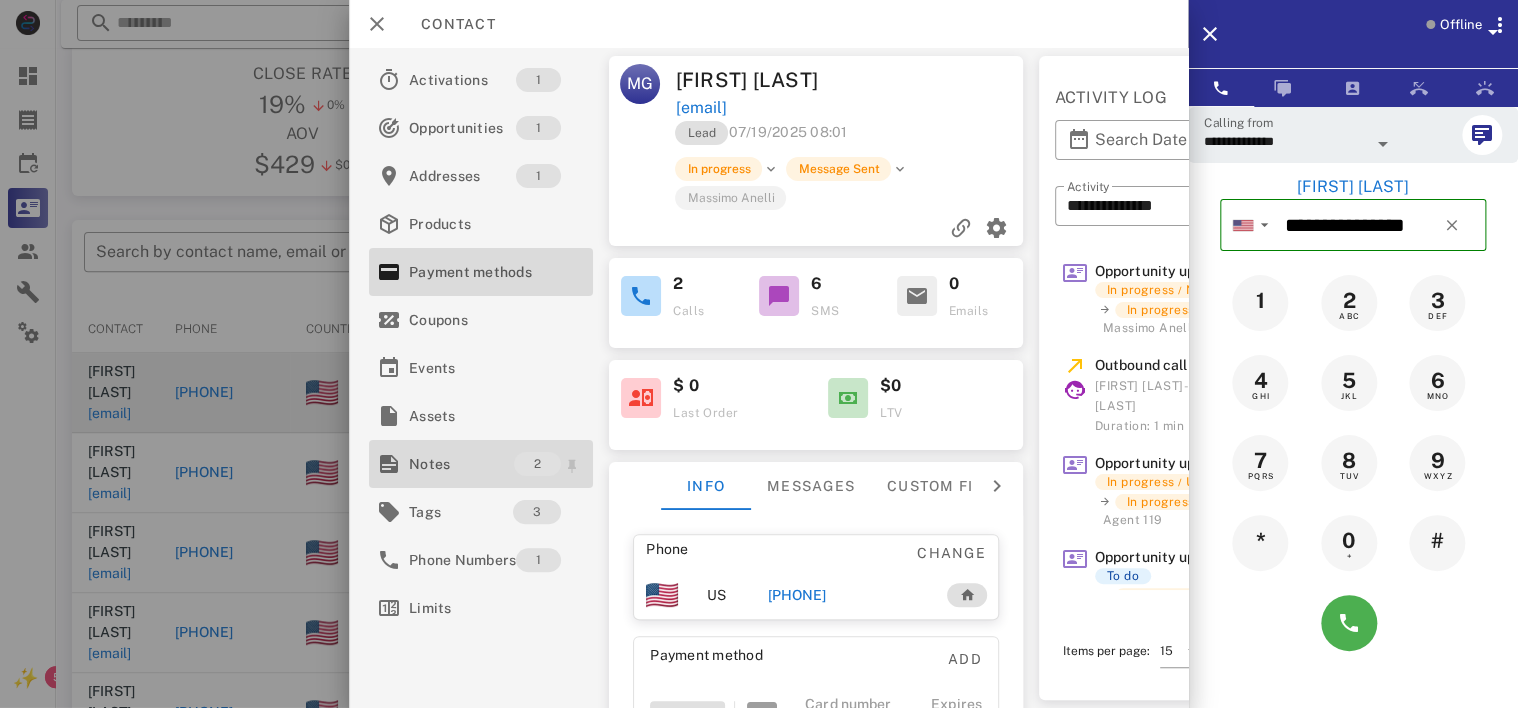 click on "Notes" at bounding box center (461, 464) 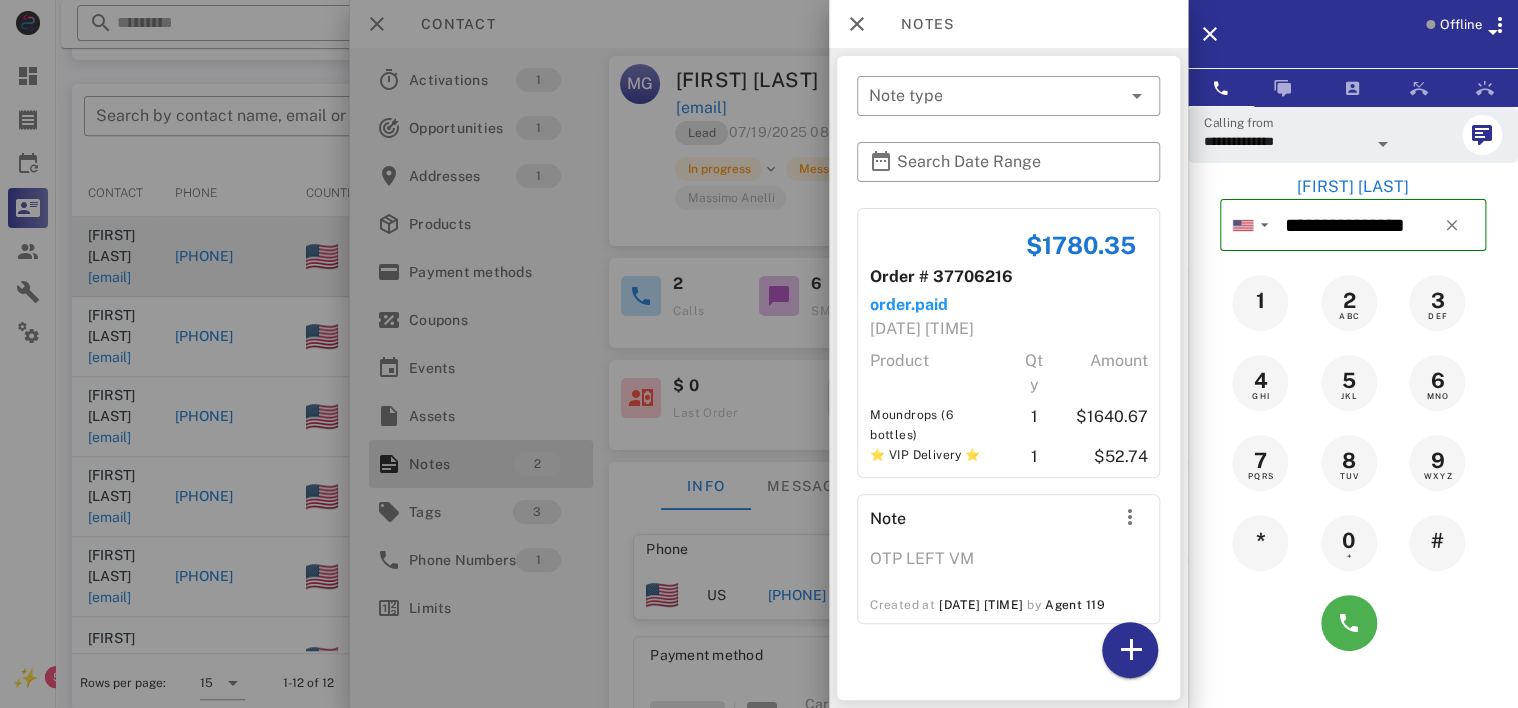 scroll, scrollTop: 376, scrollLeft: 0, axis: vertical 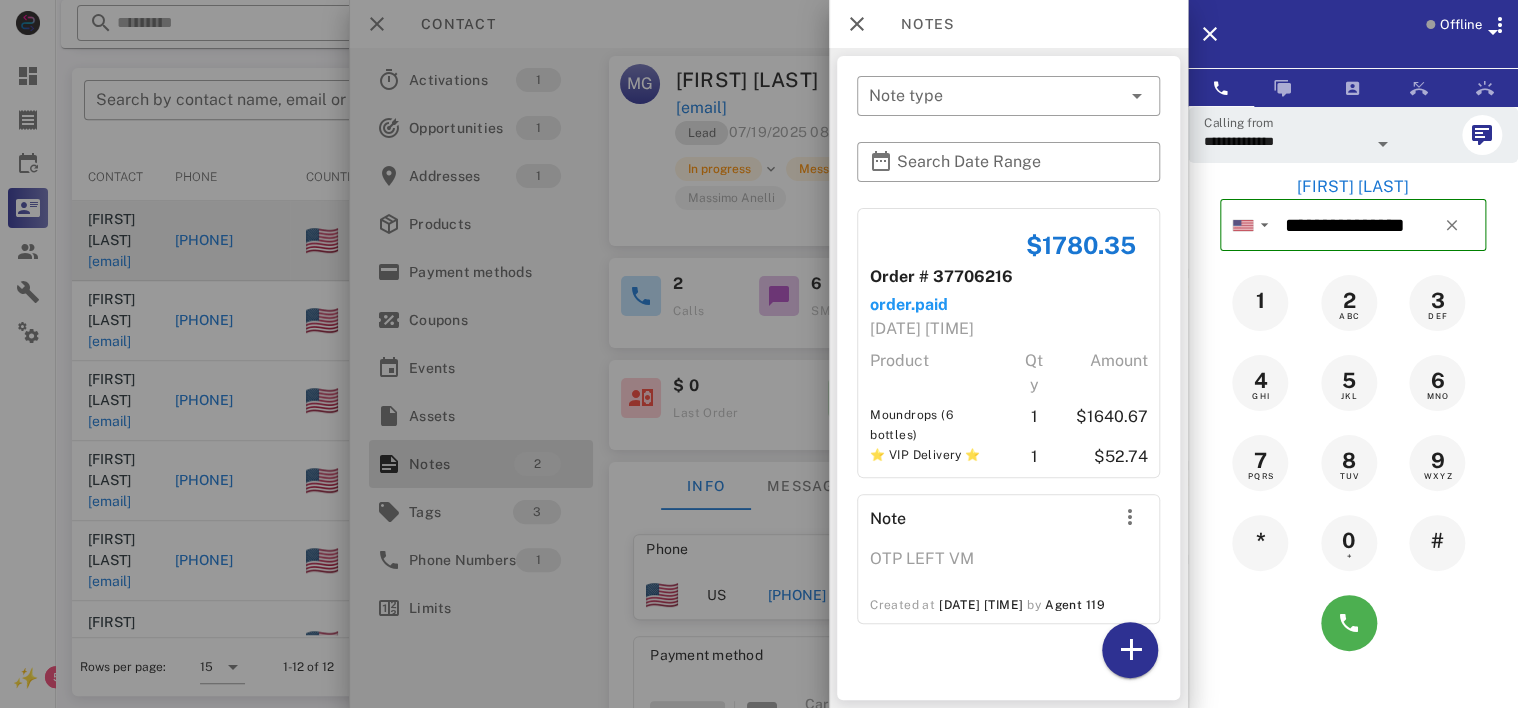 drag, startPoint x: 1000, startPoint y: 423, endPoint x: 1010, endPoint y: 552, distance: 129.38702 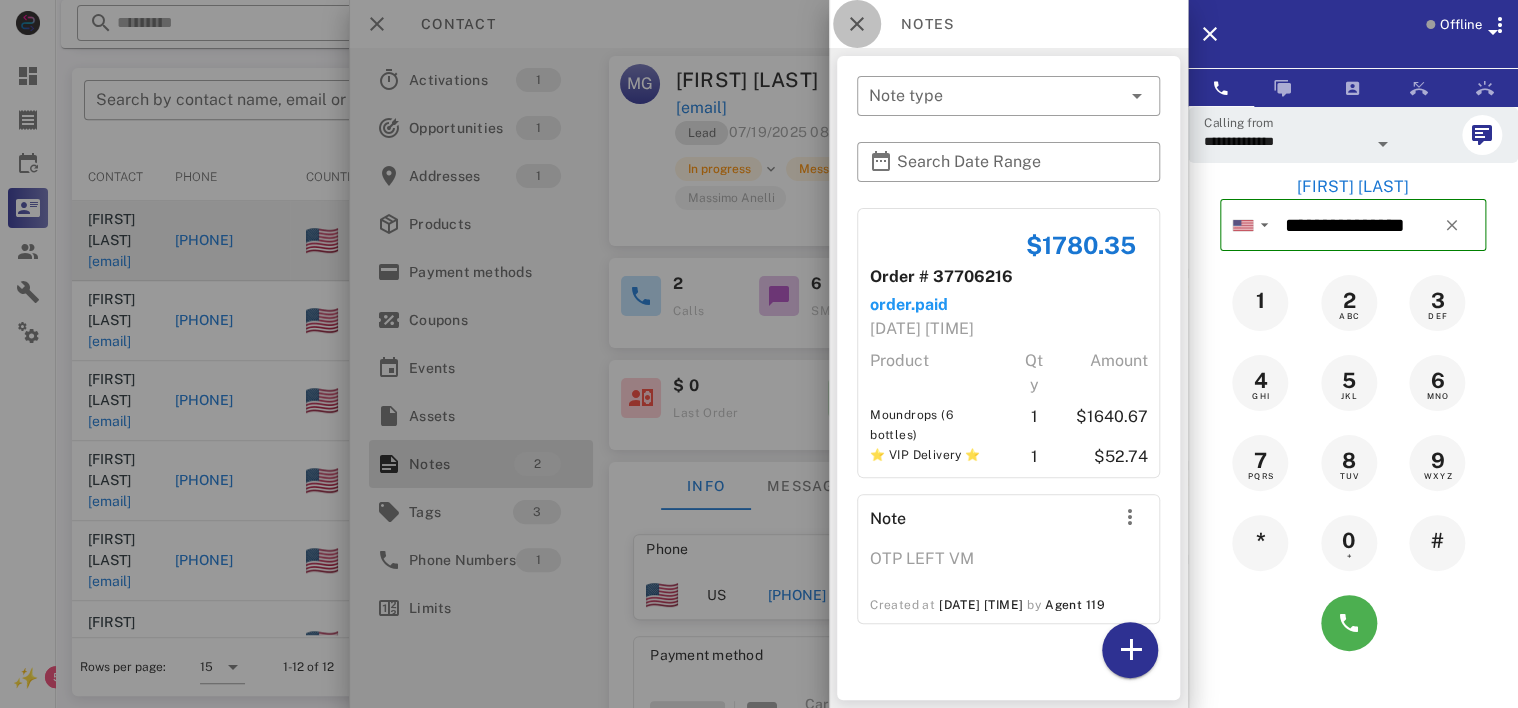 click at bounding box center (857, 24) 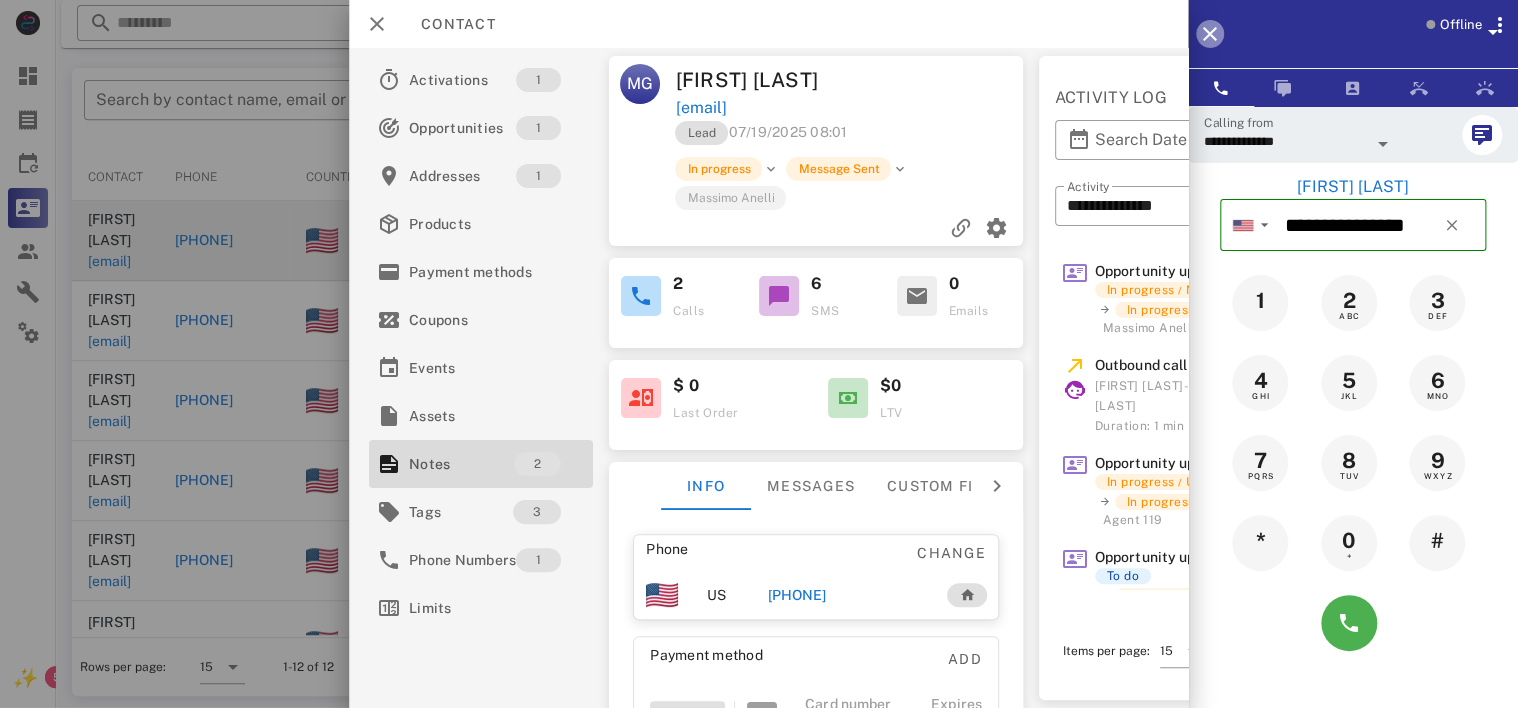 click at bounding box center [1210, 34] 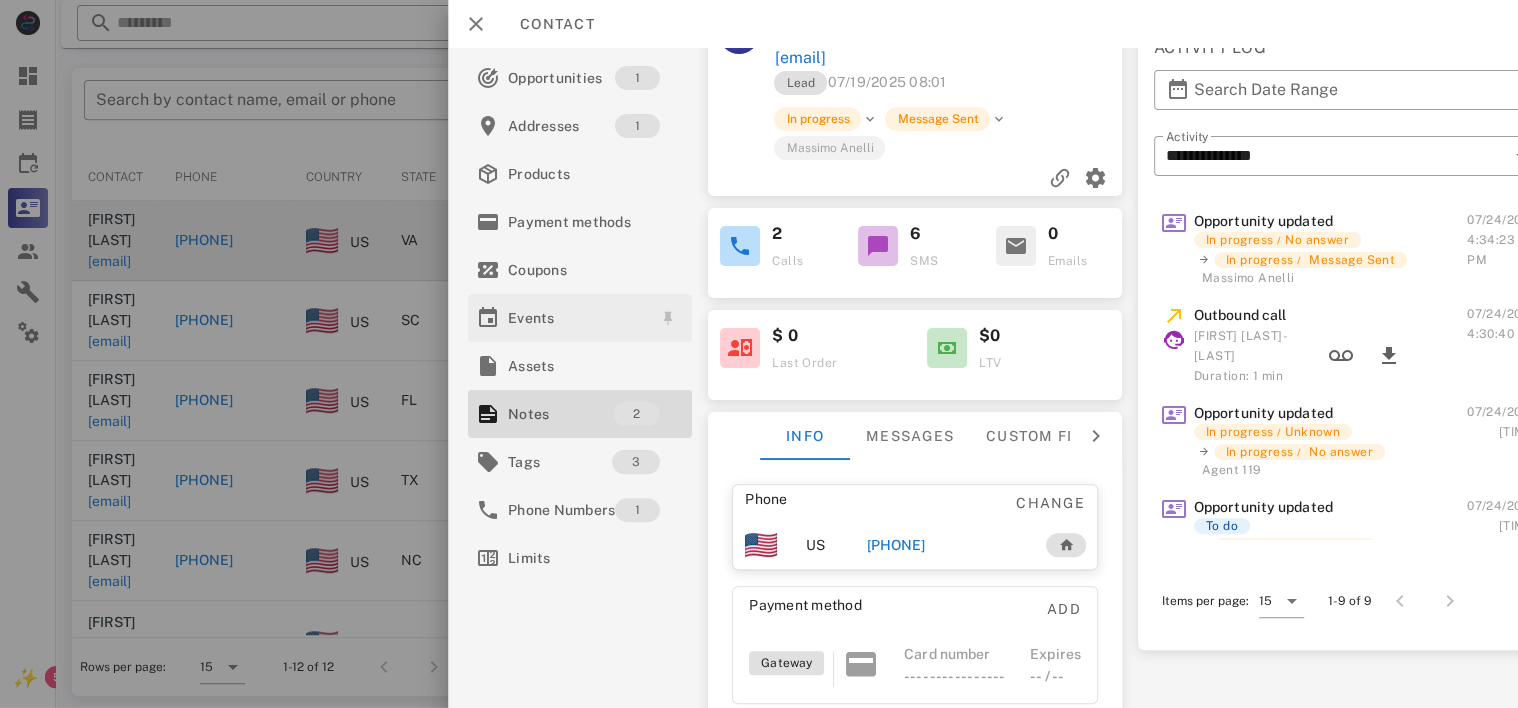 scroll, scrollTop: 42, scrollLeft: 0, axis: vertical 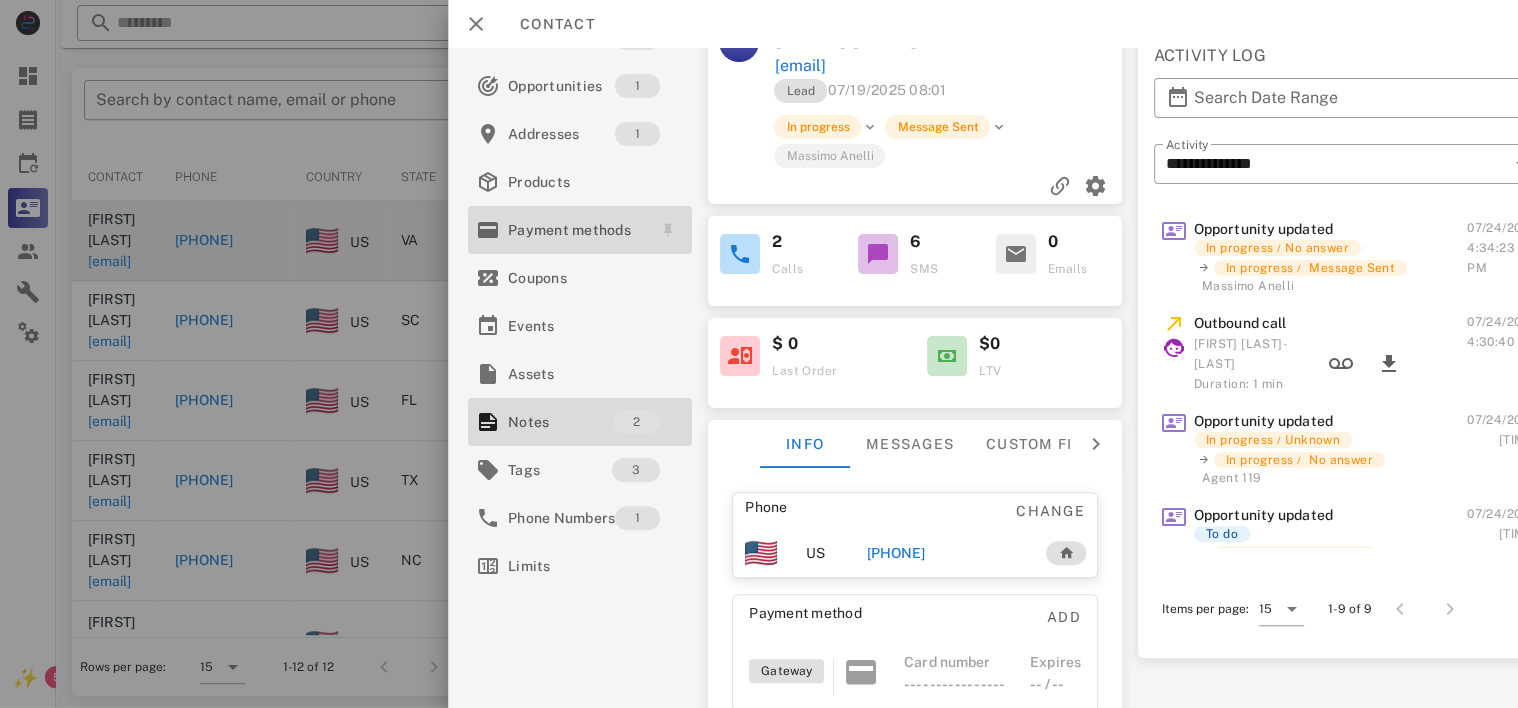 click on "Payment methods" at bounding box center (576, 230) 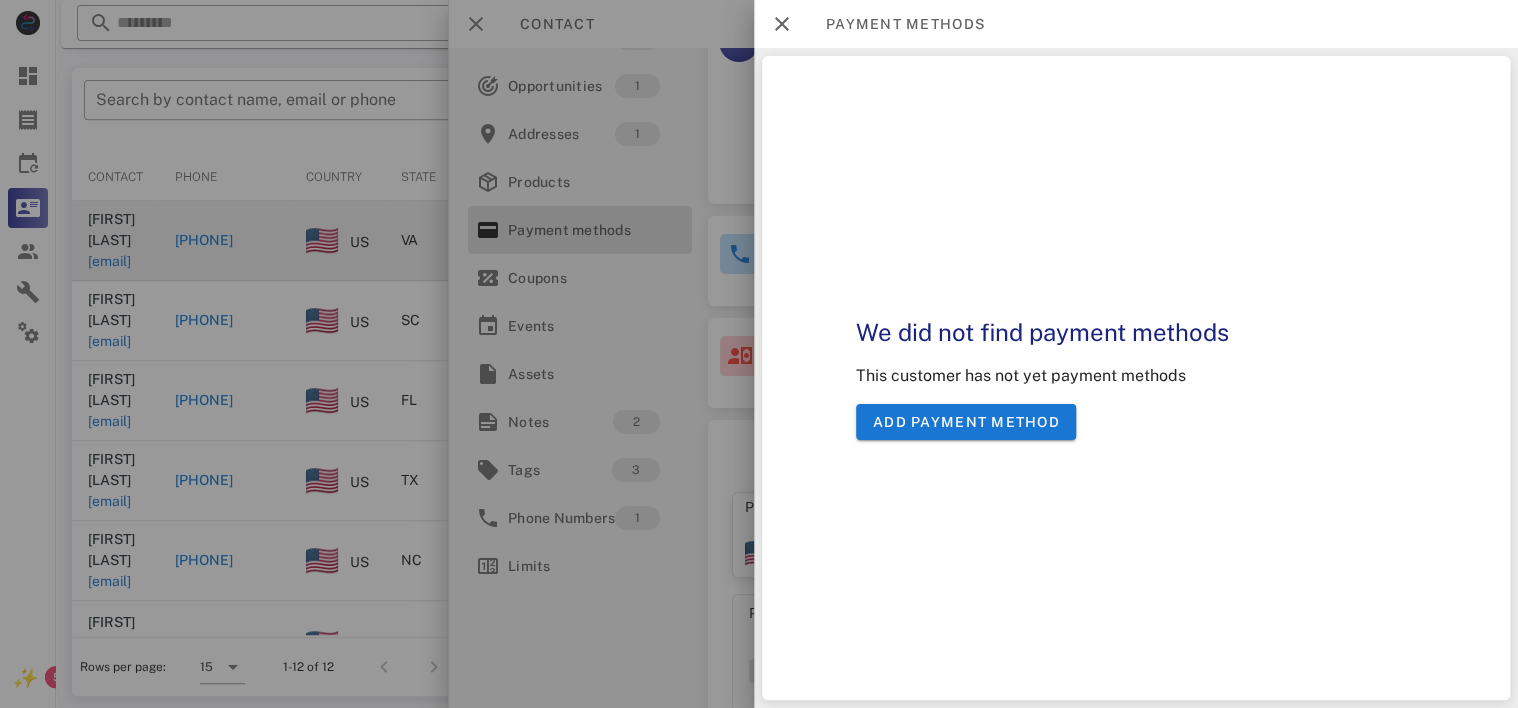 click at bounding box center (759, 354) 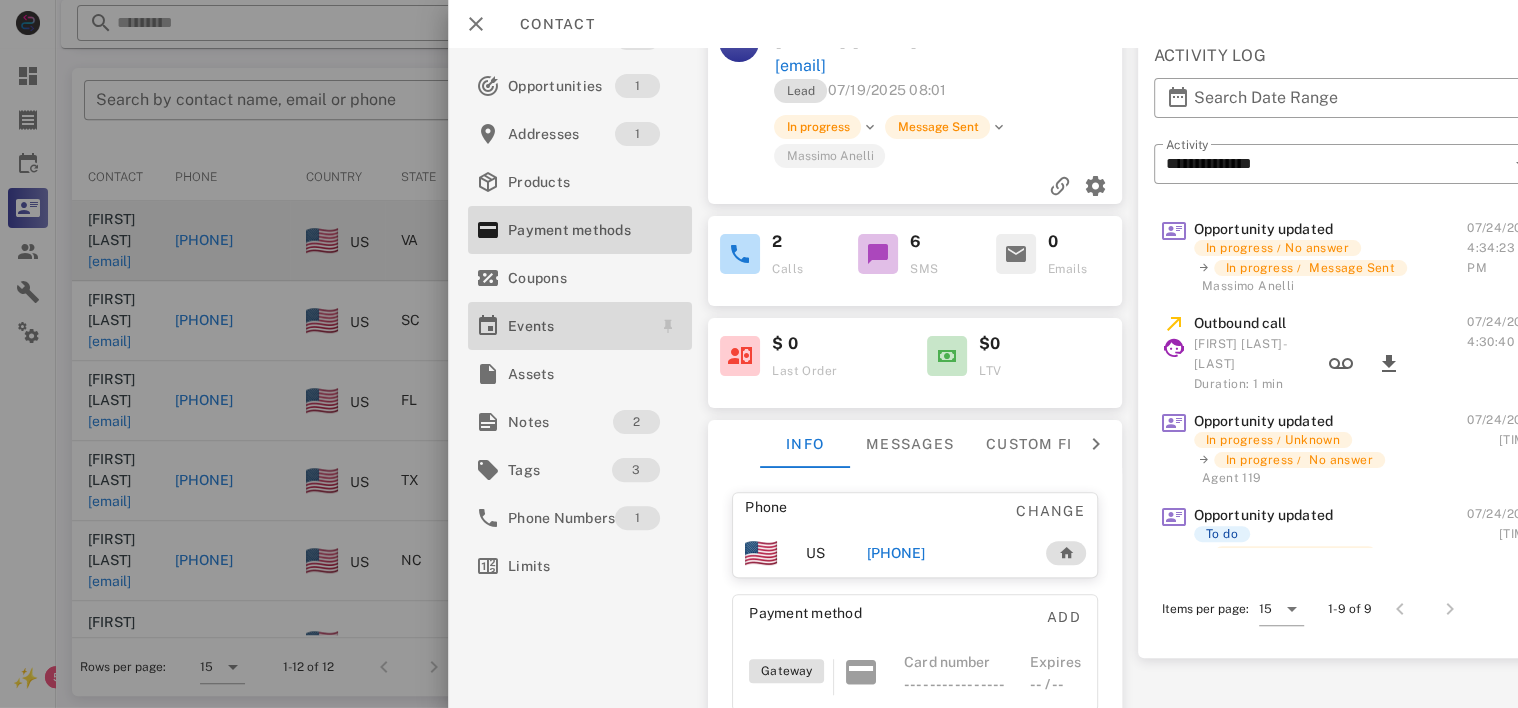 click on "Events" at bounding box center (576, 326) 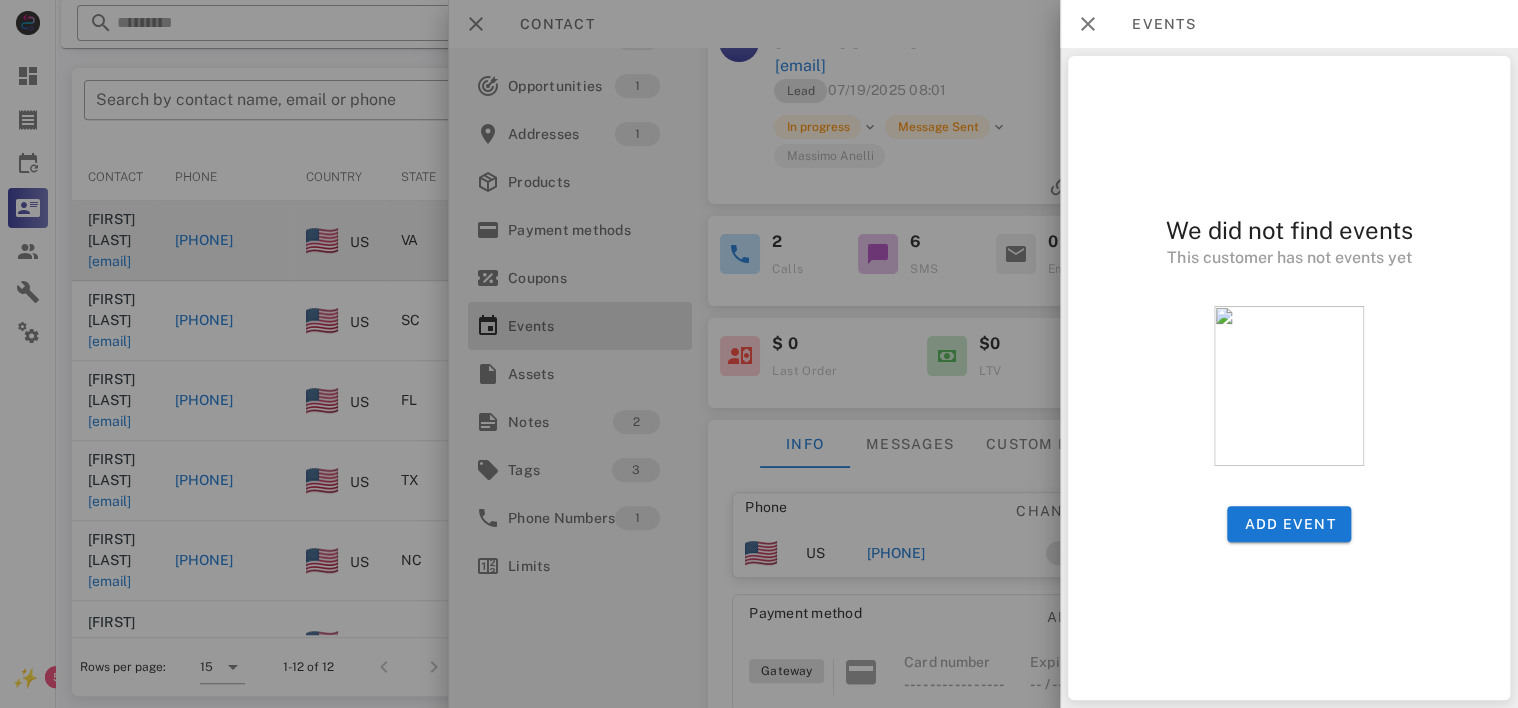 click at bounding box center (759, 354) 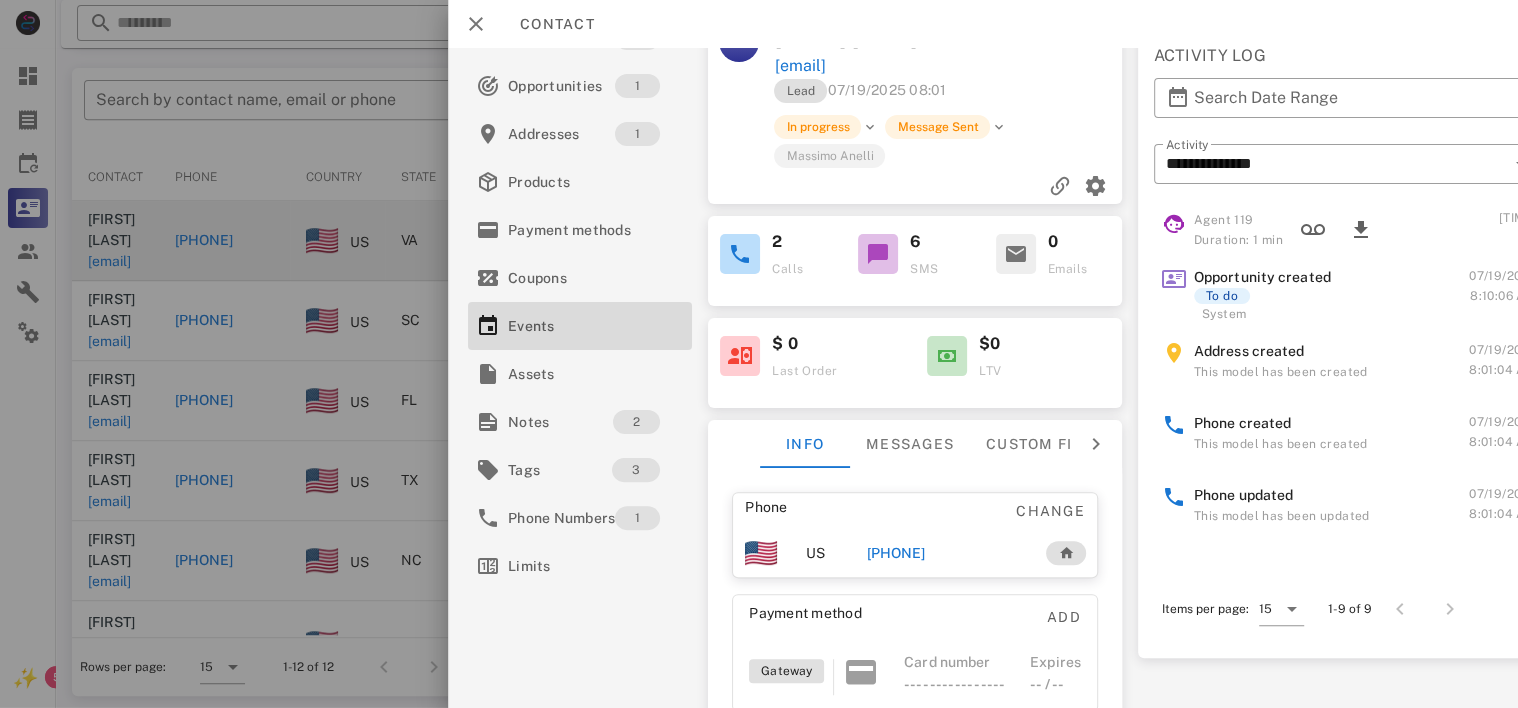 scroll, scrollTop: 419, scrollLeft: 0, axis: vertical 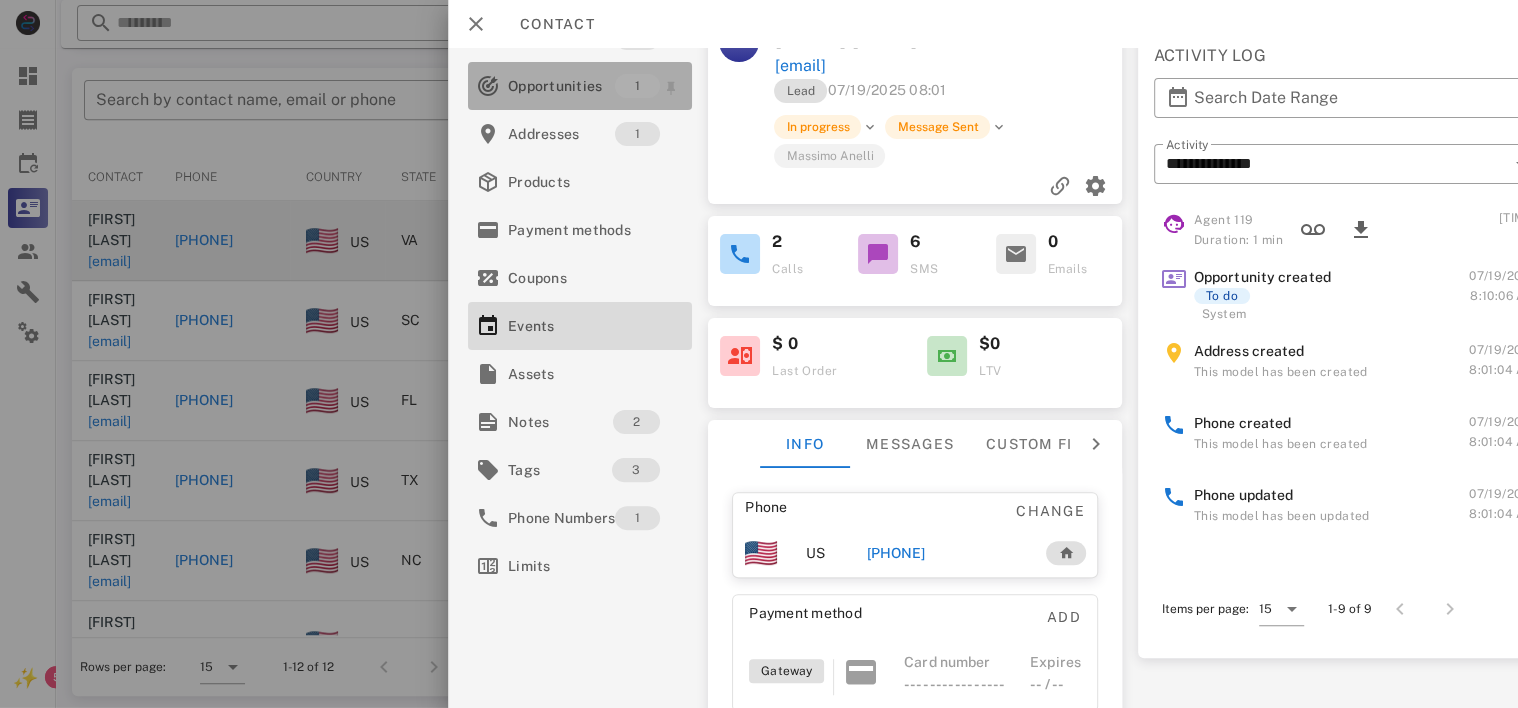 click on "Opportunities" at bounding box center (561, 86) 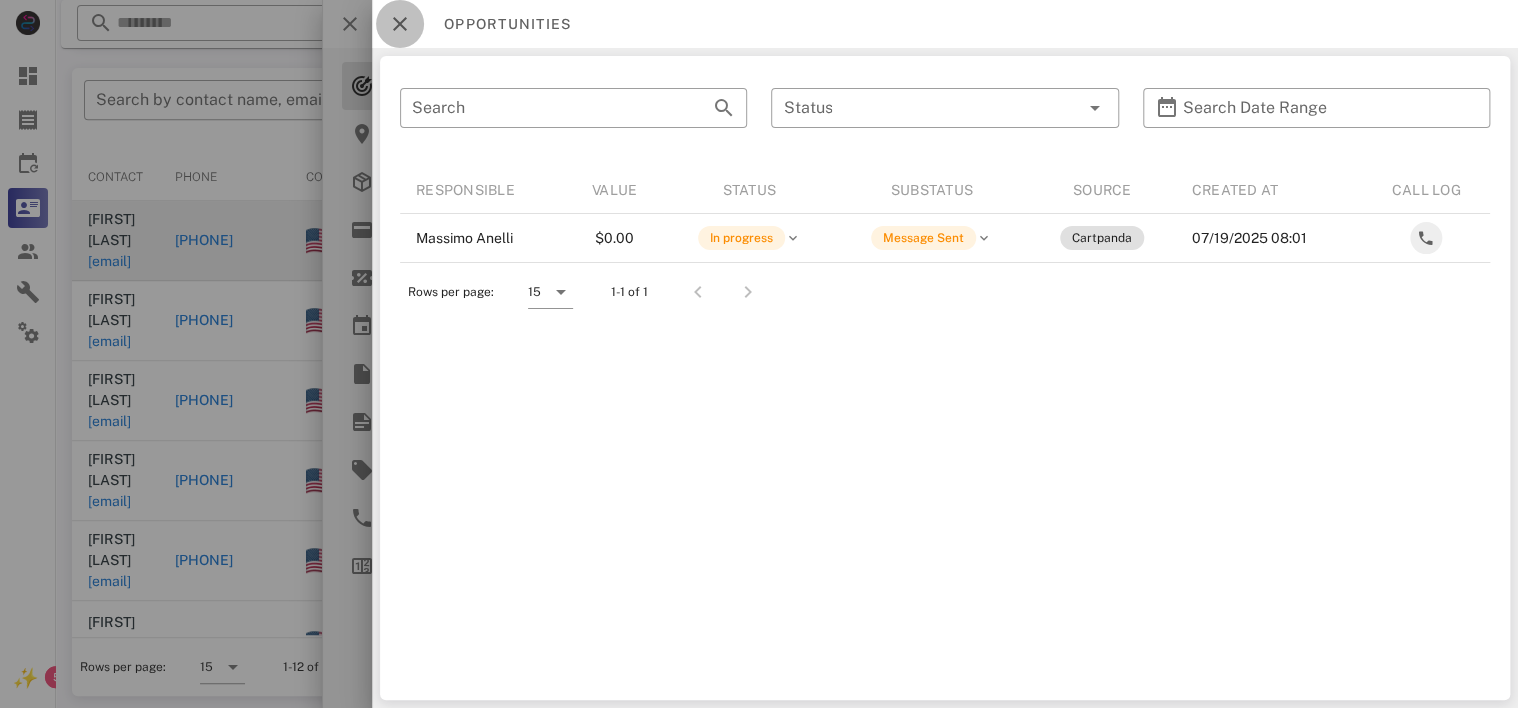 click at bounding box center [400, 24] 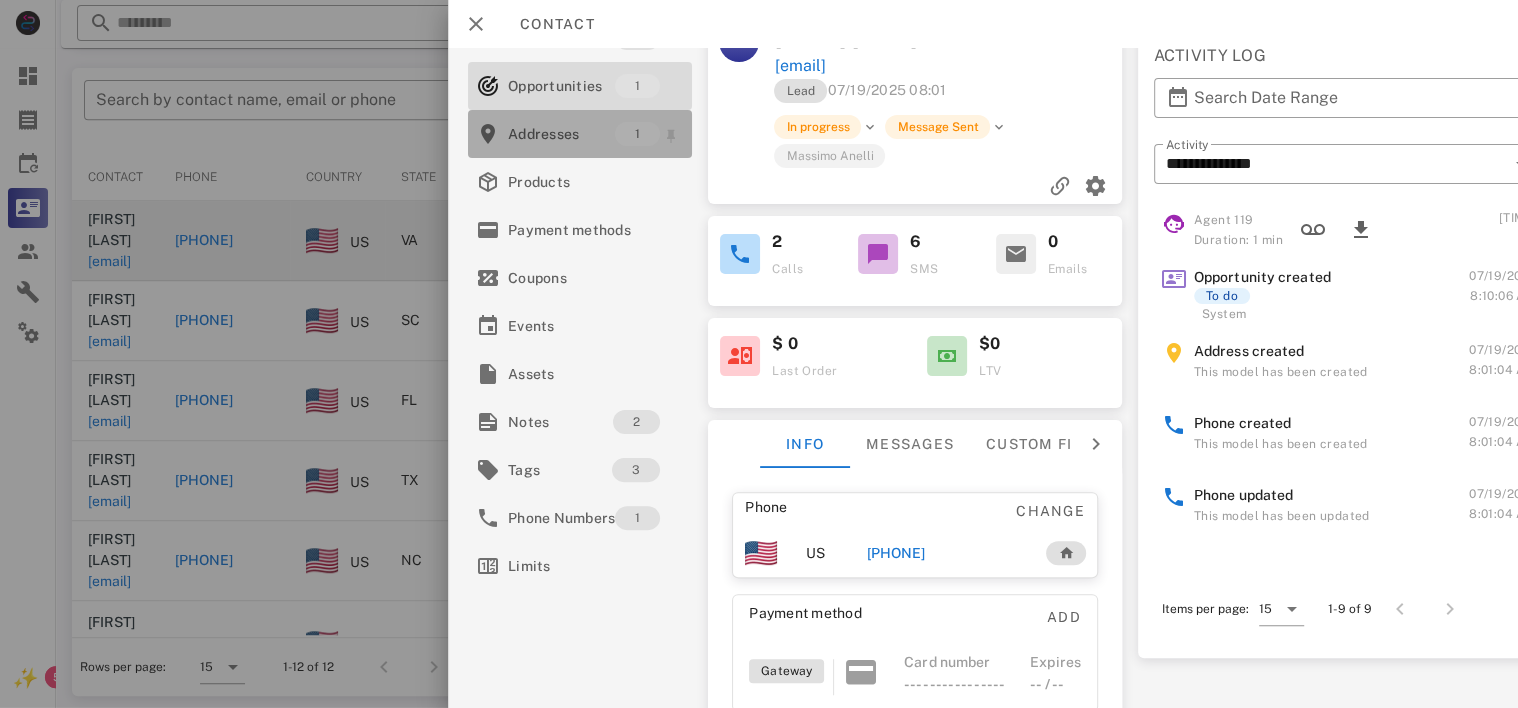 click on "Addresses" at bounding box center [561, 134] 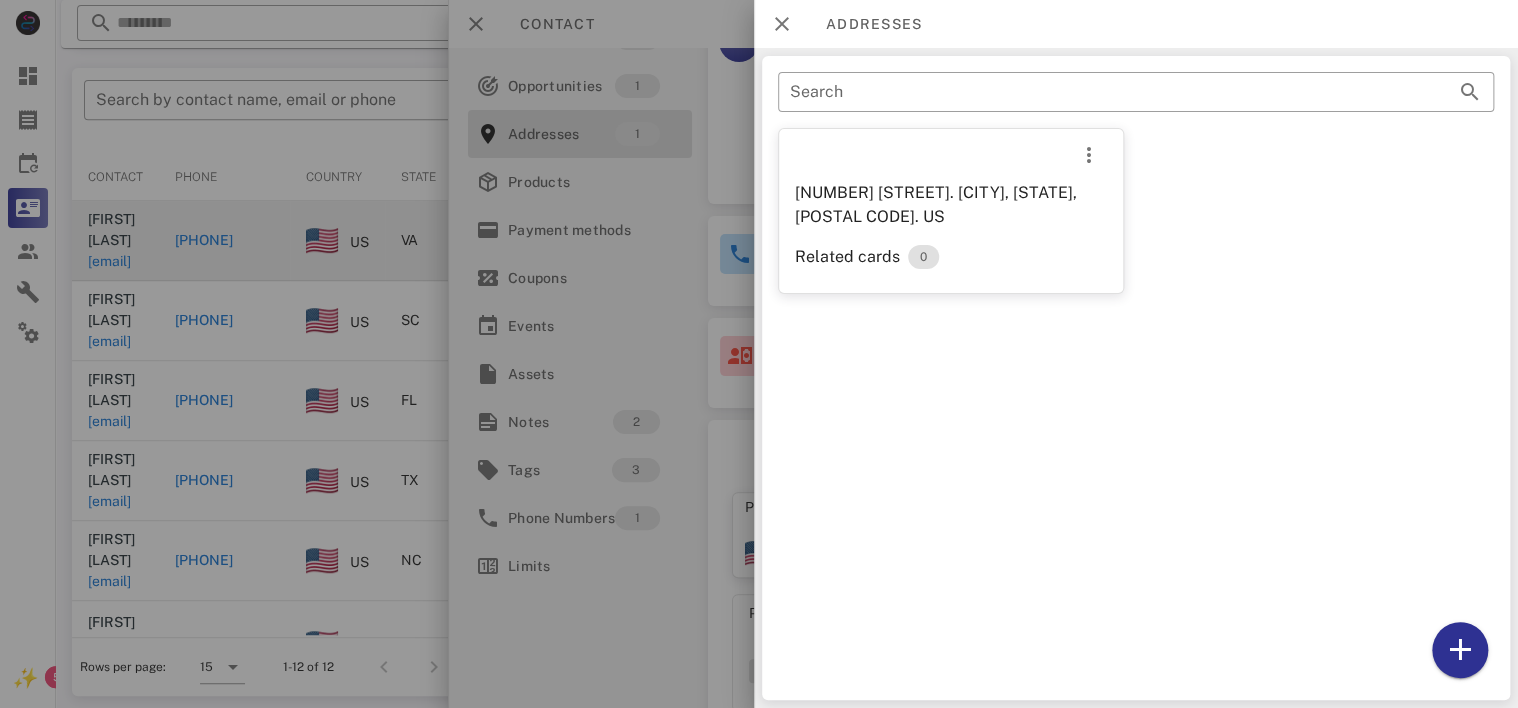 click at bounding box center (759, 354) 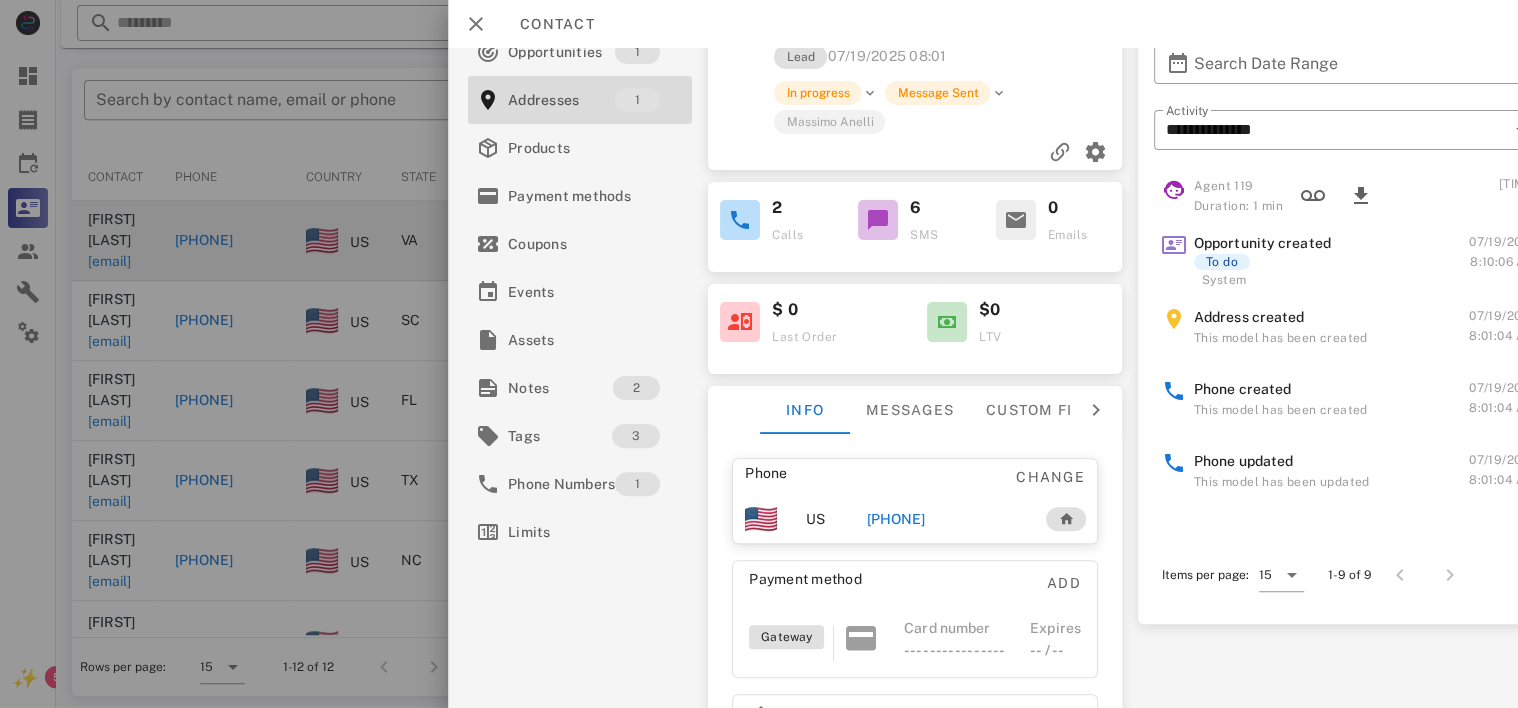 scroll, scrollTop: 0, scrollLeft: 0, axis: both 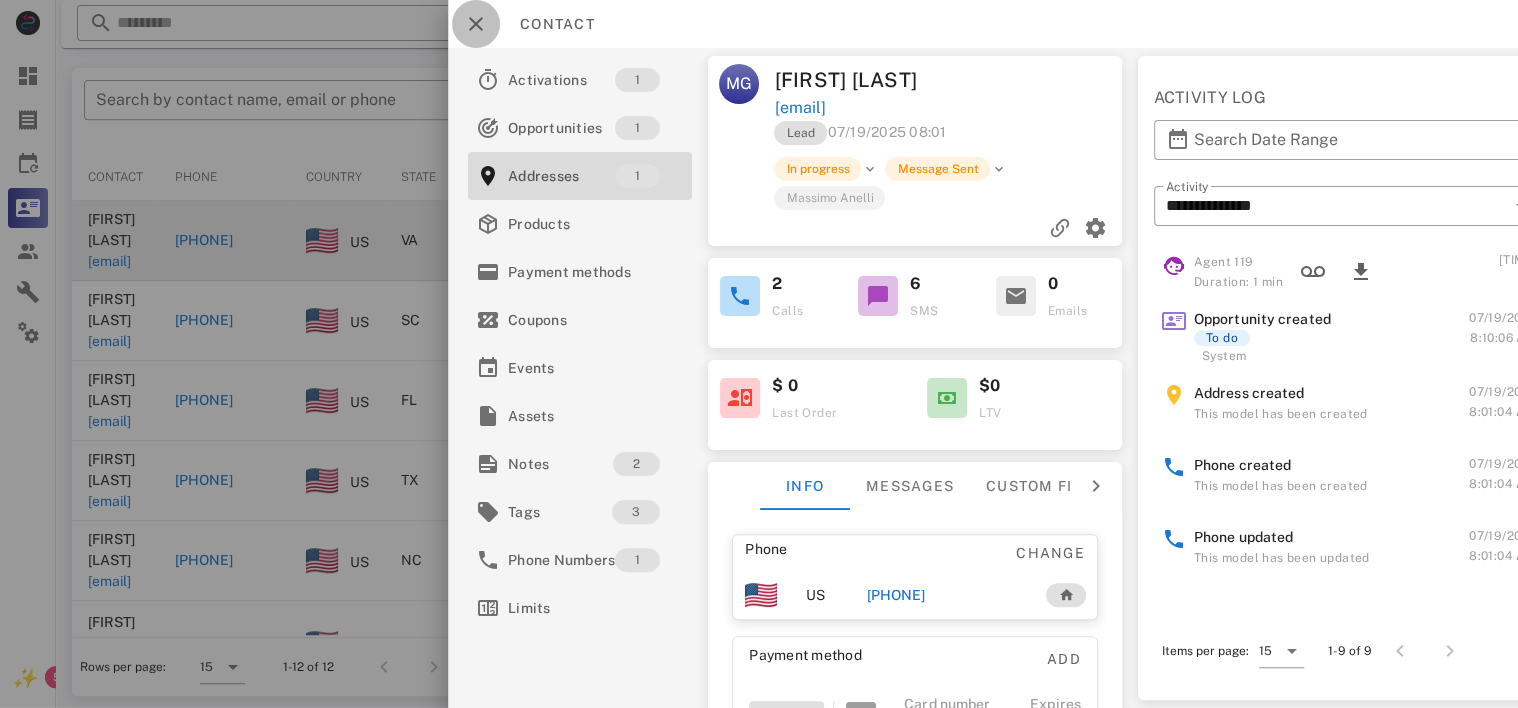 click at bounding box center [476, 24] 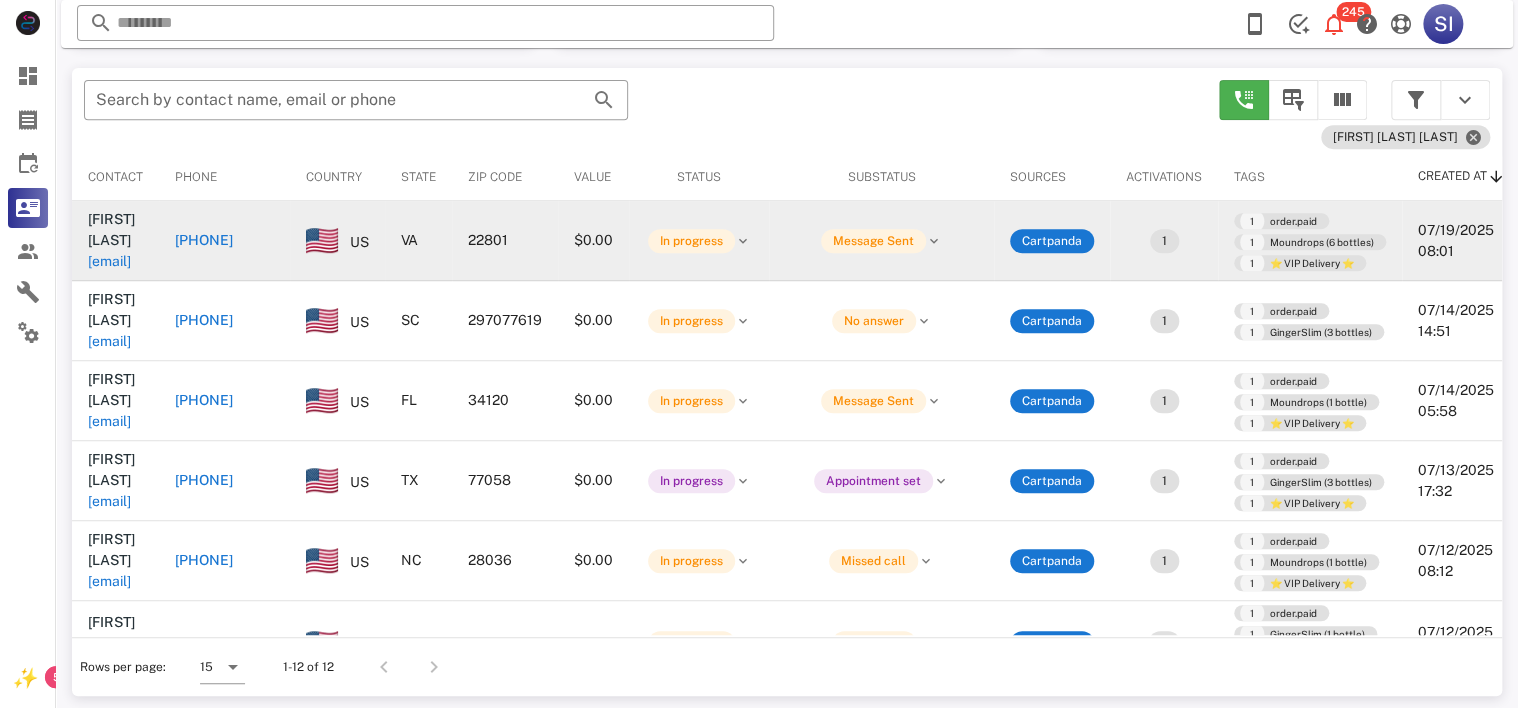 click on "[PHONE]" at bounding box center [204, 240] 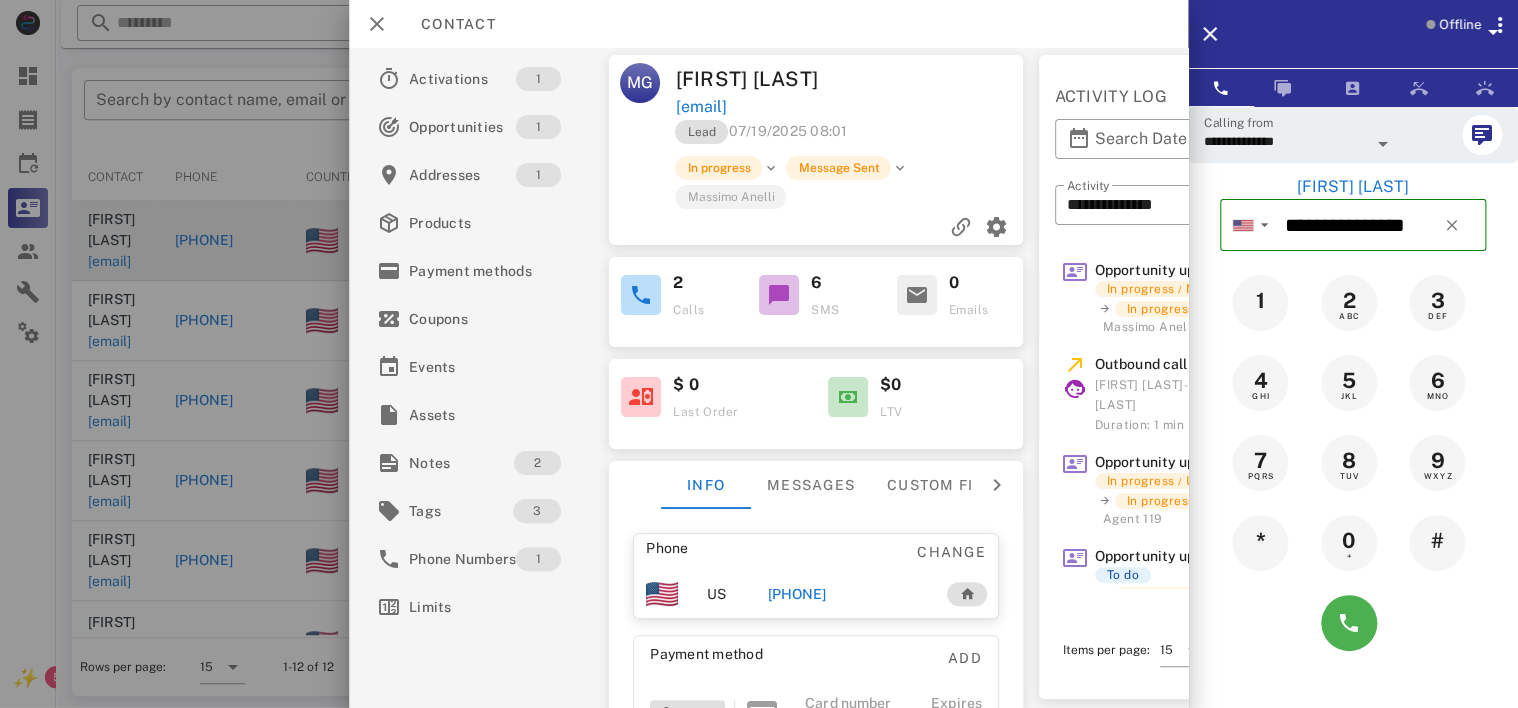 scroll, scrollTop: 0, scrollLeft: 0, axis: both 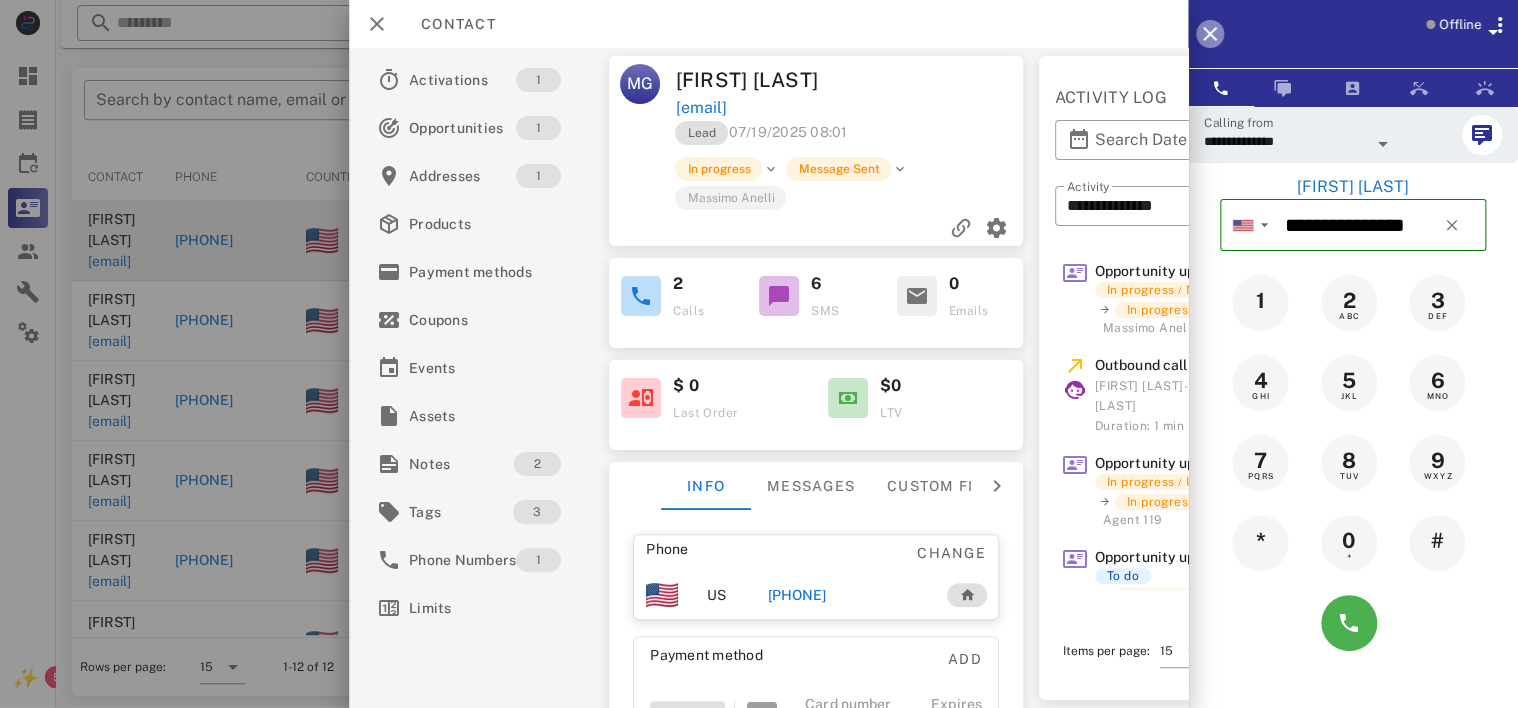 click at bounding box center [1210, 34] 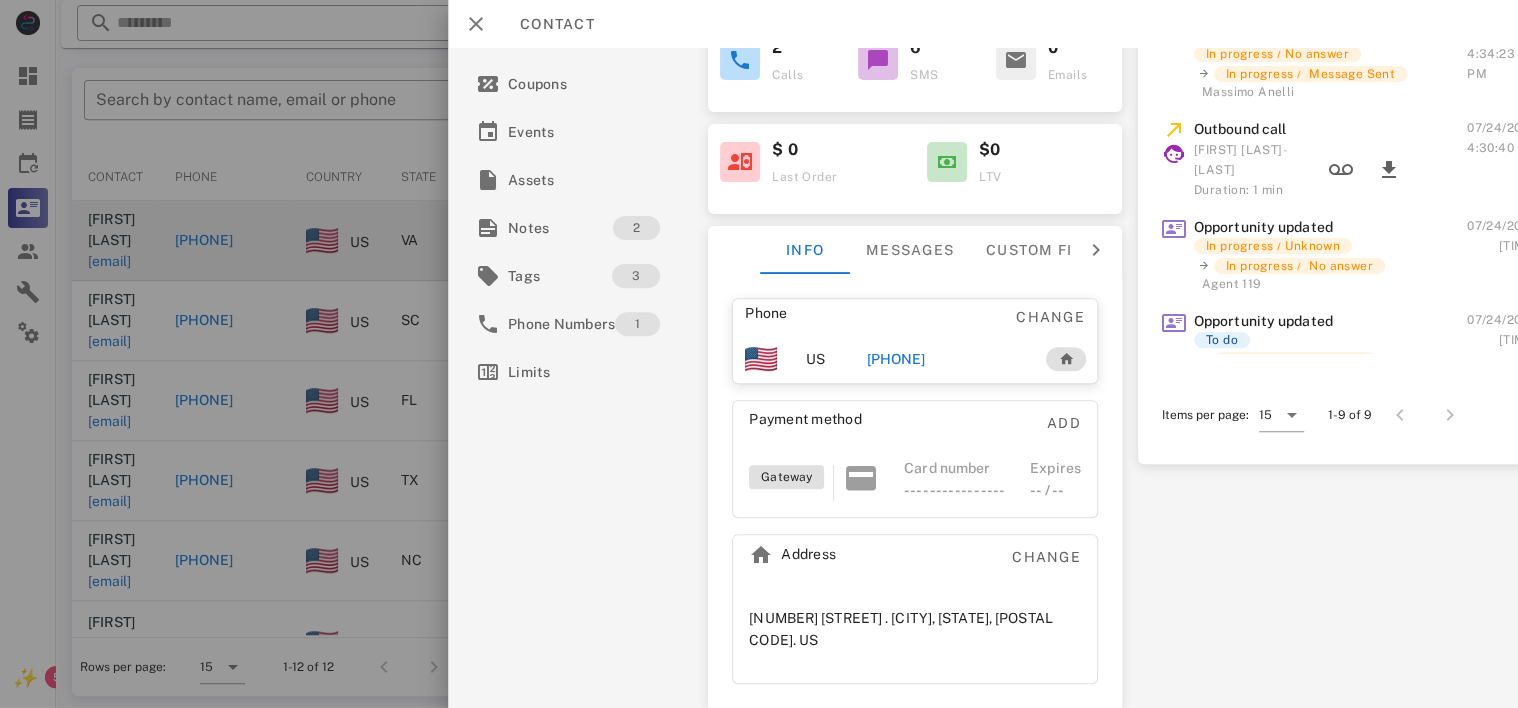 scroll, scrollTop: 278, scrollLeft: 0, axis: vertical 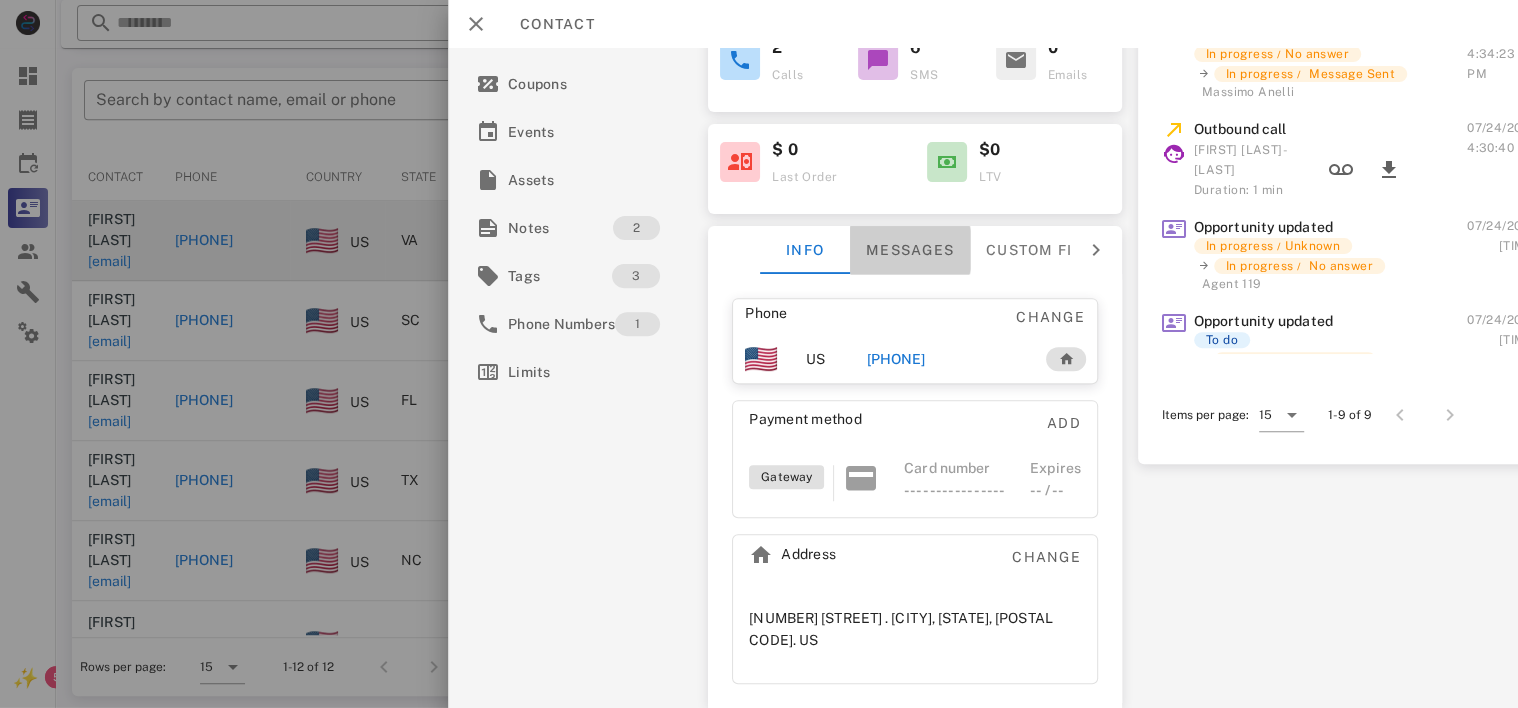 click on "Messages" at bounding box center (911, 250) 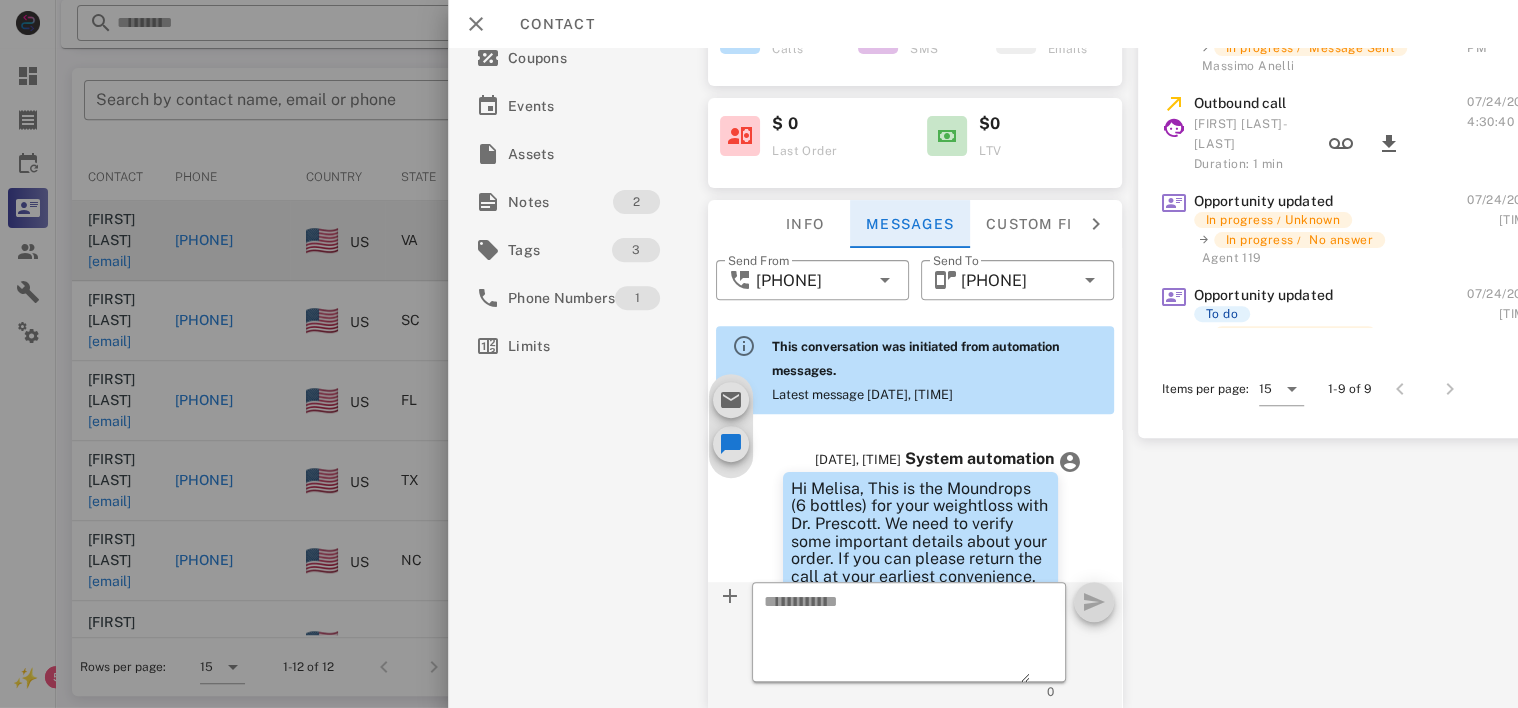 scroll, scrollTop: 828, scrollLeft: 0, axis: vertical 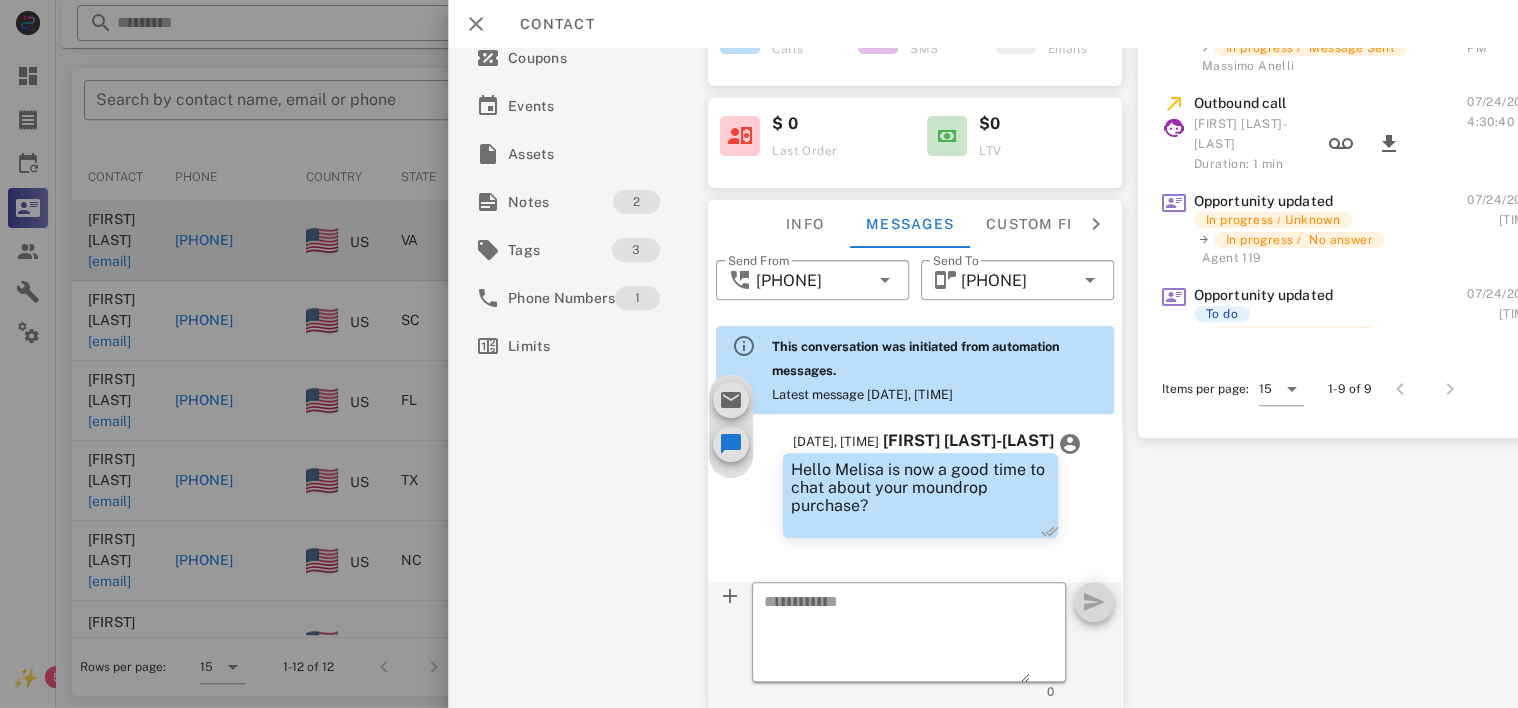 click at bounding box center (1096, 224) 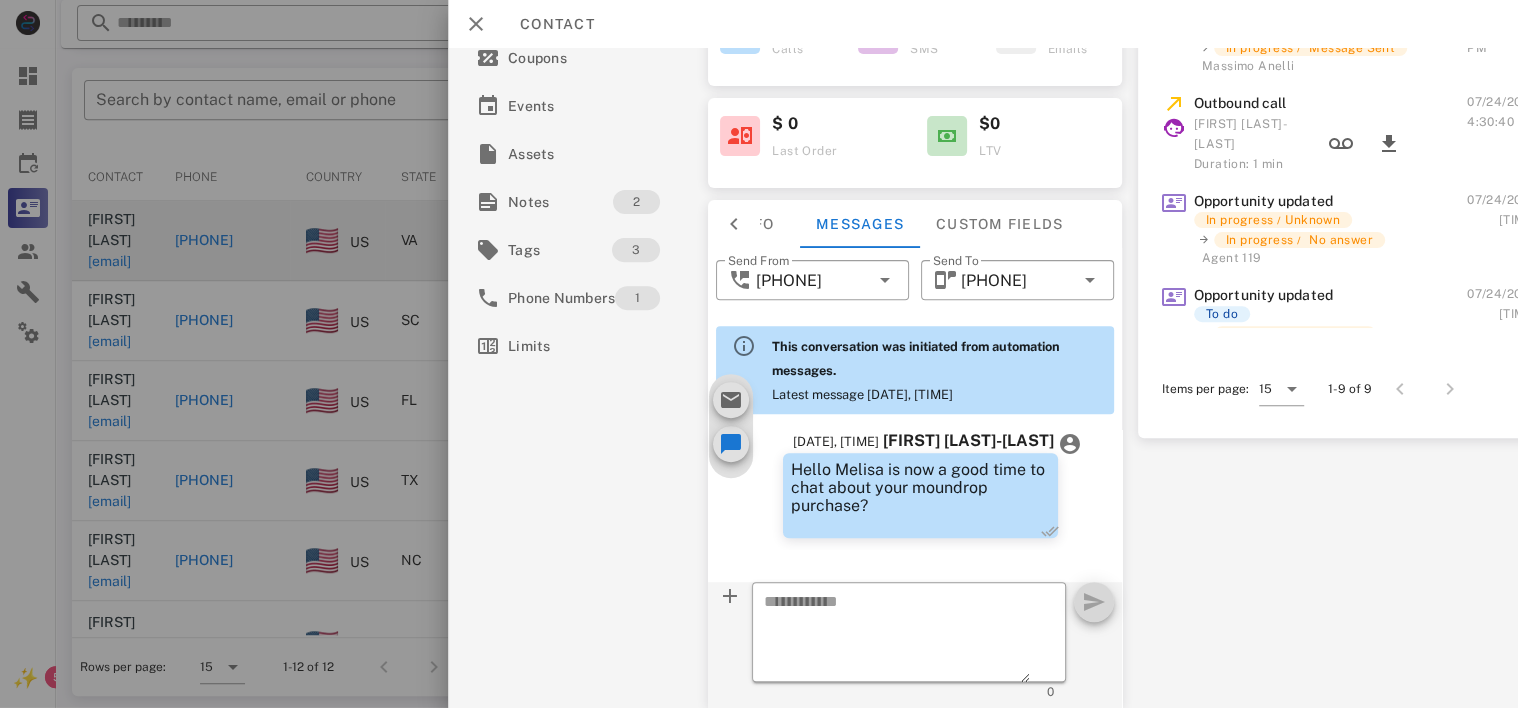 click at bounding box center (735, 224) 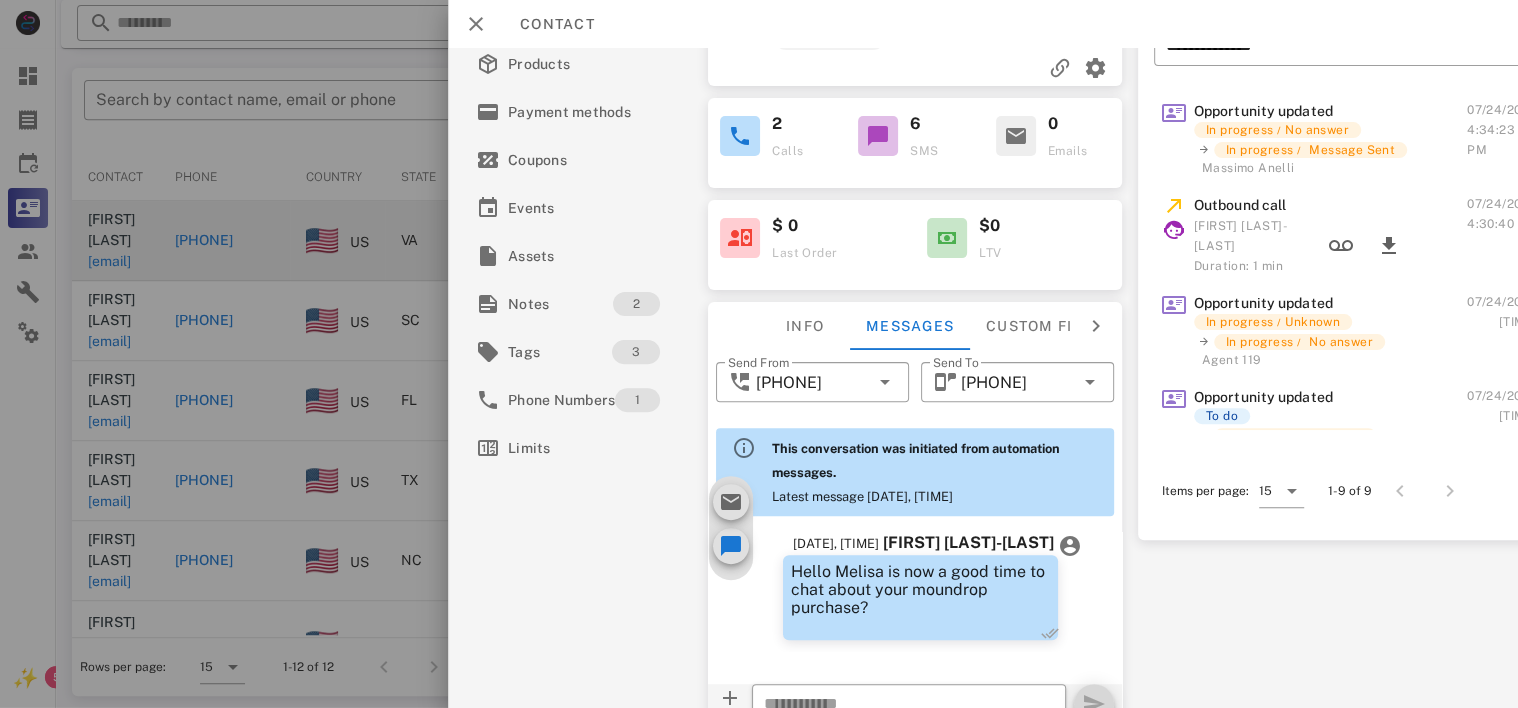 scroll, scrollTop: 0, scrollLeft: 0, axis: both 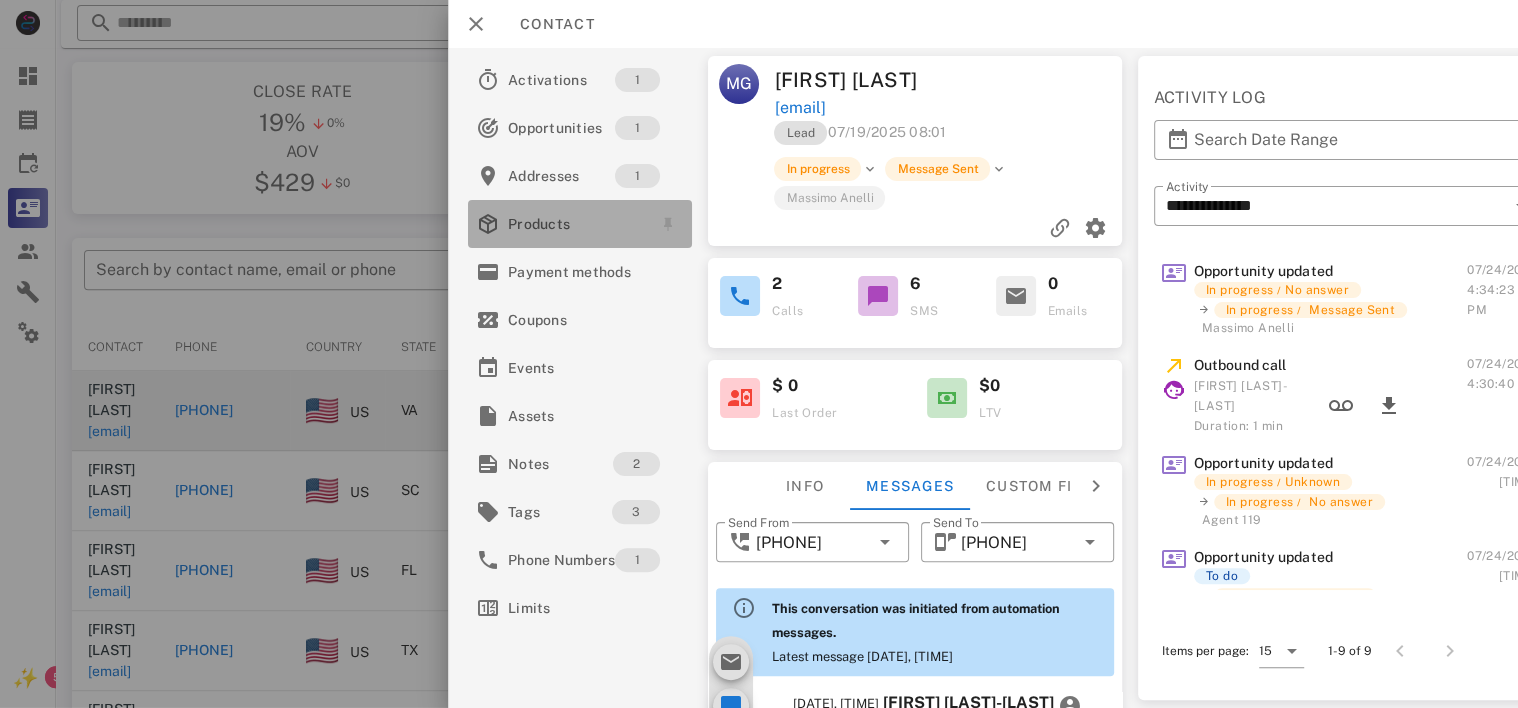 click on "Products" at bounding box center [576, 224] 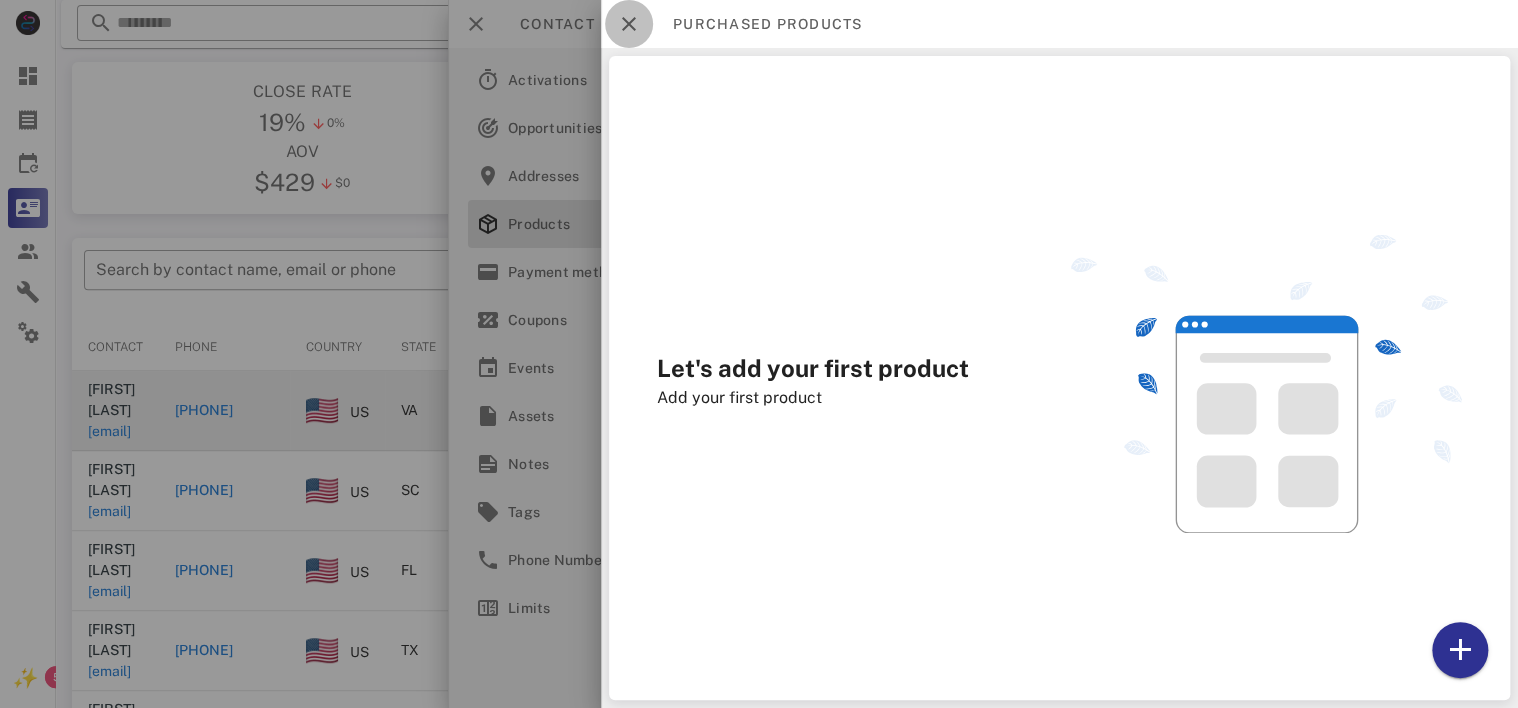 click at bounding box center [629, 24] 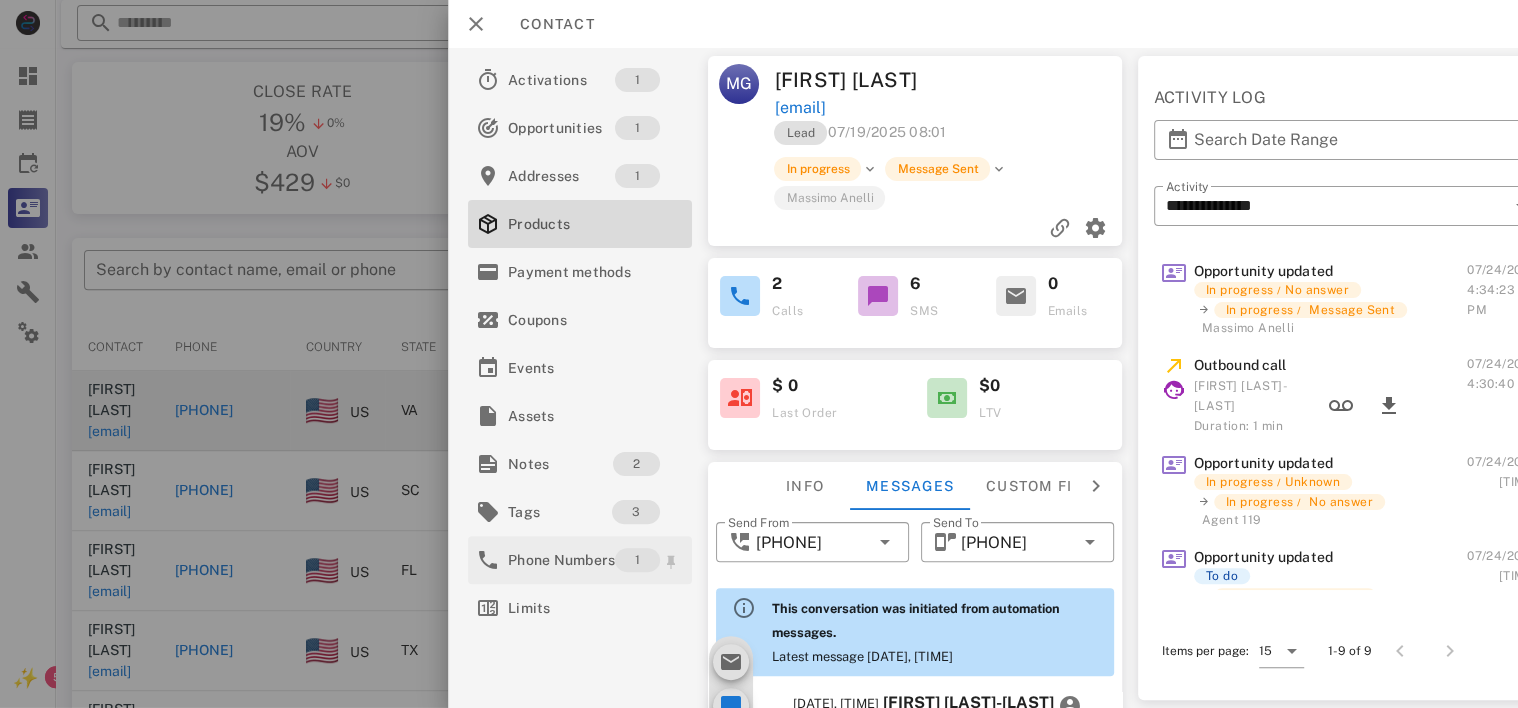 scroll, scrollTop: 306, scrollLeft: 0, axis: vertical 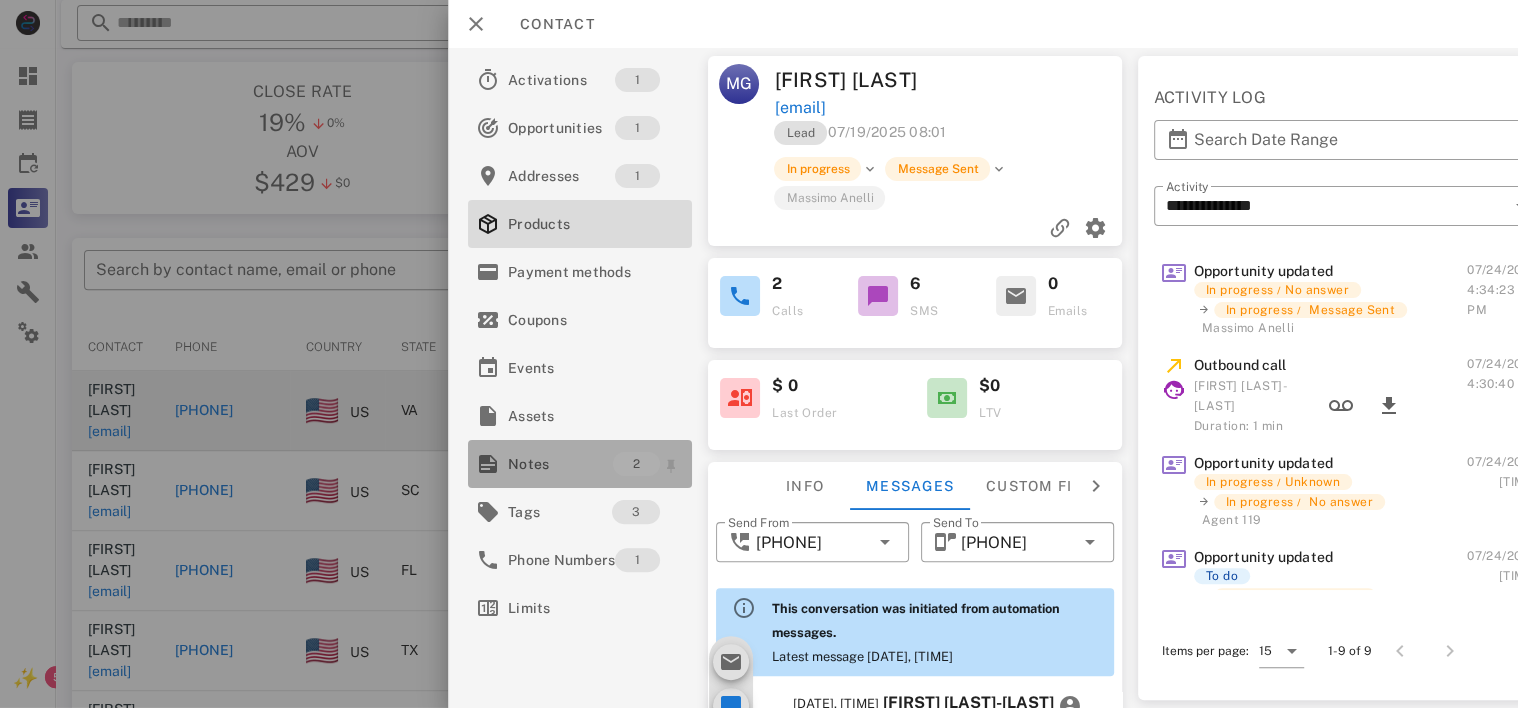 click on "Notes" at bounding box center (560, 464) 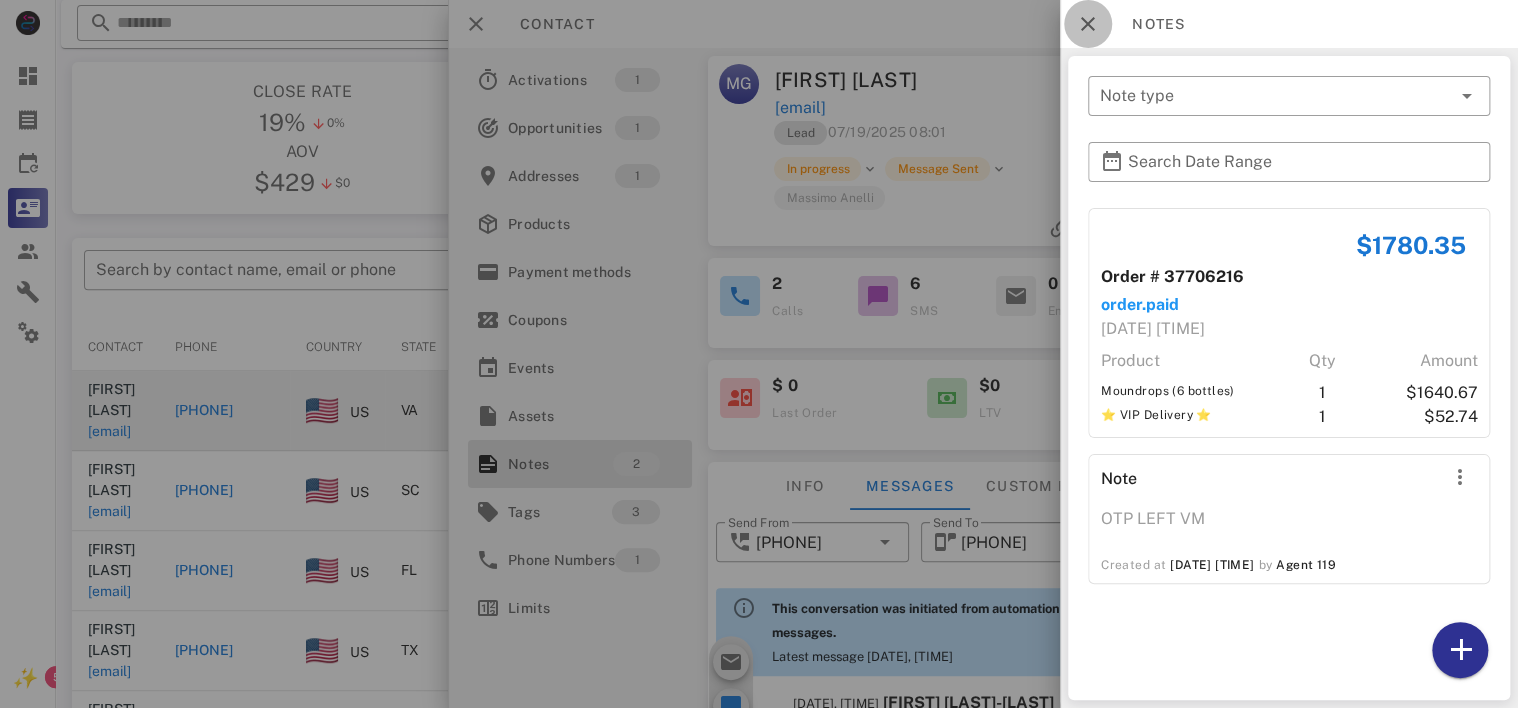 click at bounding box center (1088, 24) 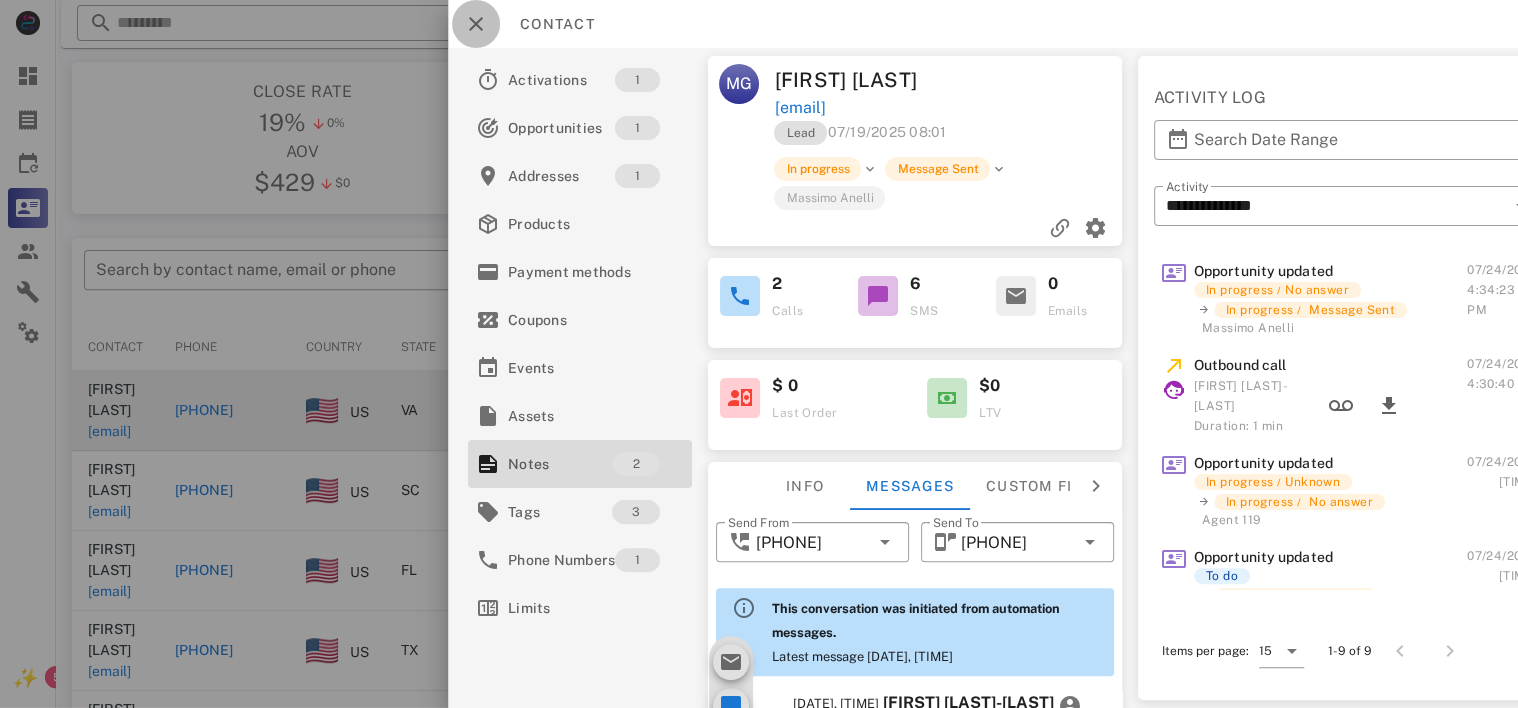 click at bounding box center (476, 24) 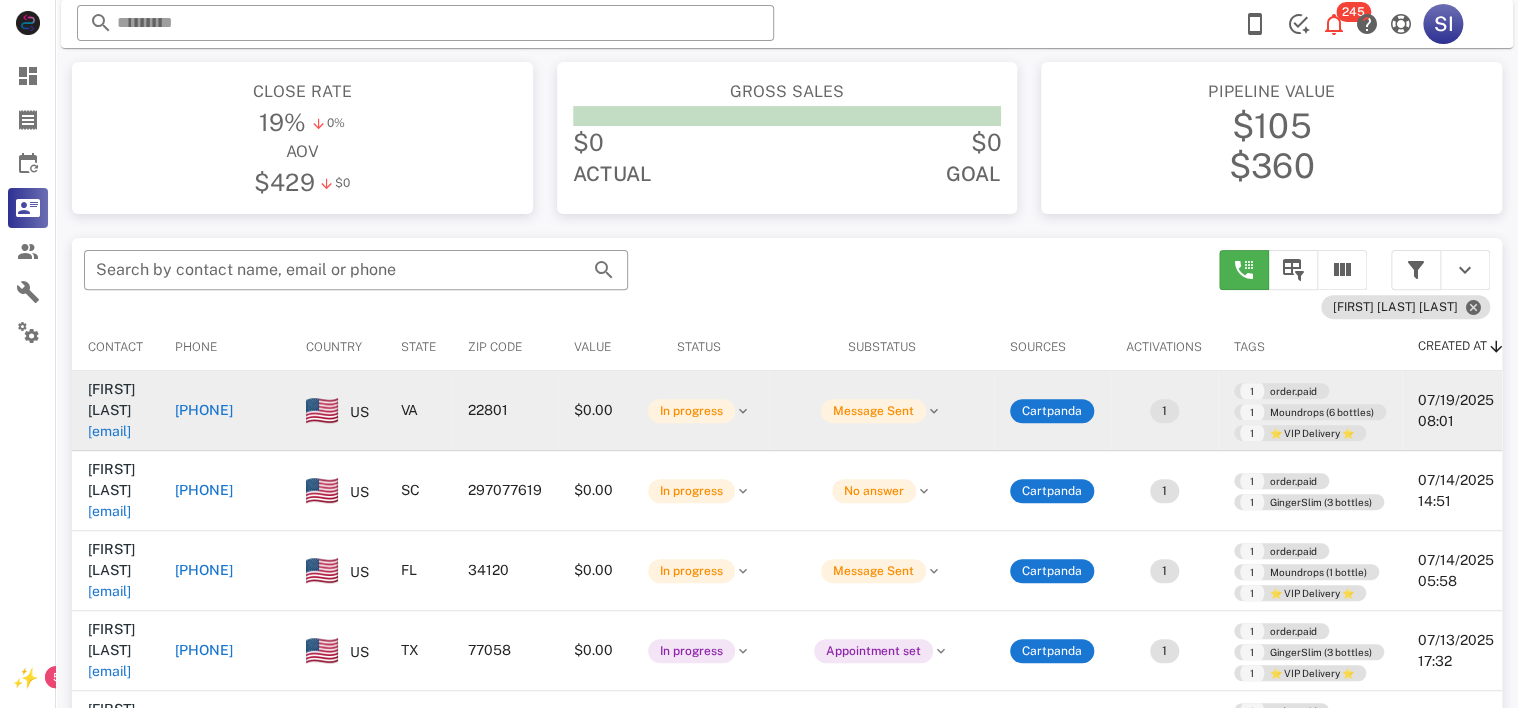 click on "[PHONE]" at bounding box center [204, 410] 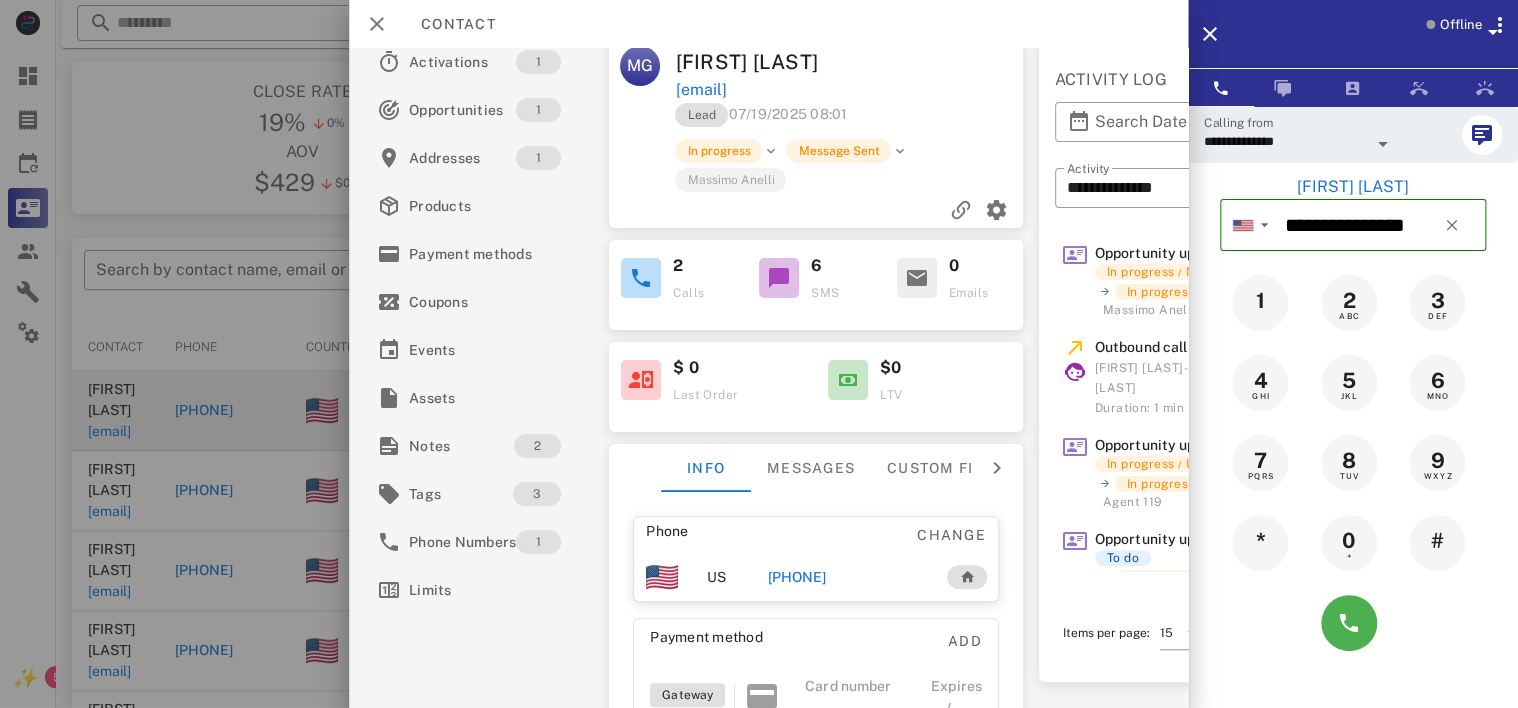scroll, scrollTop: 0, scrollLeft: 0, axis: both 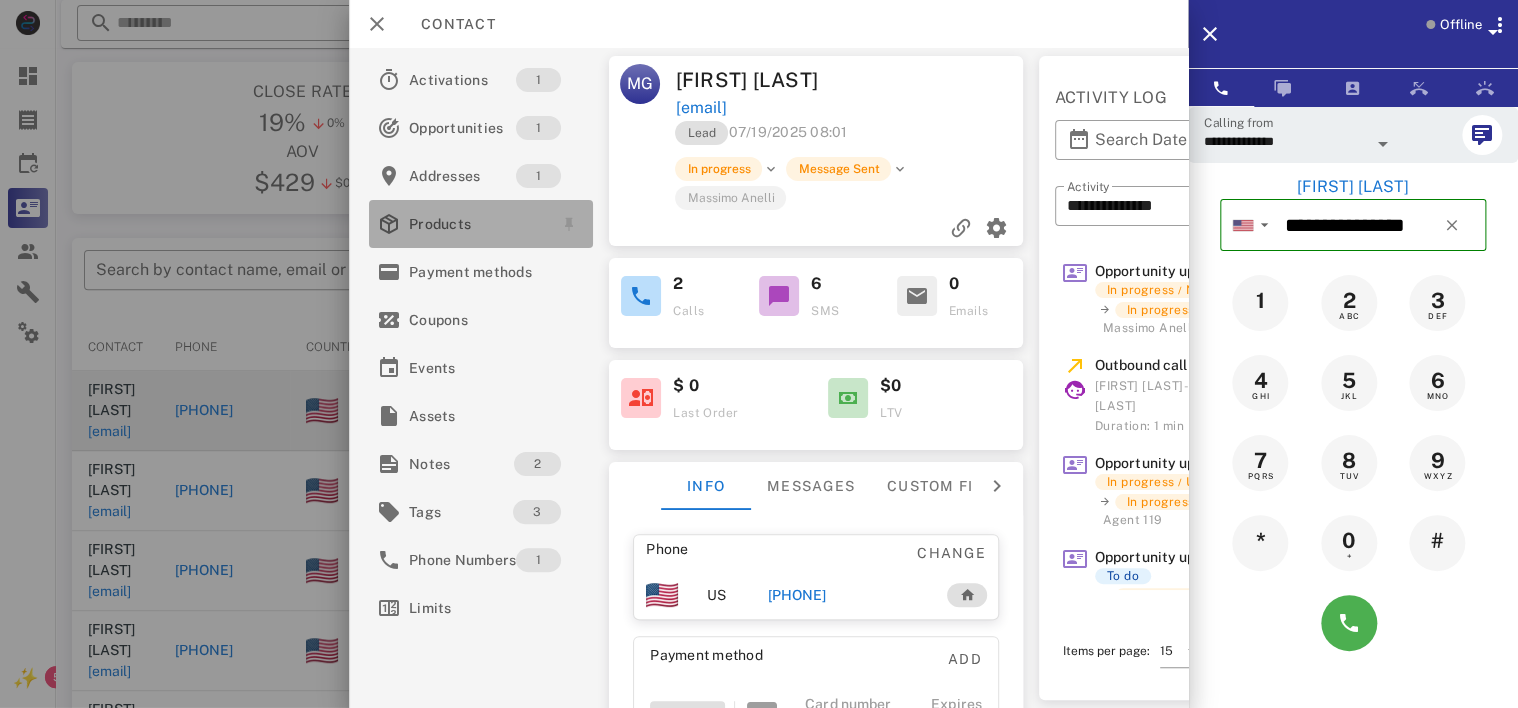 click on "Products" at bounding box center [477, 224] 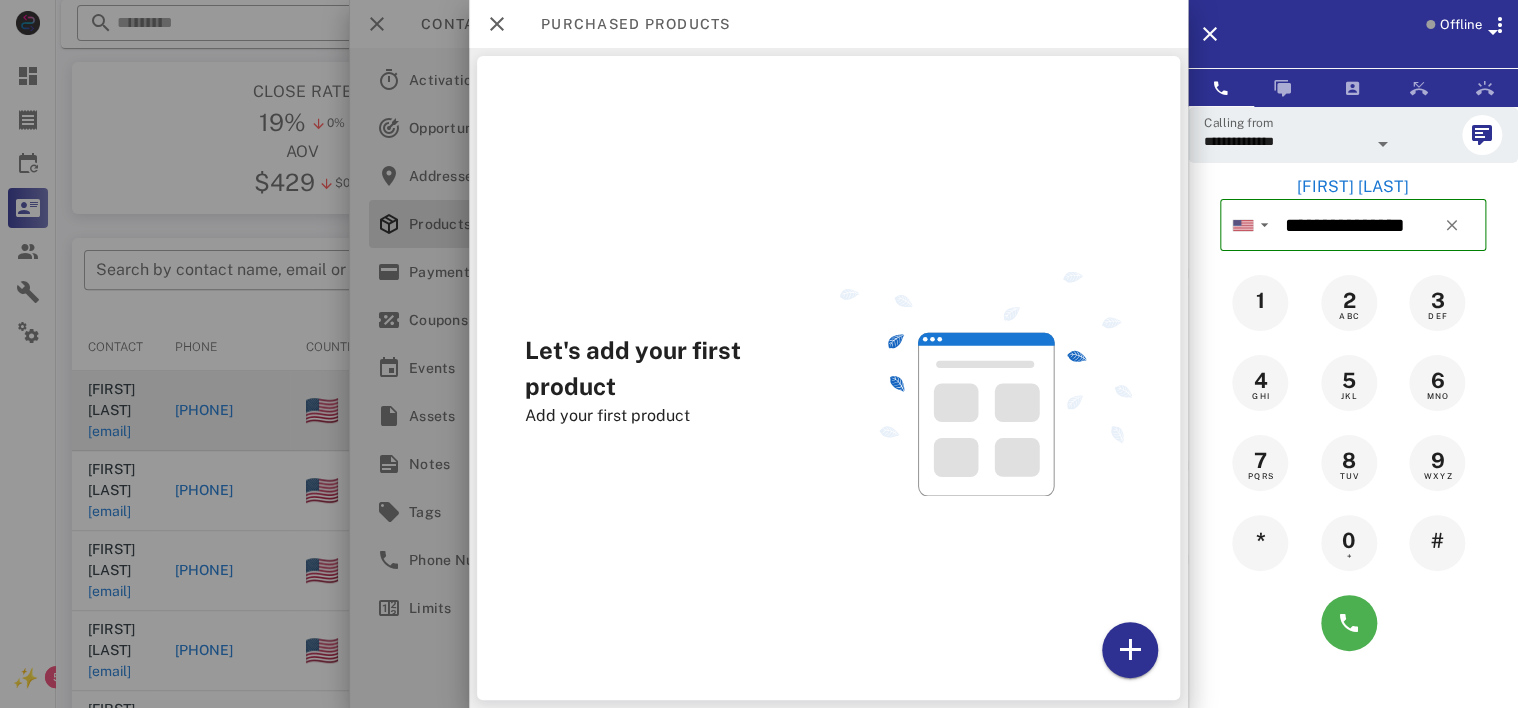 click at bounding box center (986, 383) 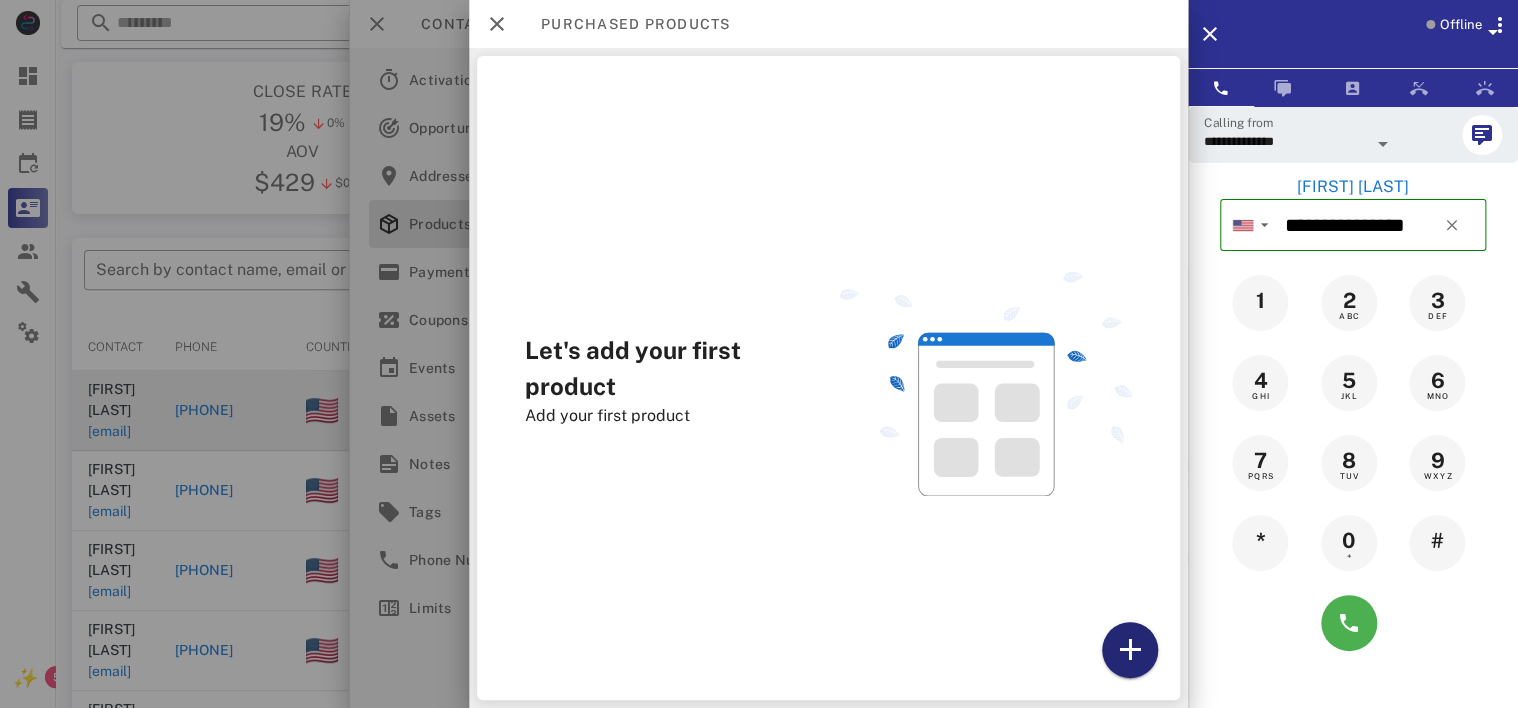 click at bounding box center [1130, 650] 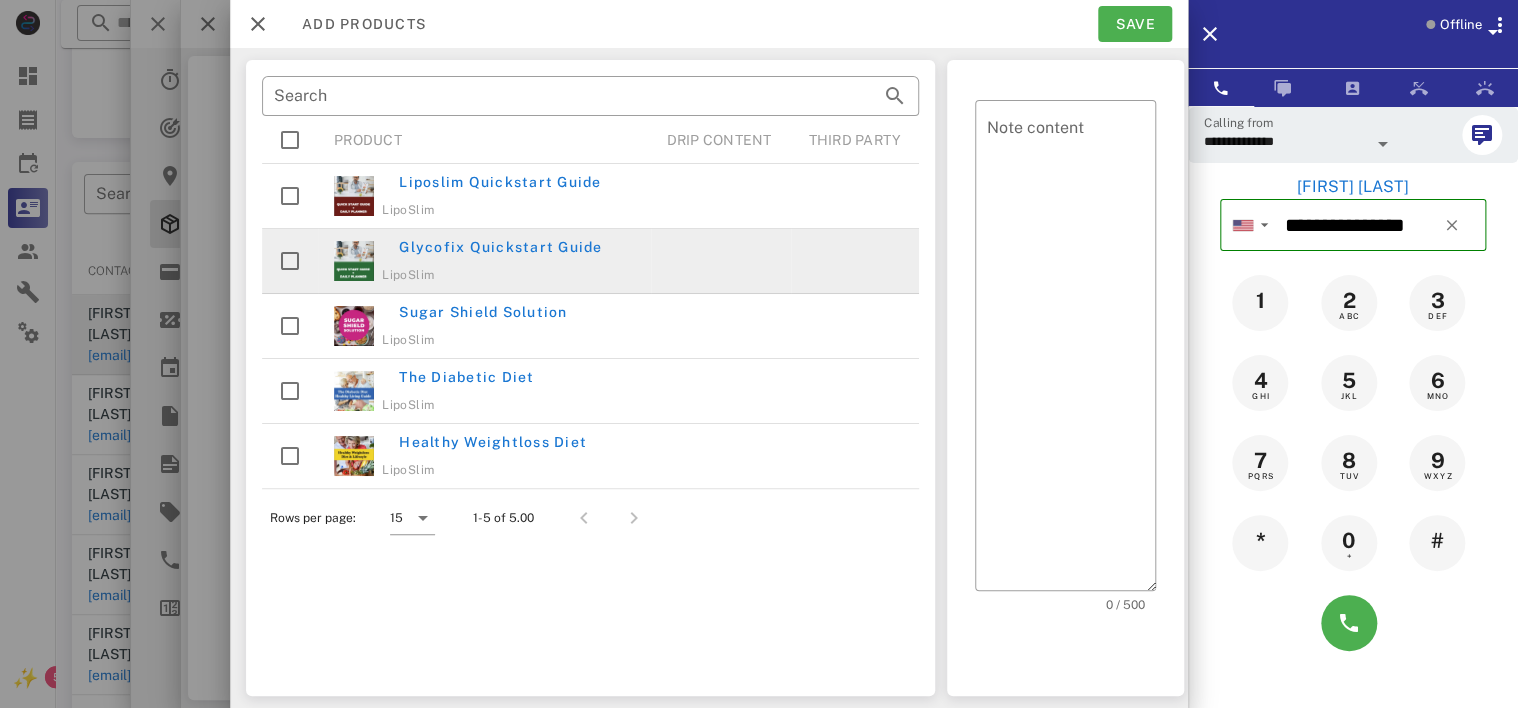 scroll, scrollTop: 275, scrollLeft: 0, axis: vertical 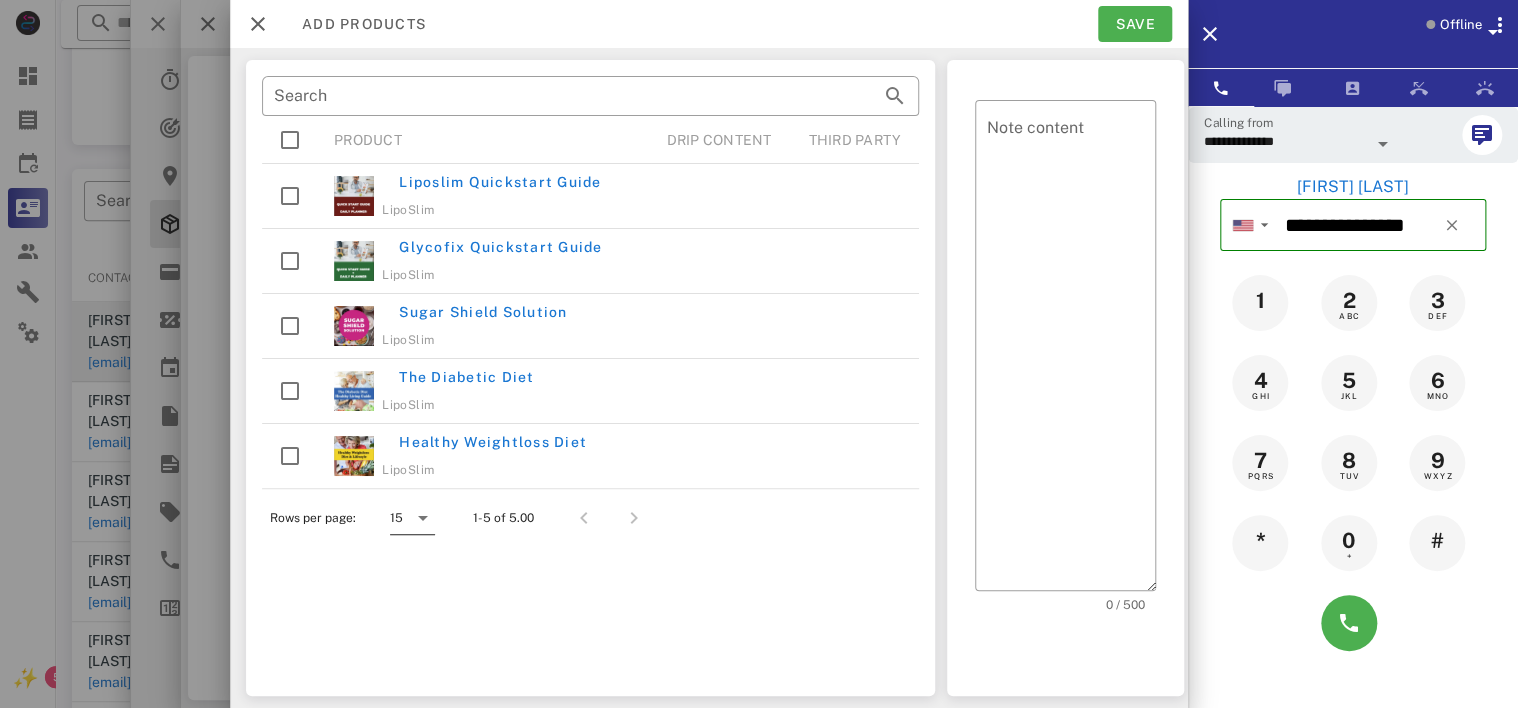 click at bounding box center (423, 518) 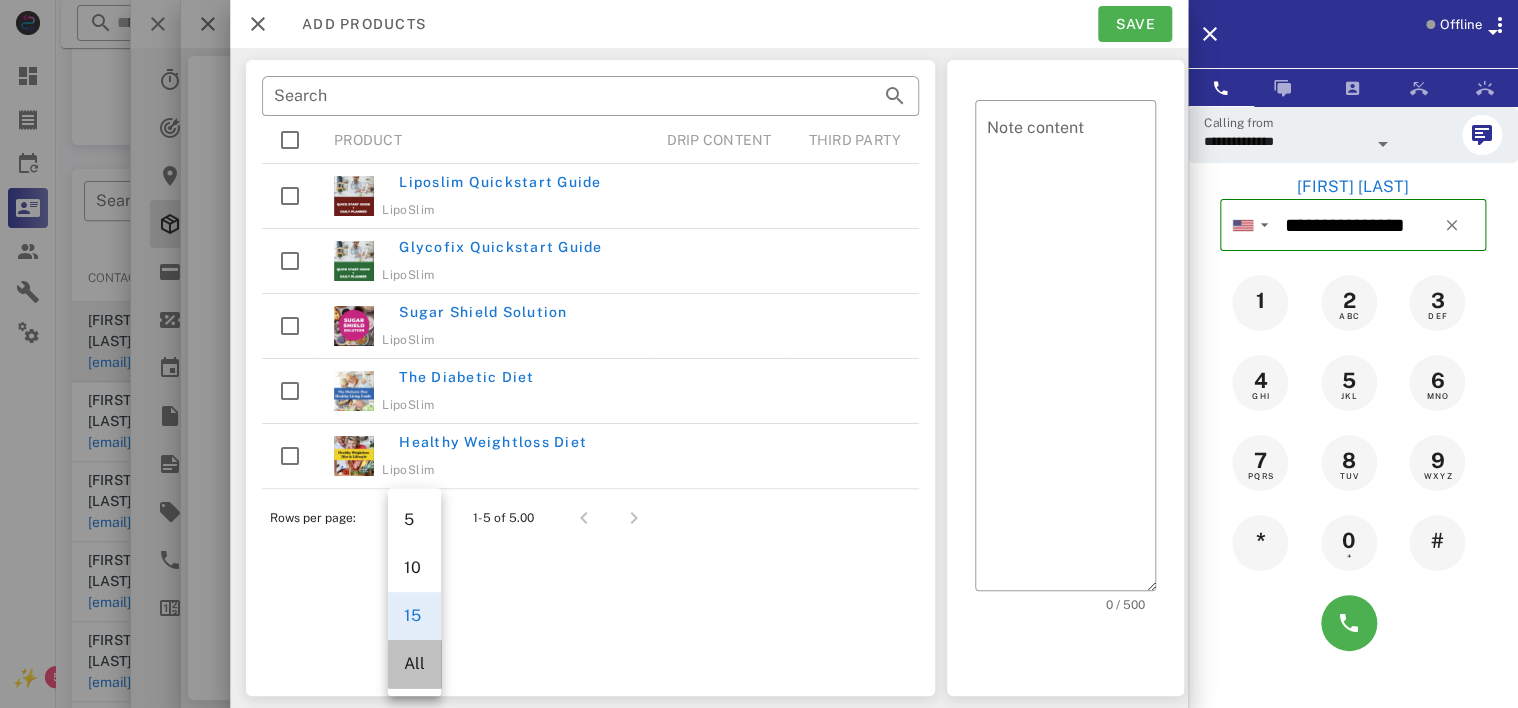 click on "All" at bounding box center (414, 663) 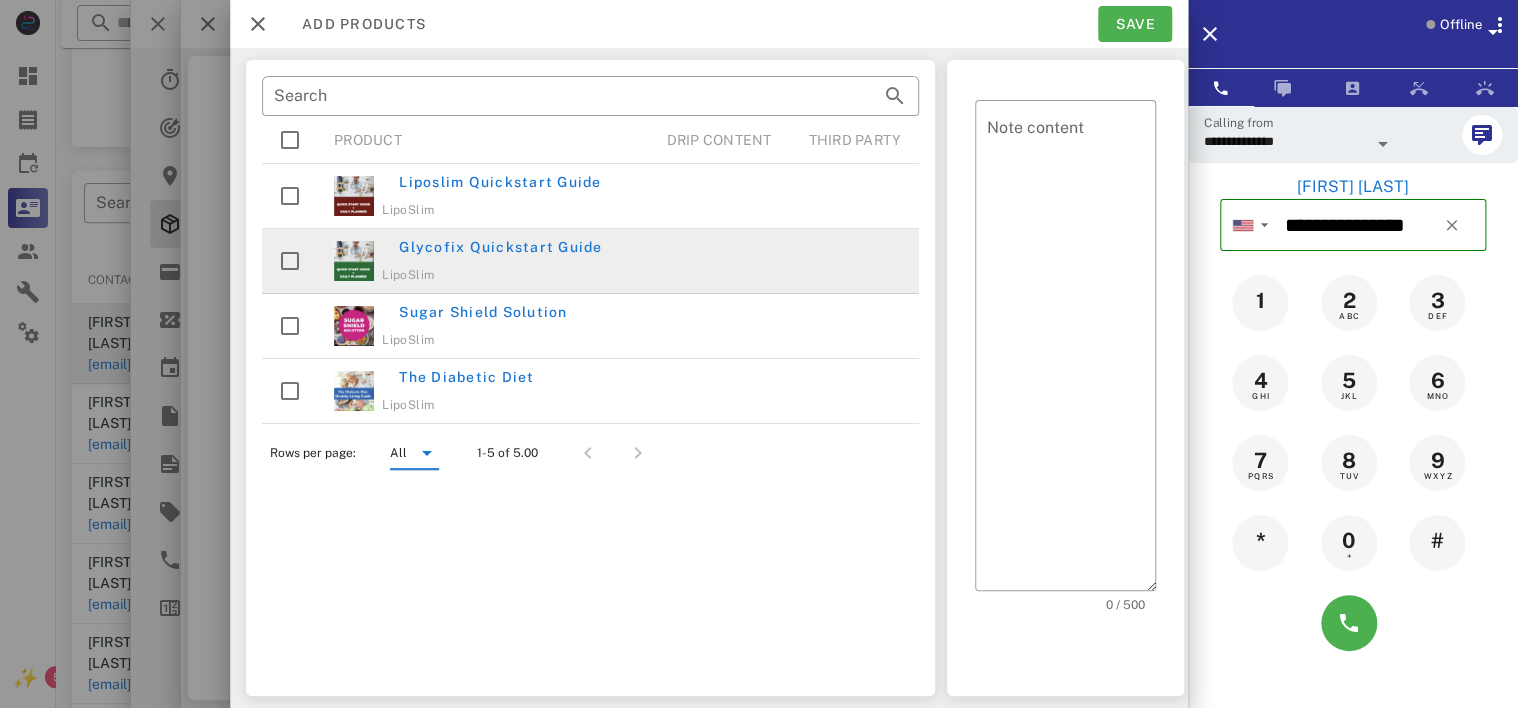 scroll, scrollTop: 272, scrollLeft: 0, axis: vertical 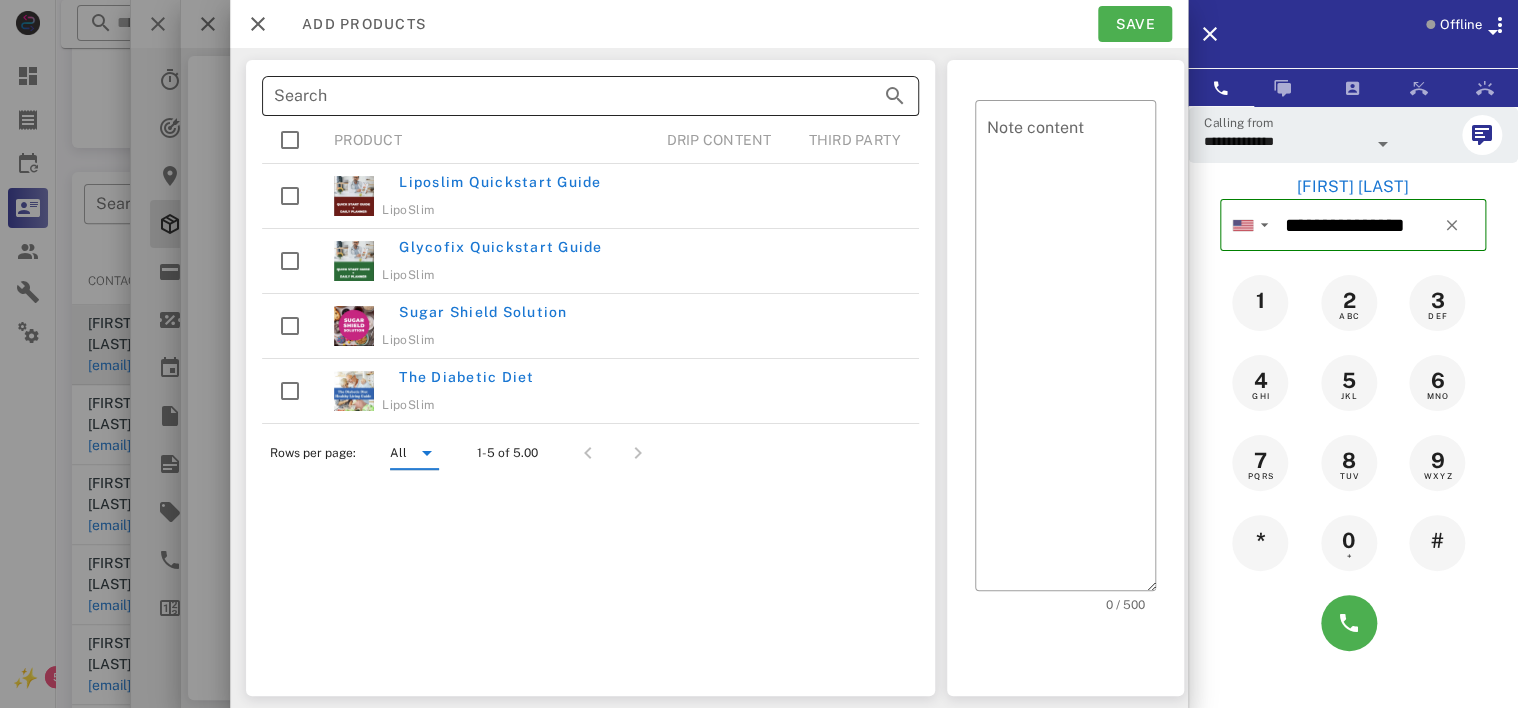 click at bounding box center (866, 96) 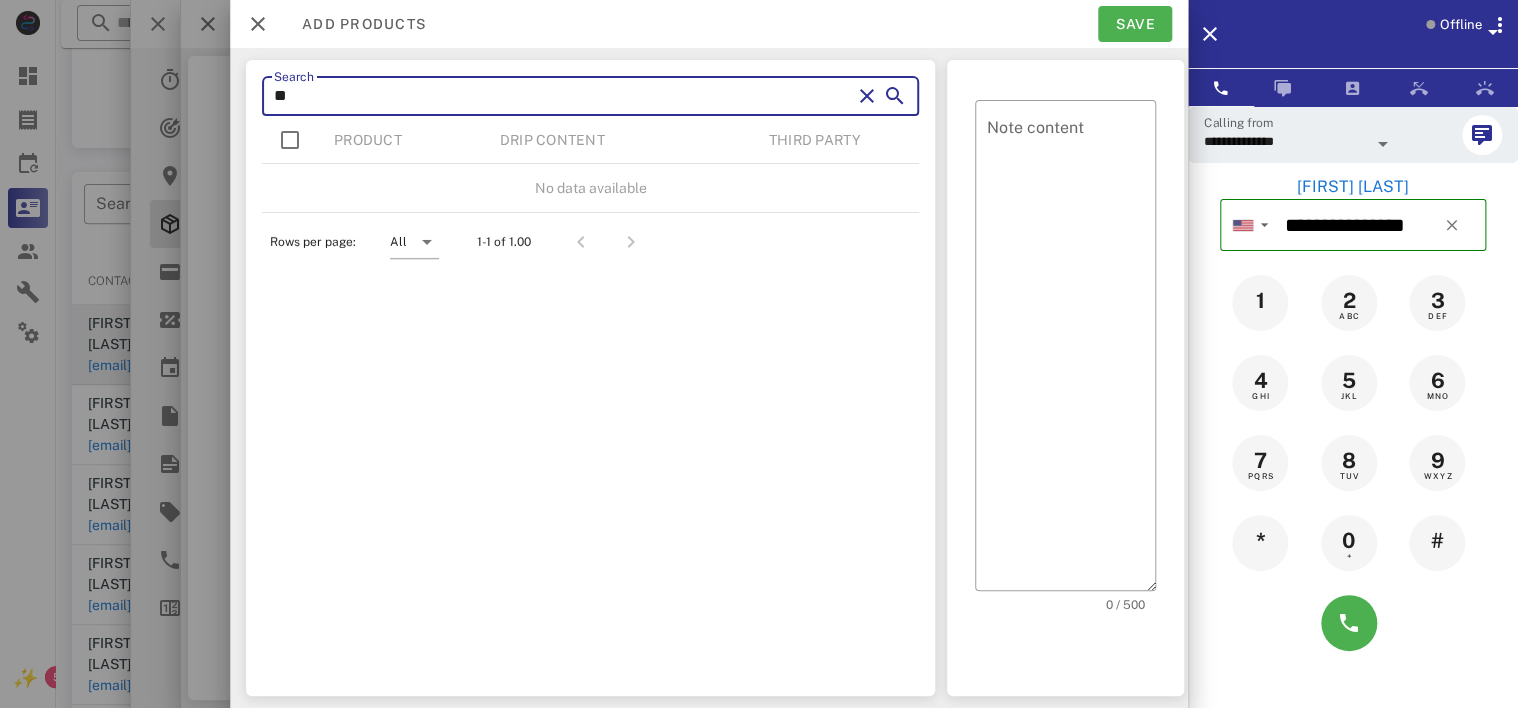 type on "*" 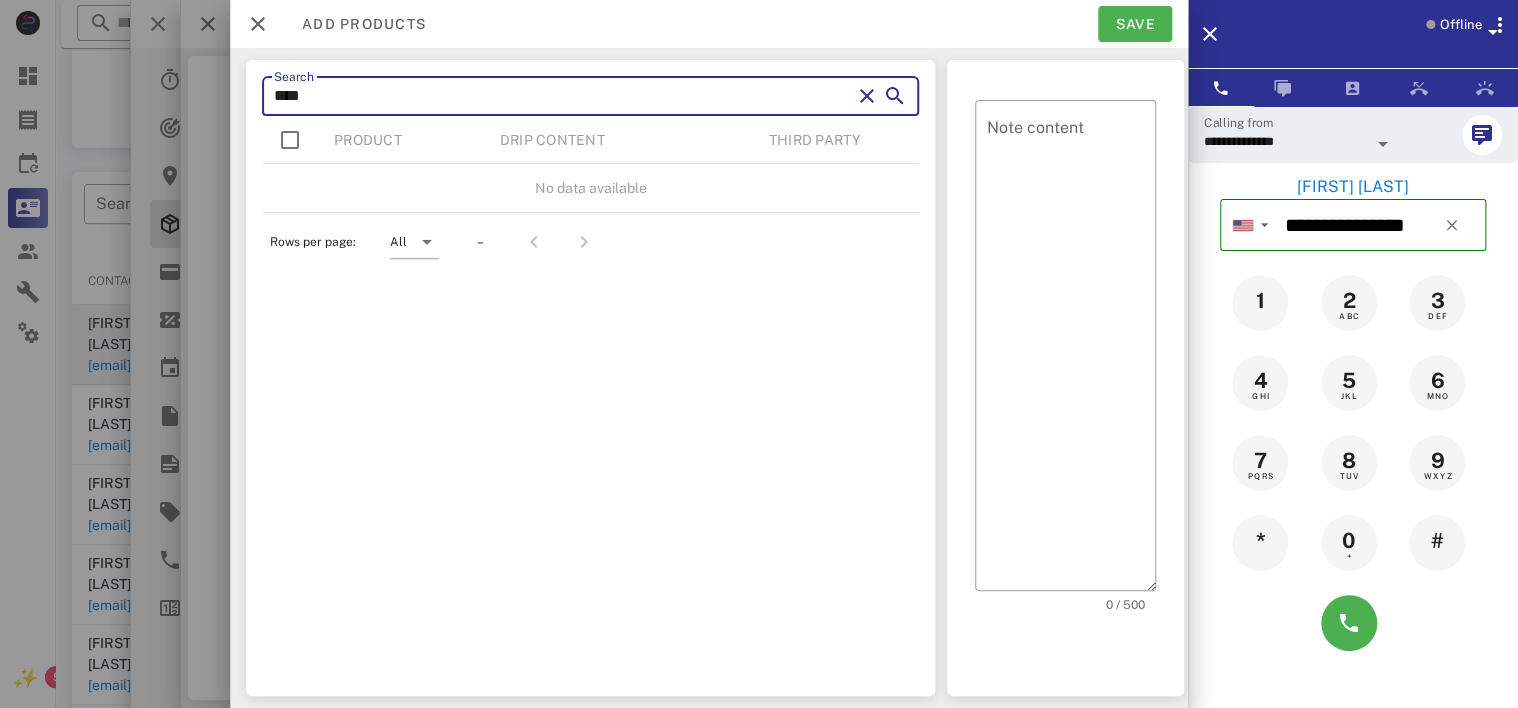 type on "*****" 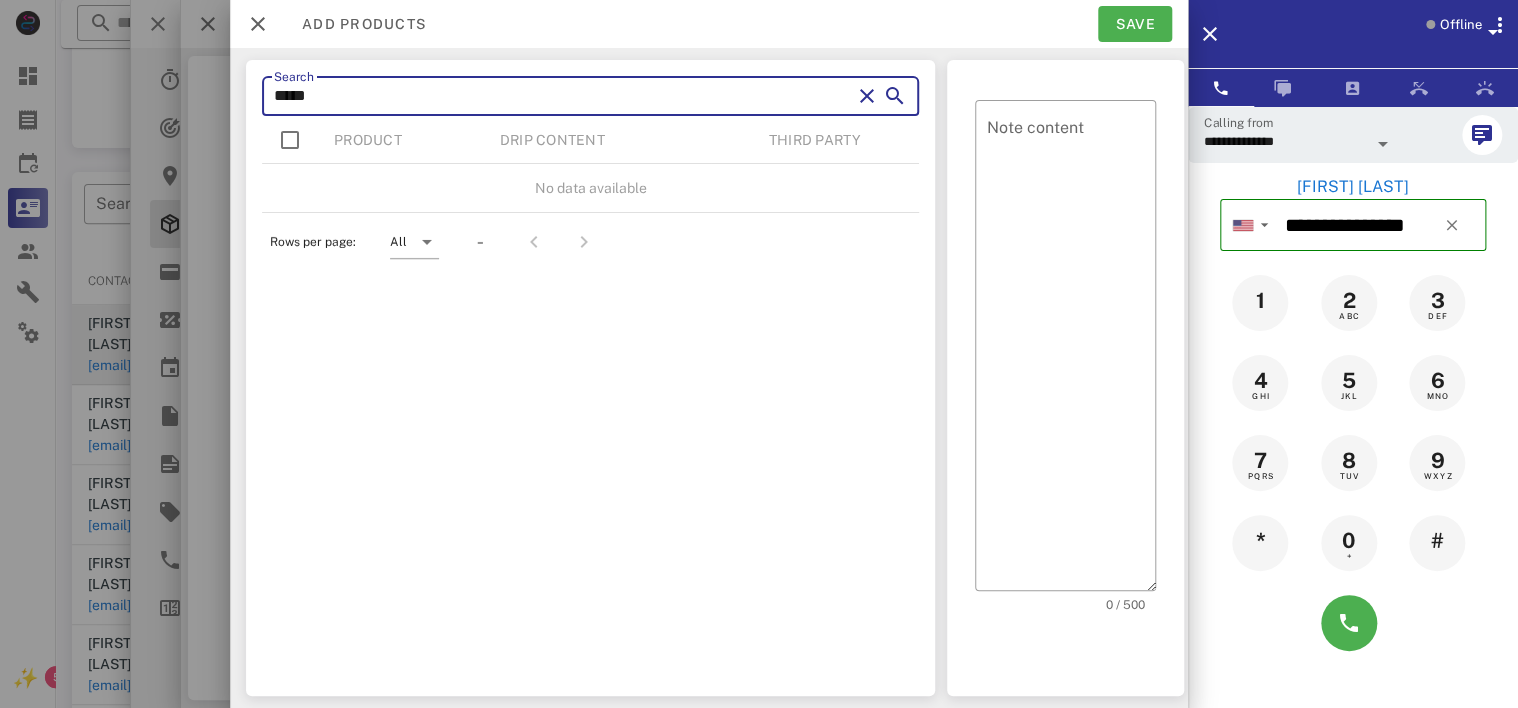 click at bounding box center [866, 96] 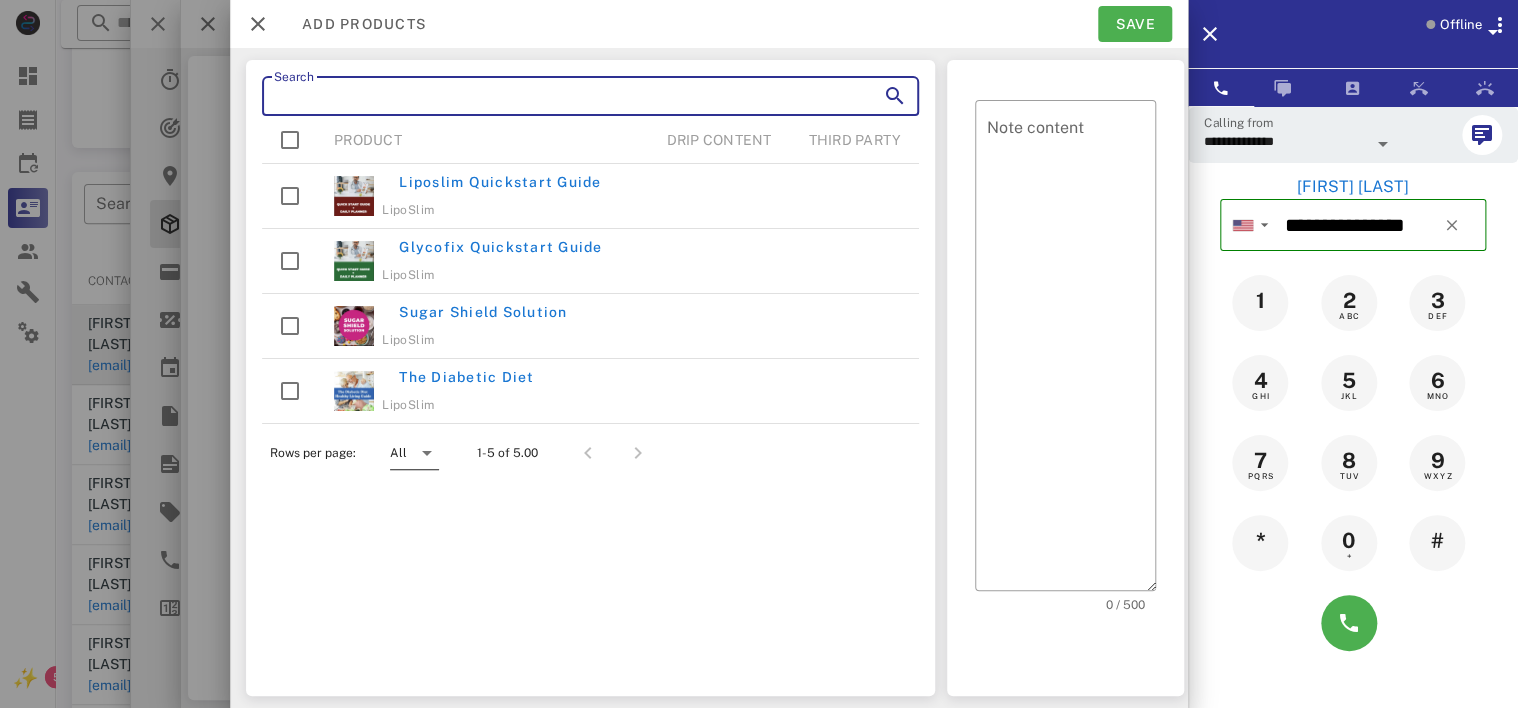 click at bounding box center [427, 453] 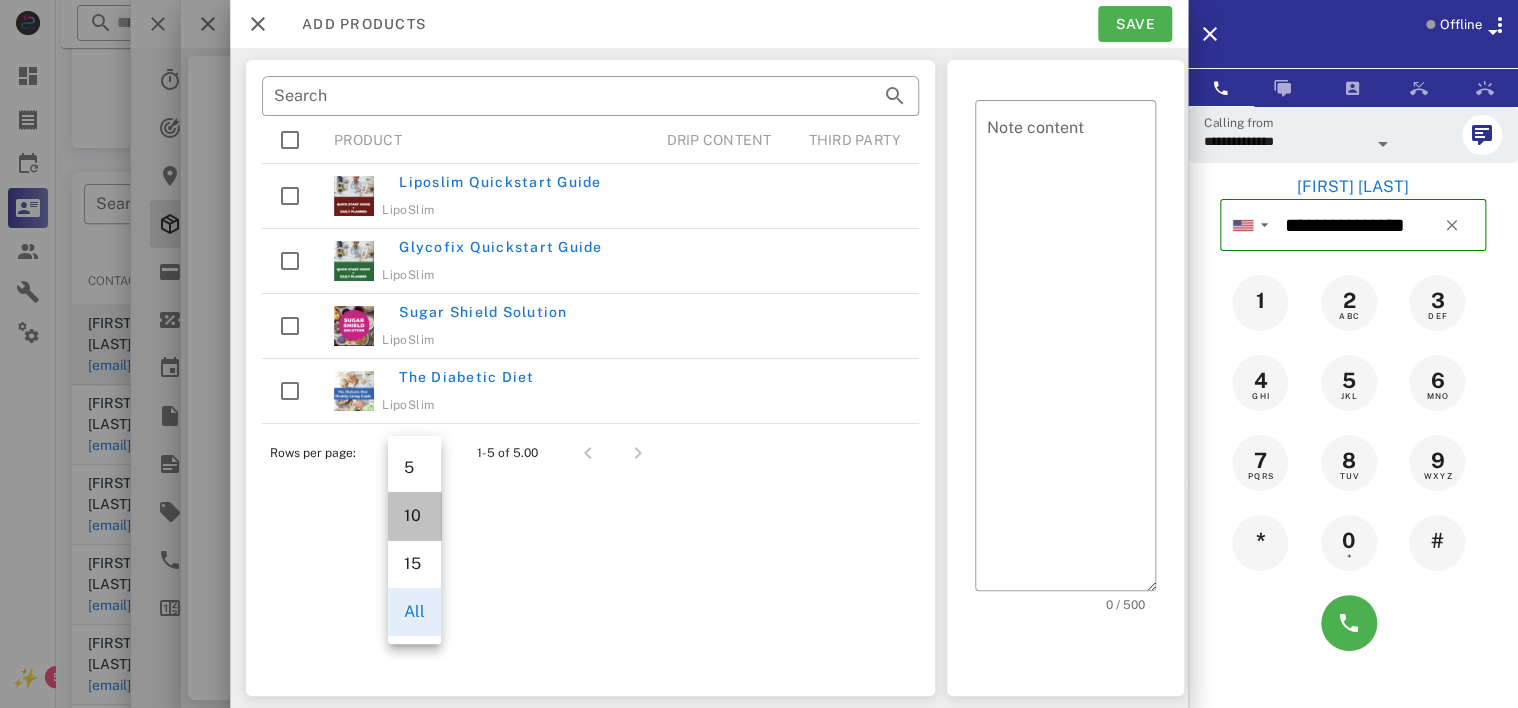 click on "10" at bounding box center [414, 516] 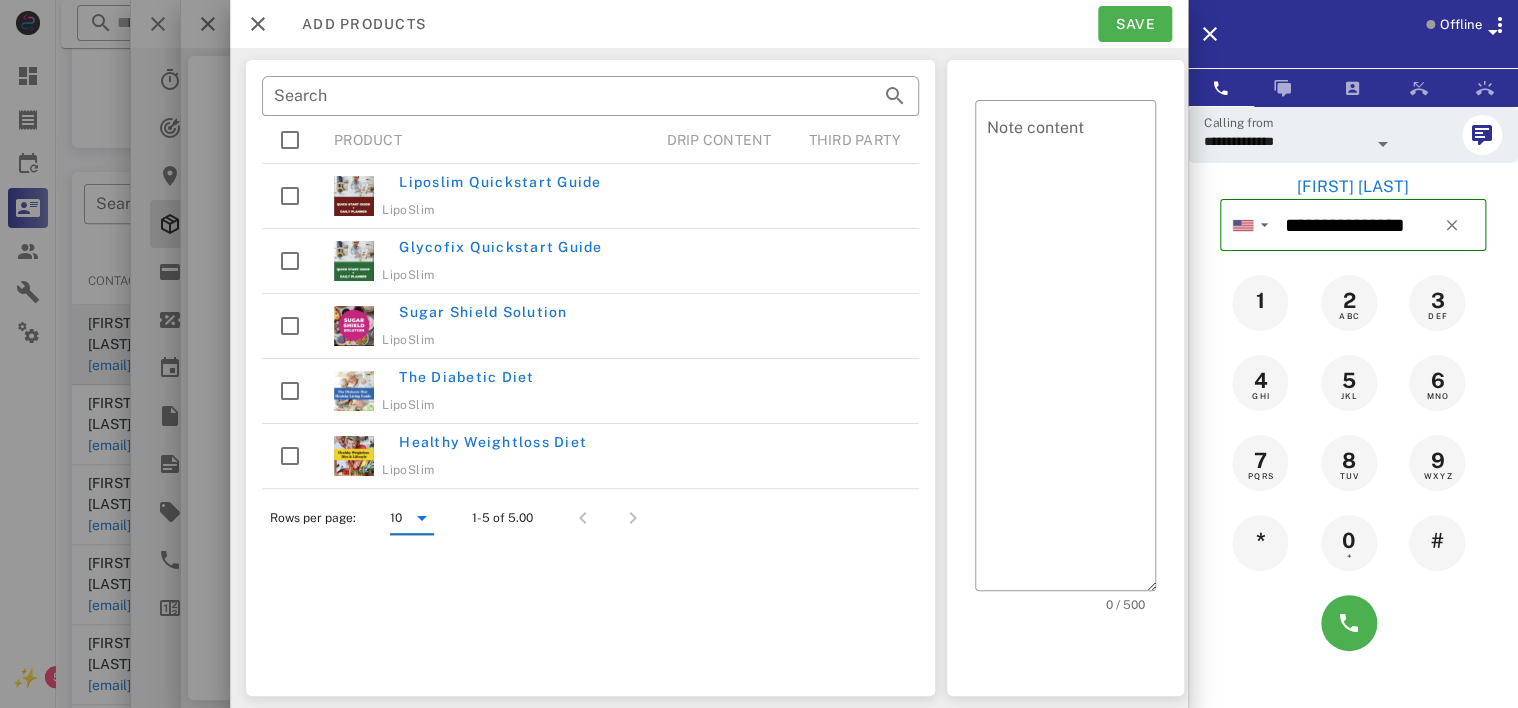click at bounding box center [422, 518] 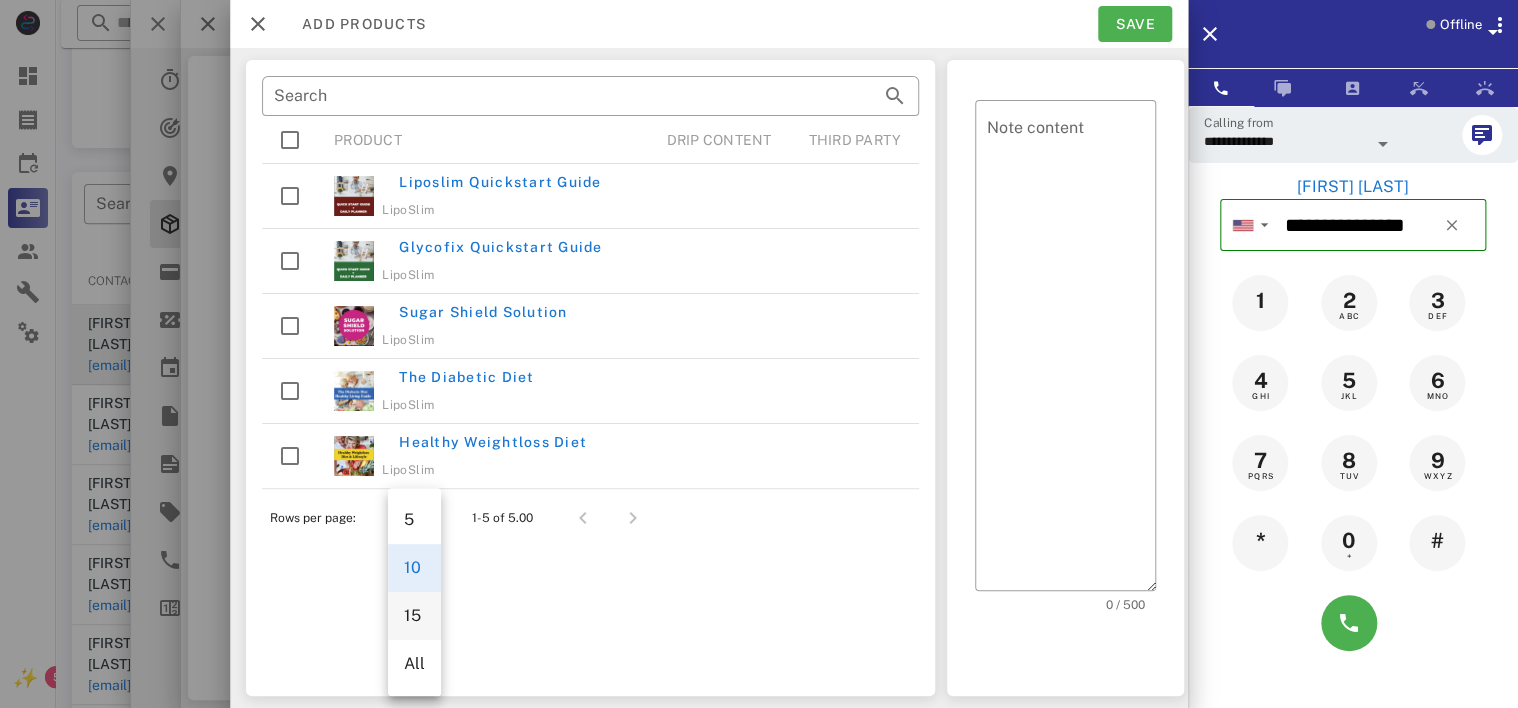 click on "15" at bounding box center (414, 615) 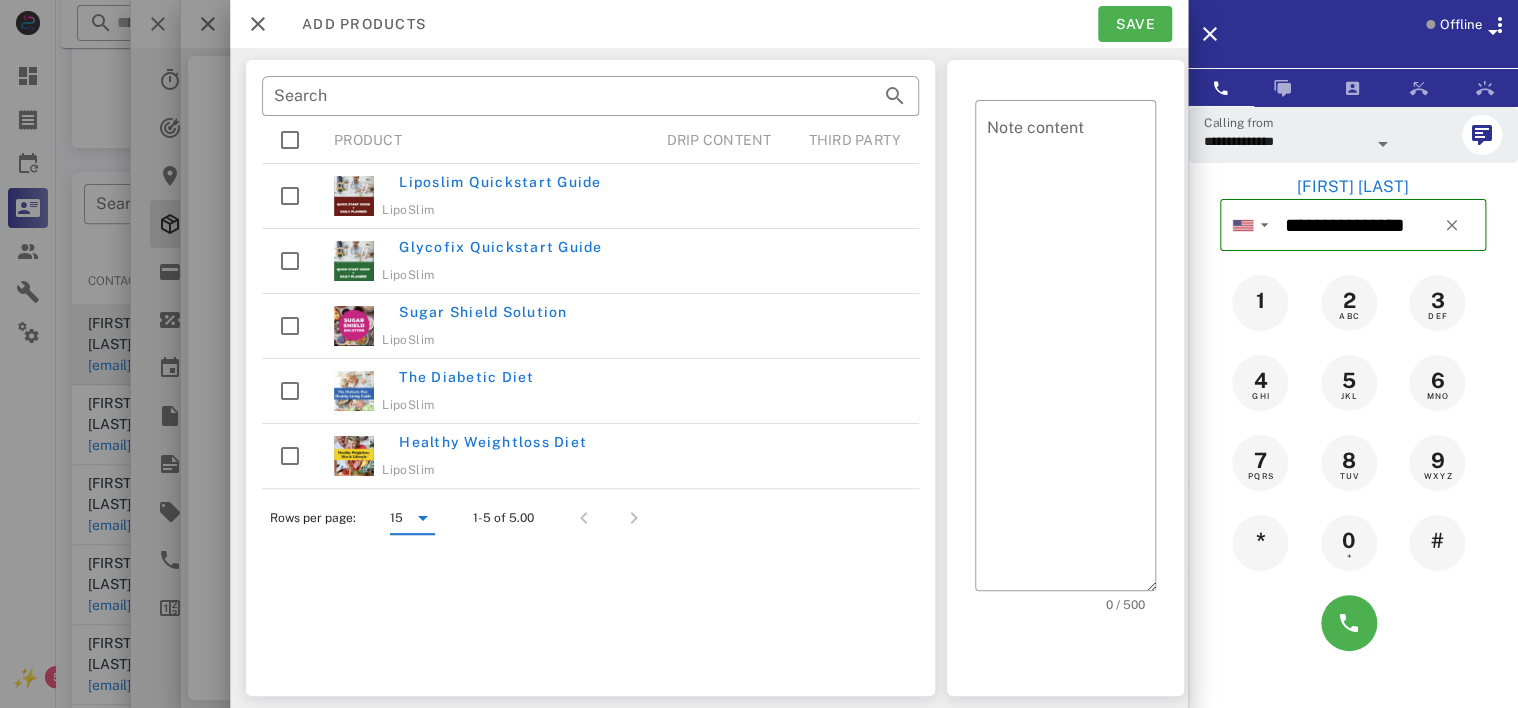 click on "​ Search Product Drip Content Third party  Liposlim Quickstart Guide   LipoSlim   Glycofix Quickstart Guide   LipoSlim   Sugar Shield Solution   LipoSlim   The Diabetic Diet   LipoSlim   Healthy Weightloss Diet   LipoSlim  Rows per page: 15 1-5 of 5.00" at bounding box center [590, 378] 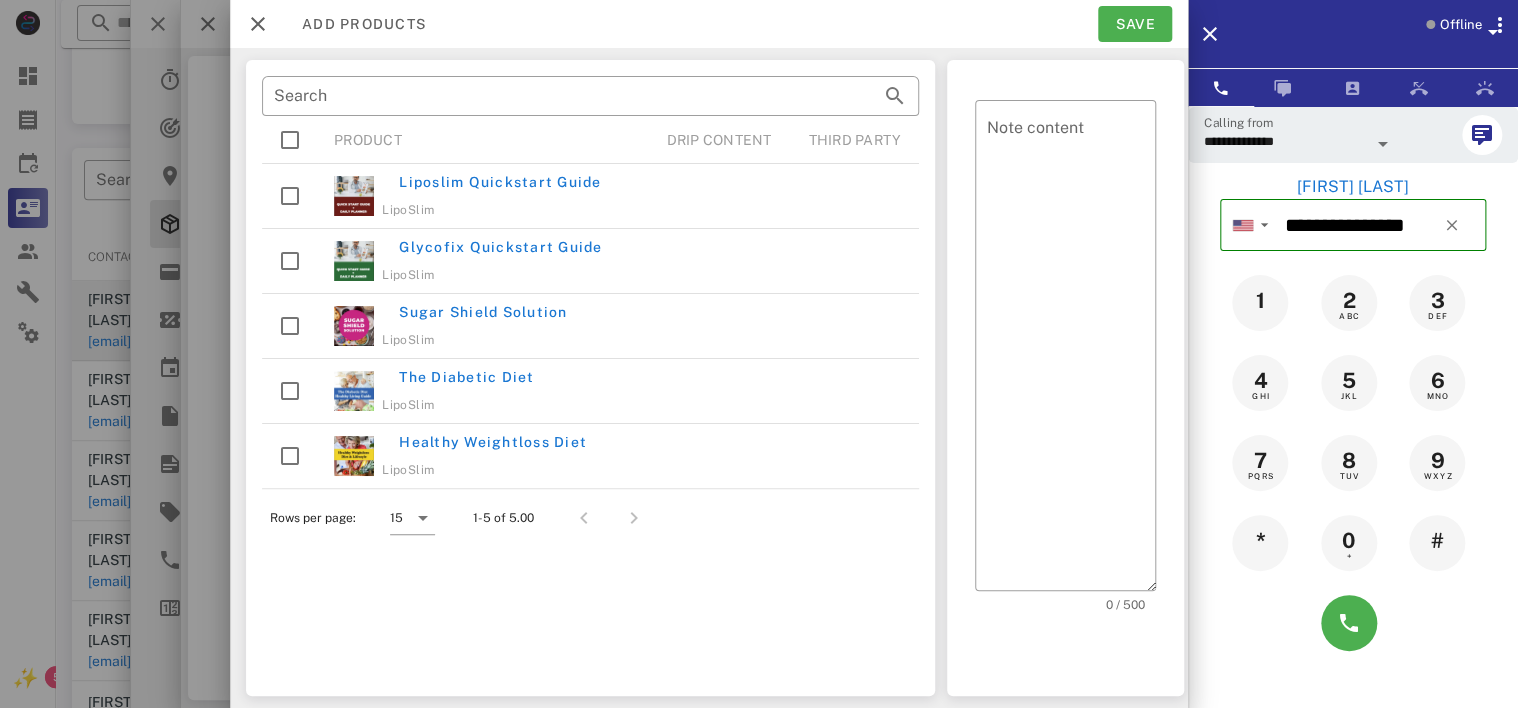 scroll, scrollTop: 294, scrollLeft: 0, axis: vertical 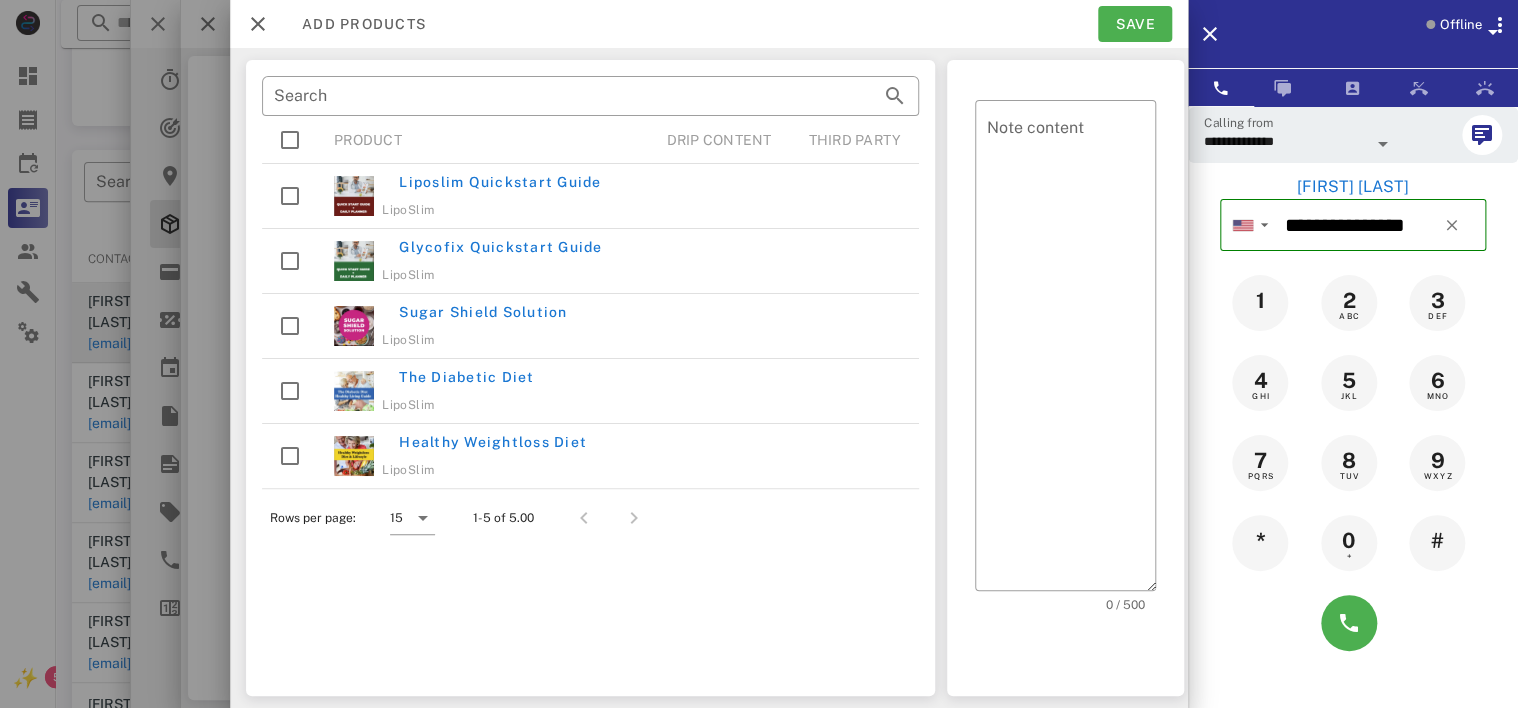 click on "Drip Content" at bounding box center [718, 140] 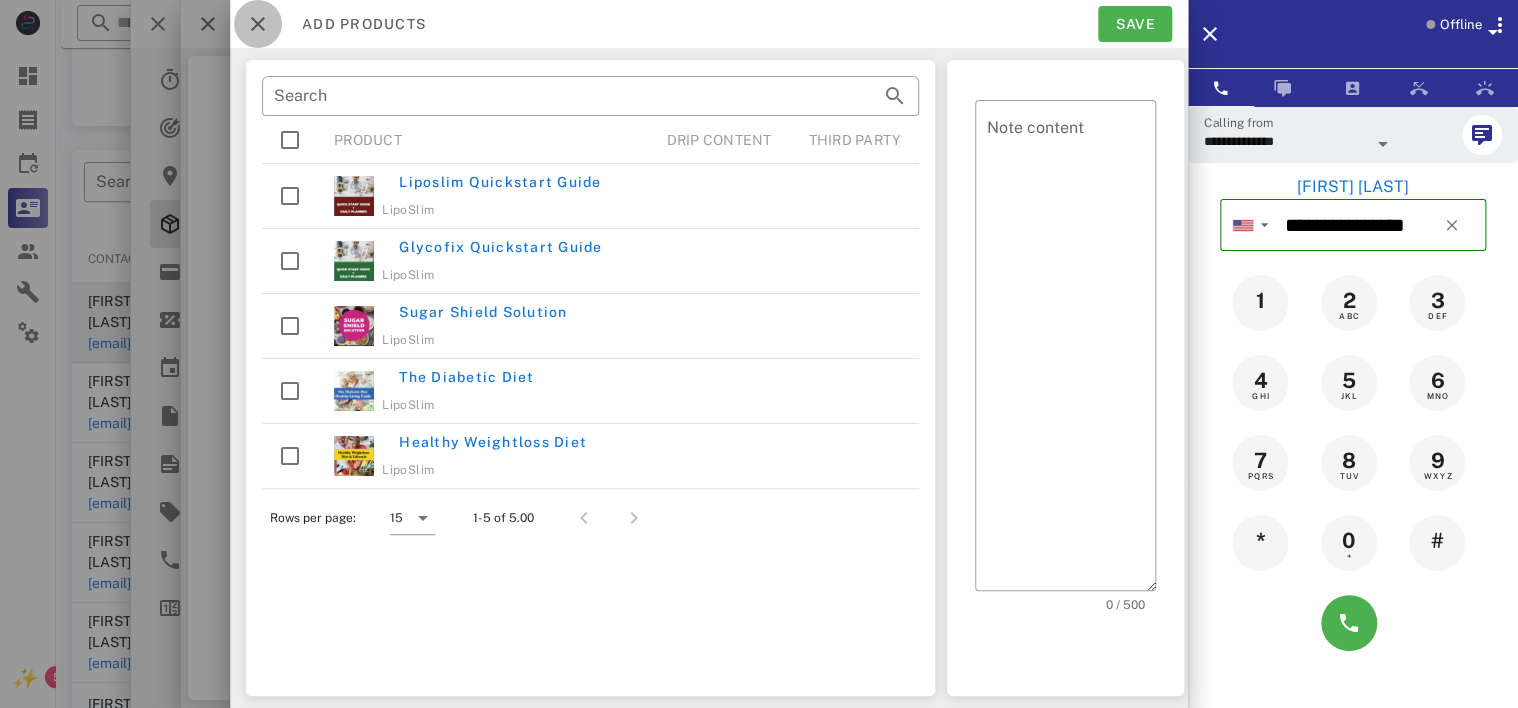 click at bounding box center (258, 24) 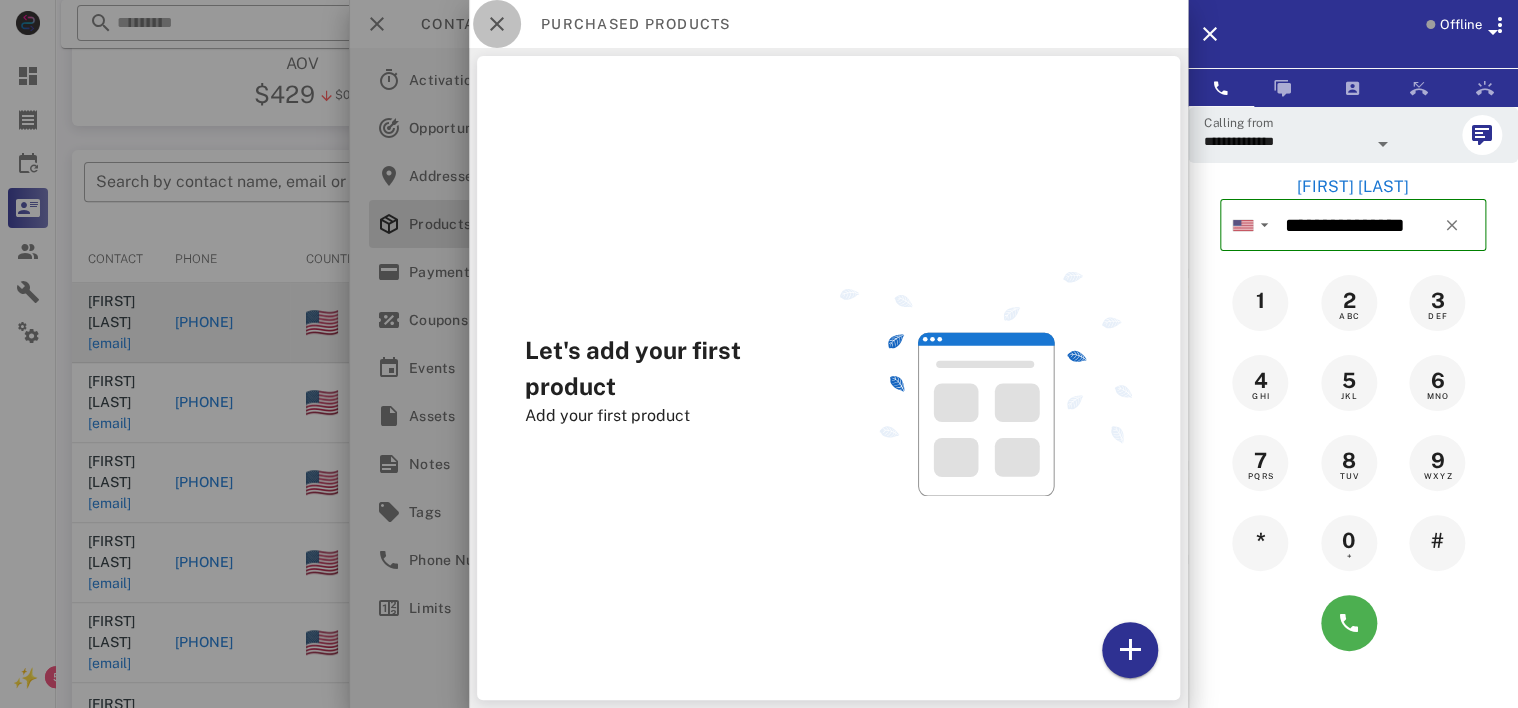 click at bounding box center (497, 24) 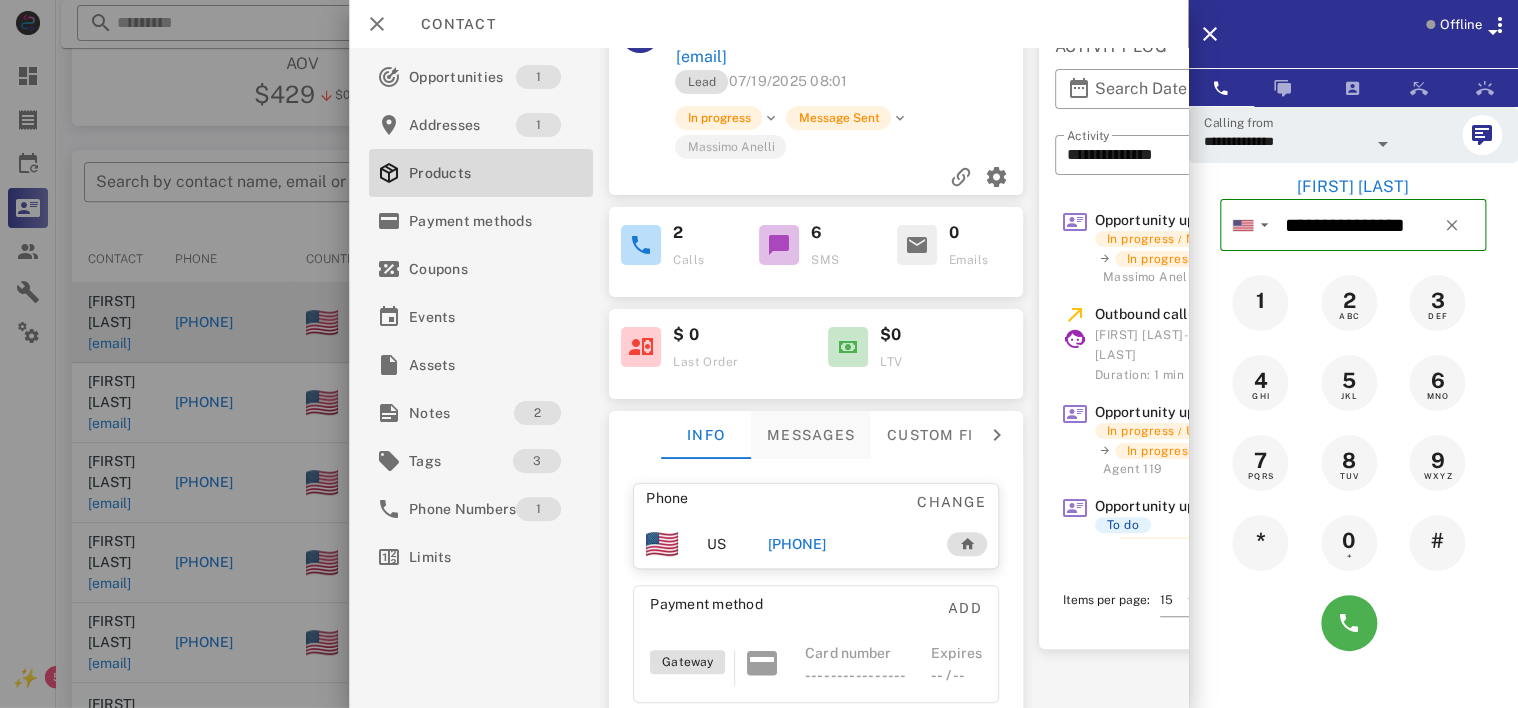 scroll, scrollTop: 0, scrollLeft: 0, axis: both 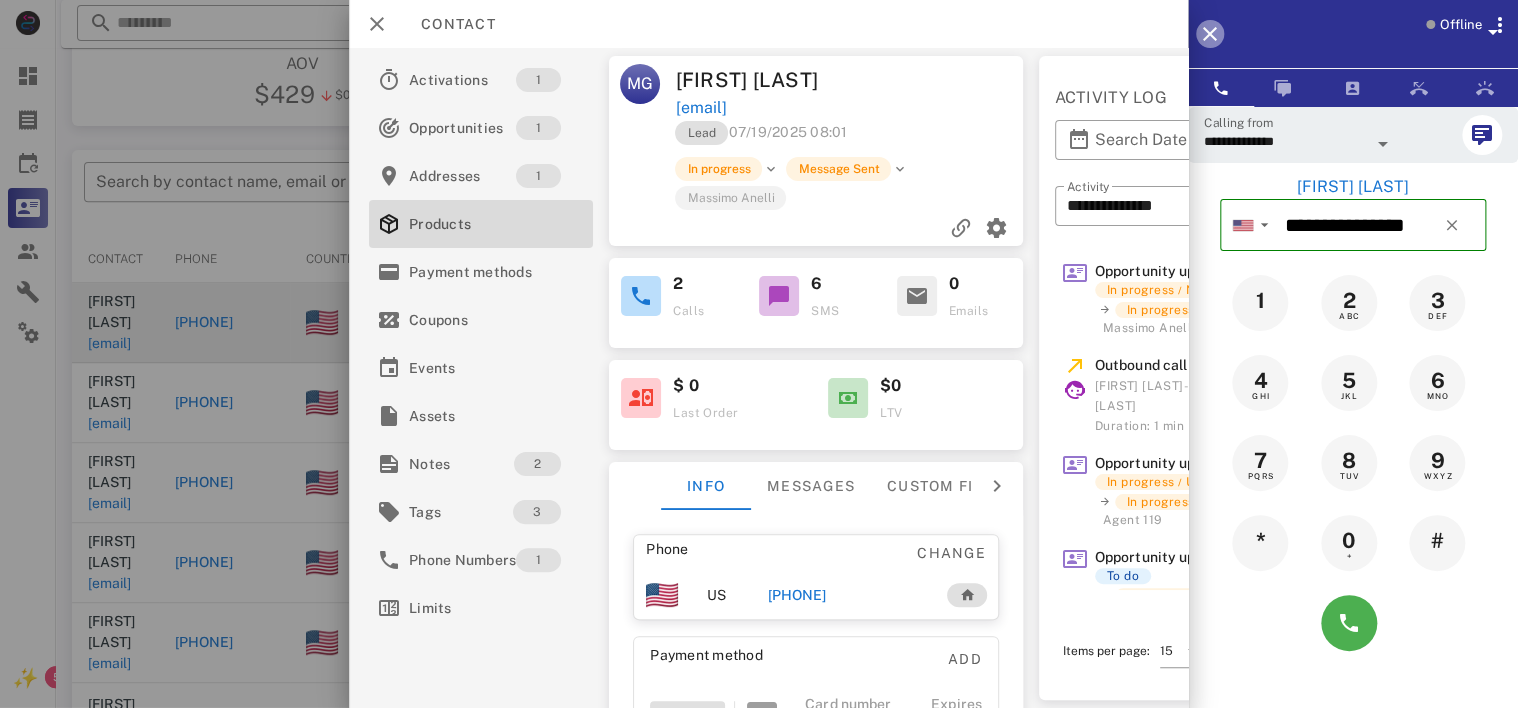 click at bounding box center (1210, 34) 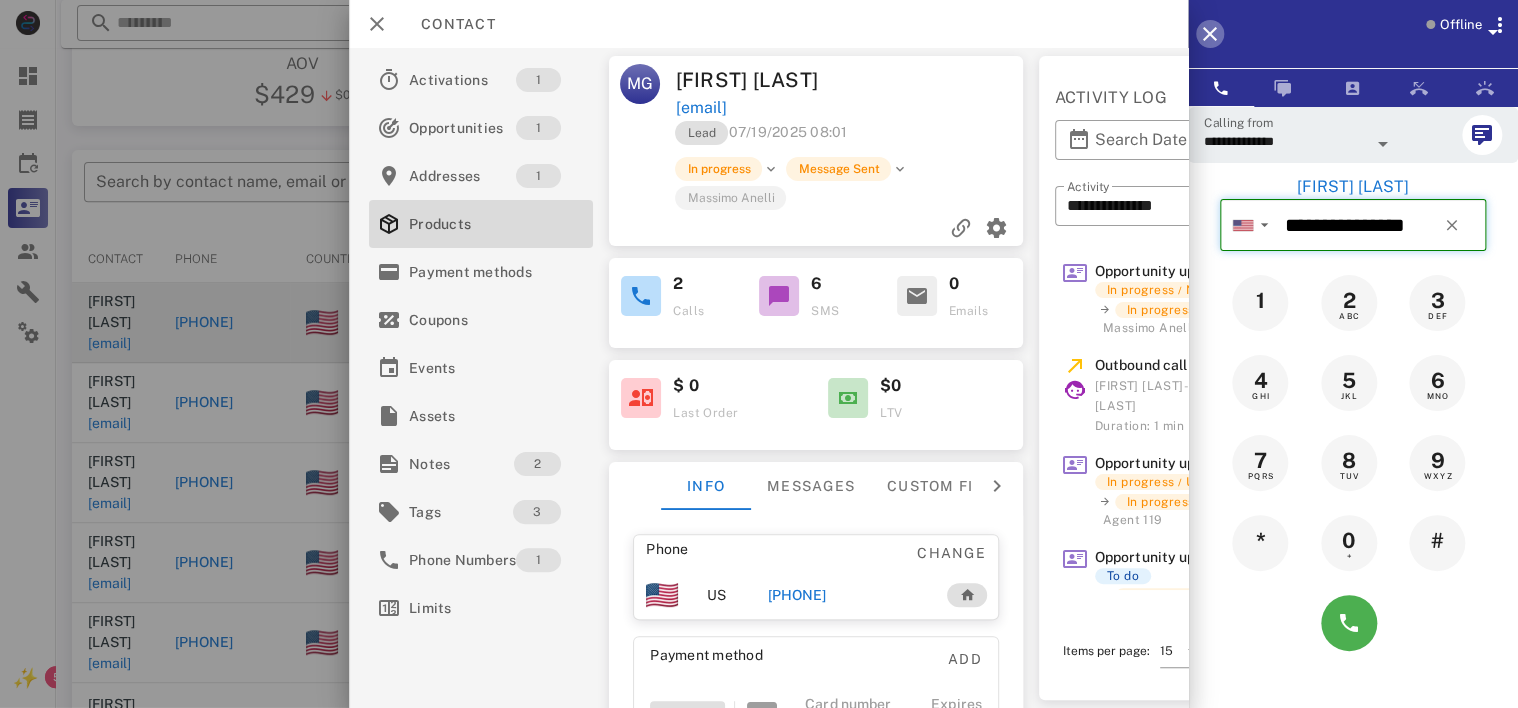 type 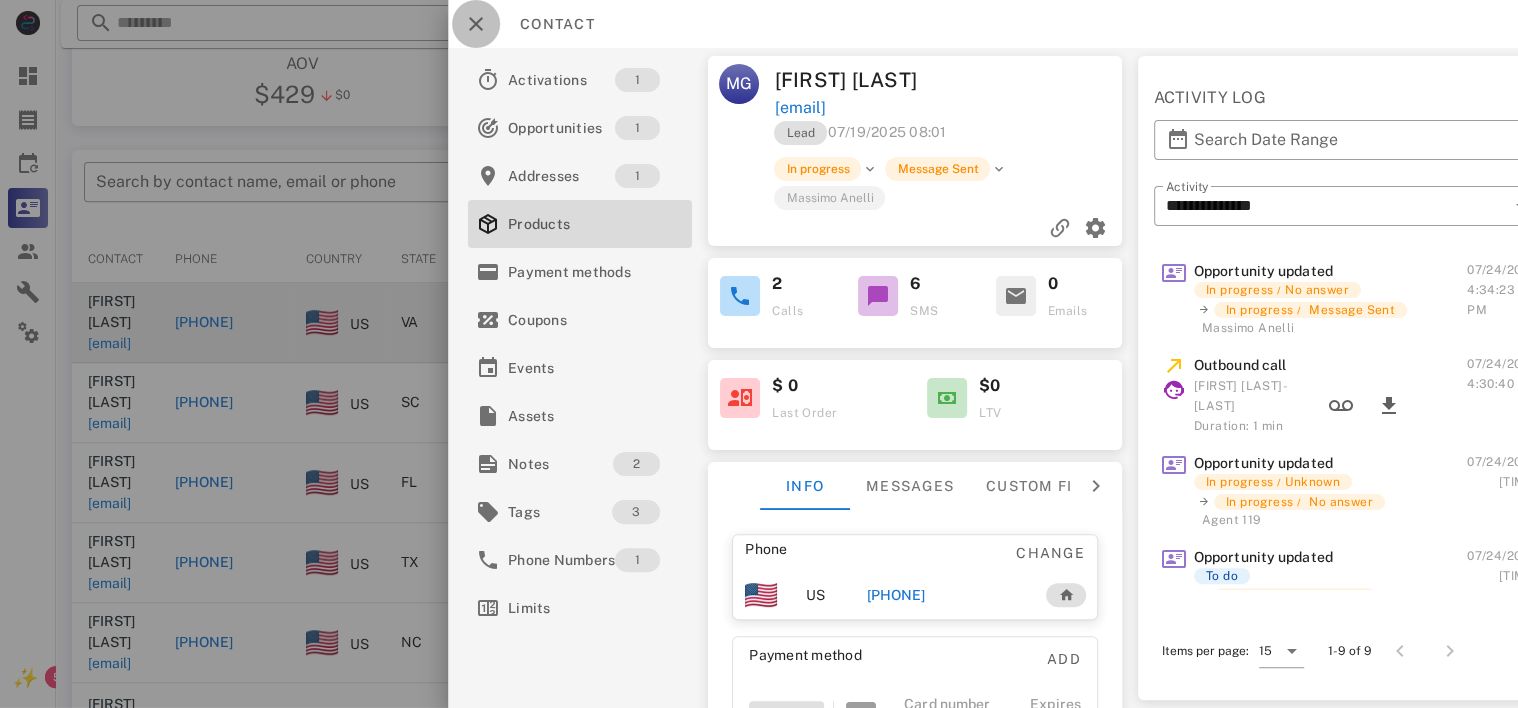 click at bounding box center (476, 24) 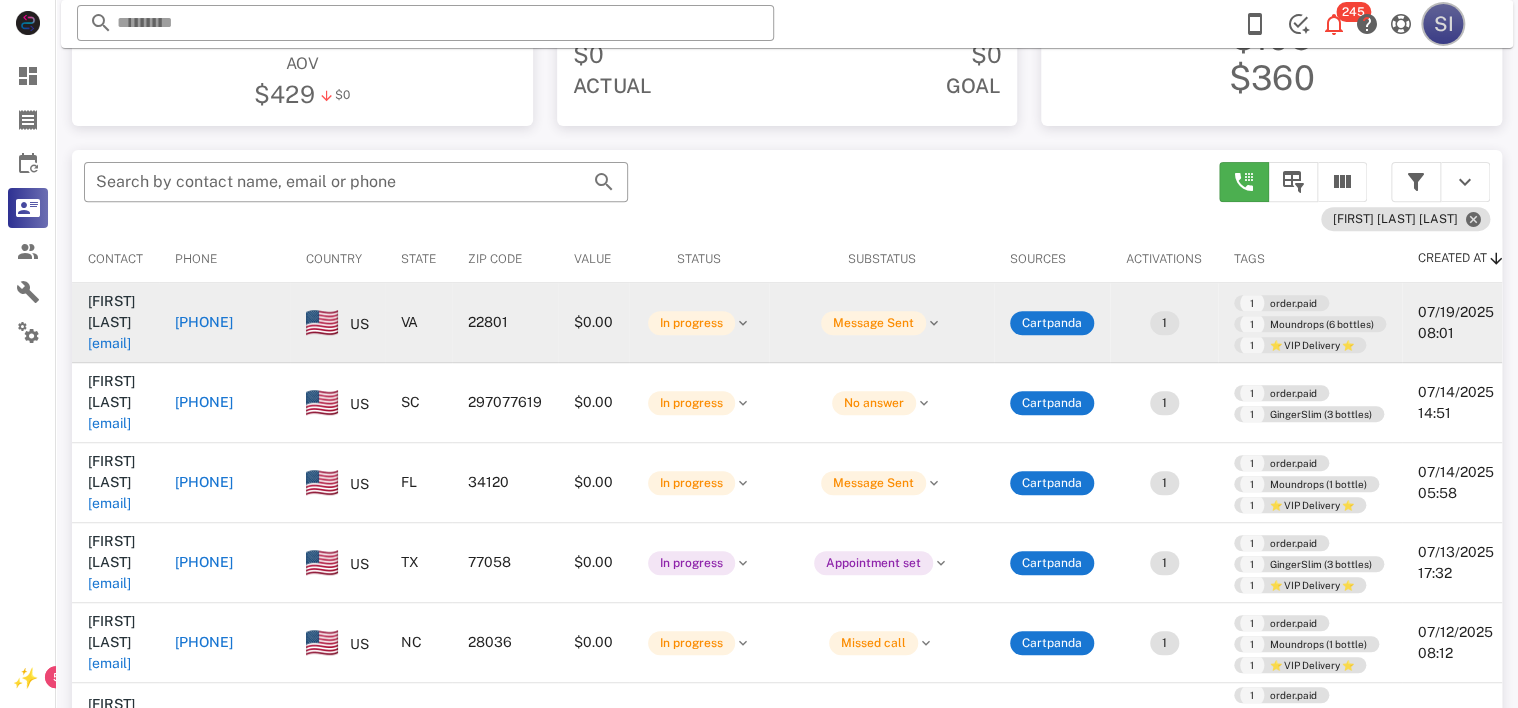 click on "SI" at bounding box center (1443, 24) 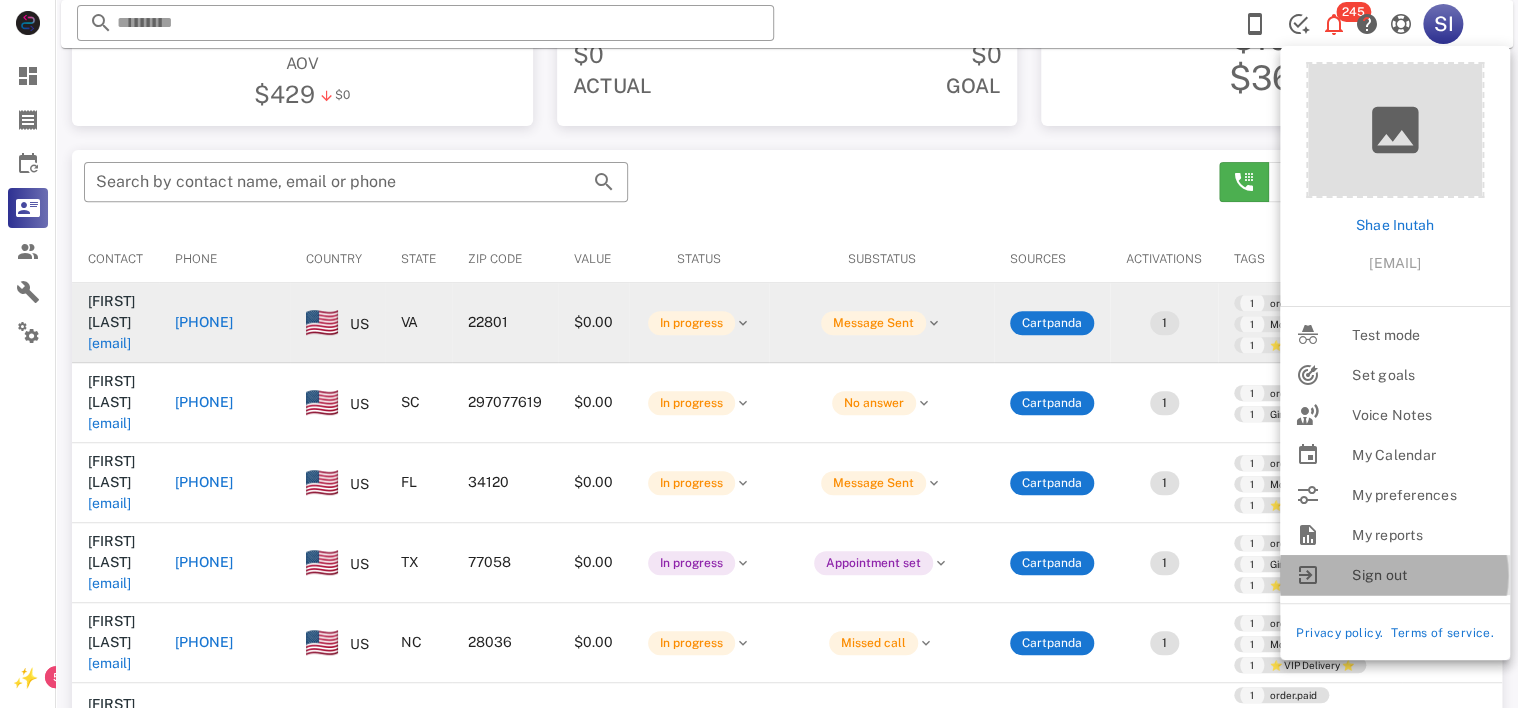 click on "Sign out" at bounding box center [1423, 575] 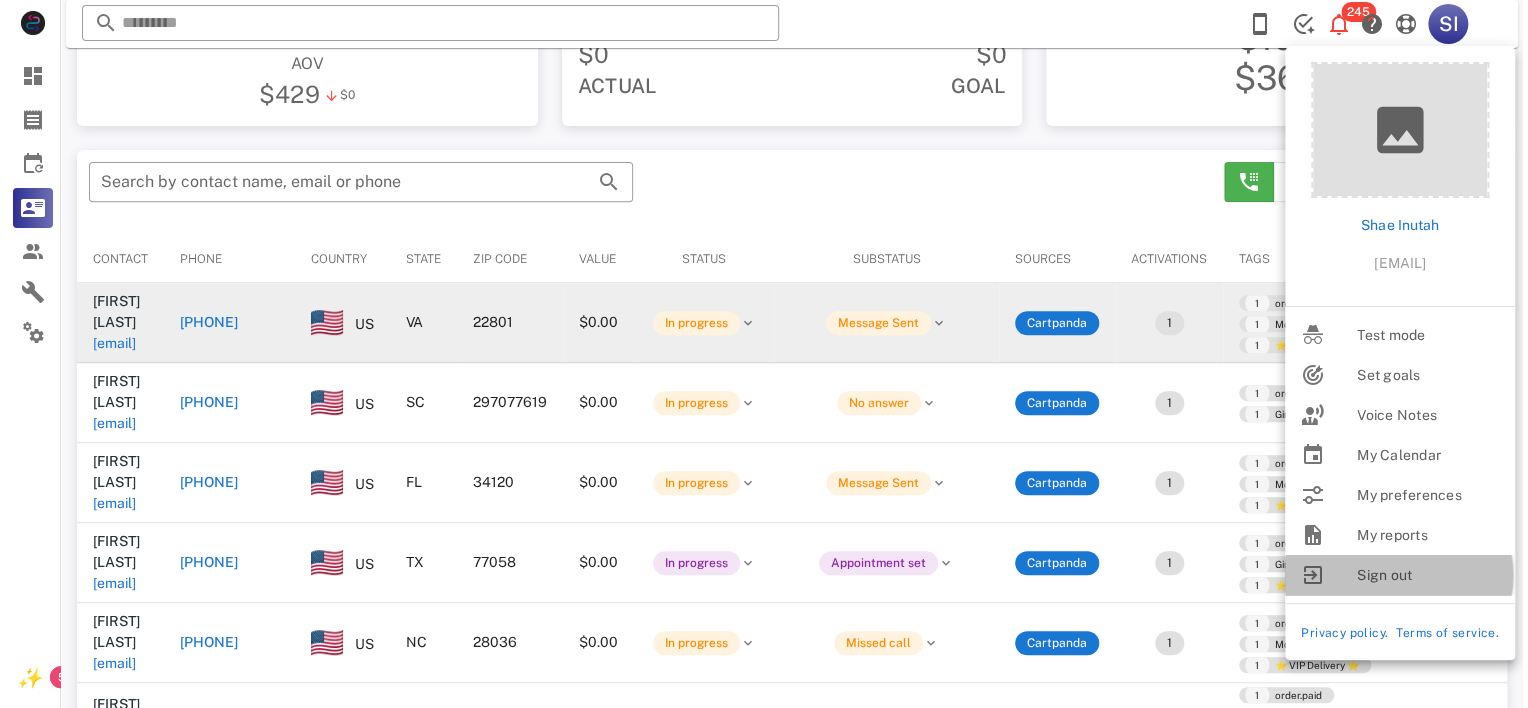 scroll, scrollTop: 0, scrollLeft: 0, axis: both 